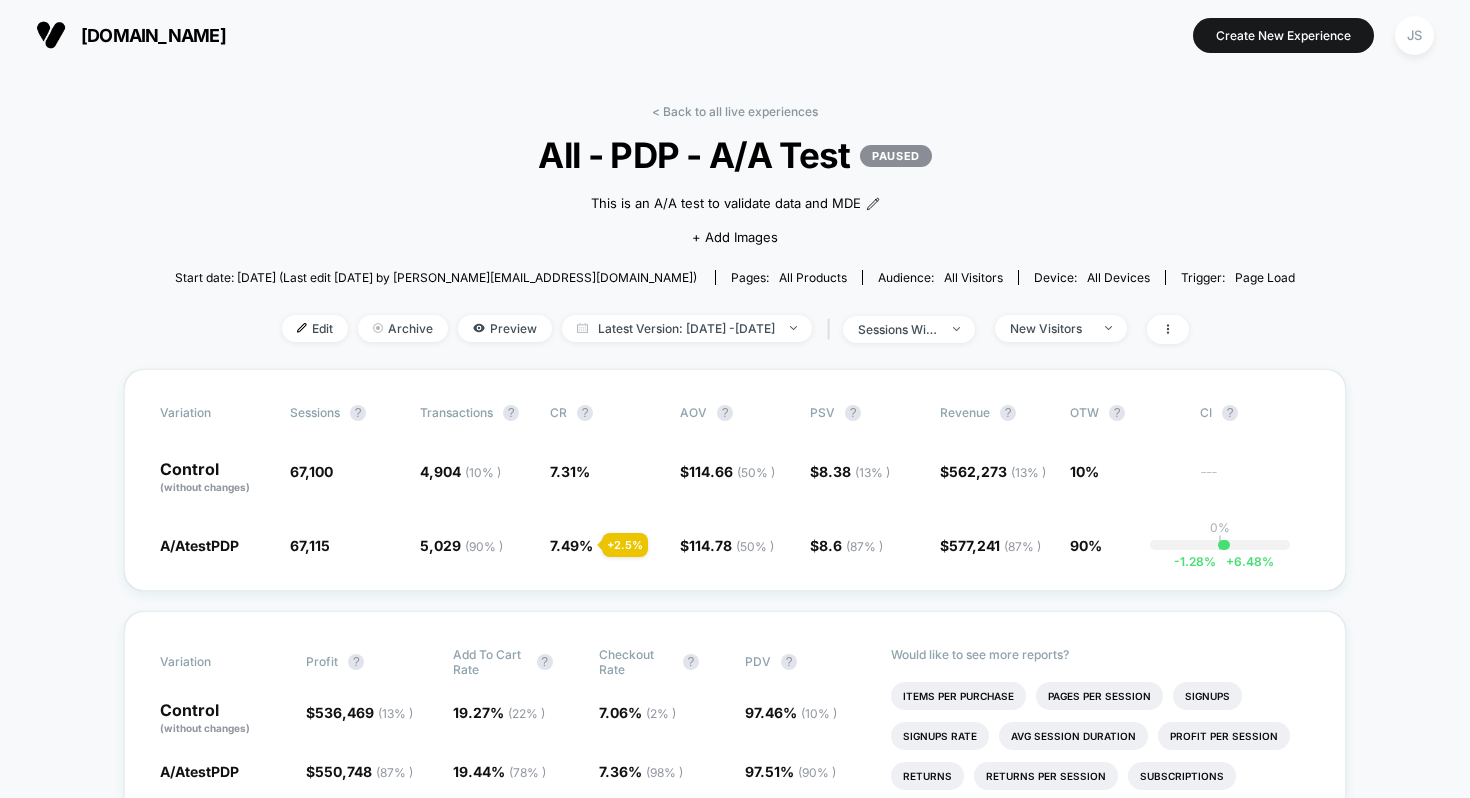 scroll, scrollTop: 0, scrollLeft: 0, axis: both 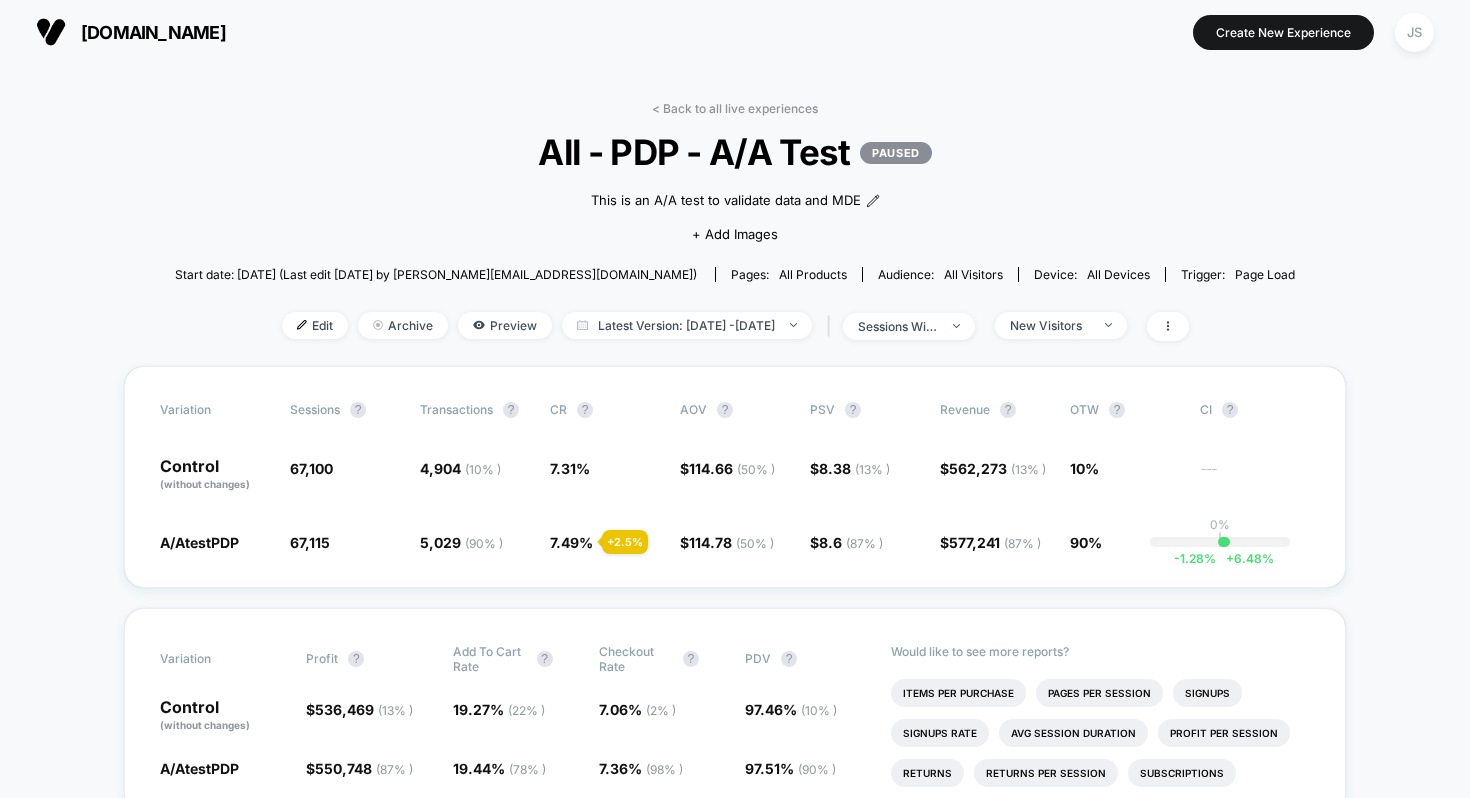 click on "< Back to all live experiences  All - PDP - A/A Test PAUSED This is an A/A test to validate data and MDE Click to edit experience details This is an A/A test to validate data and MDE + Add Images Start date: 16/06/2025 (Last edit 21/07/2025 by justin.s@wearetag.co) Pages: all products Audience: All Visitors Device: all devices Trigger: Page Load Edit Archive  Preview Latest Version:     Jun 17, 2025    -    Jul 30, 2025 |   sessions with impression   New Visitors Variation Sessions ? Transactions ? CR ? AOV ? PSV ? Revenue ? OTW ? CI ? Control (without changes) 67,100 4,904 (  10 % ) 7.31 % $ 114.66 (  50 % ) $ 8.38 (  13 % ) $ 562,273 (  13 % ) 10% --- A/AtestPDP 67,115 + 0.02 % 5,029 (  90 % ) + 2.5 % 7.49 % + 2.5 % $ 114.78 (  50 % ) + 0.11 % $ 8.6 (  87 % ) + 2.6 % $ 577,241 (  87 % ) + 2.6 % 90% 0% | -1.28 % + 6.48 % Variation Profit ? Add To Cart Rate ? Checkout Rate ? PDV ? Control (without changes) $ 536,469 (  13 % ) 19.27 % (  22 % ) 7.06 % (  2 % ) 97.46 % (  10 % ) A/AtestPDP $ 550,748 (  87 % ) +" at bounding box center [735, 4188] 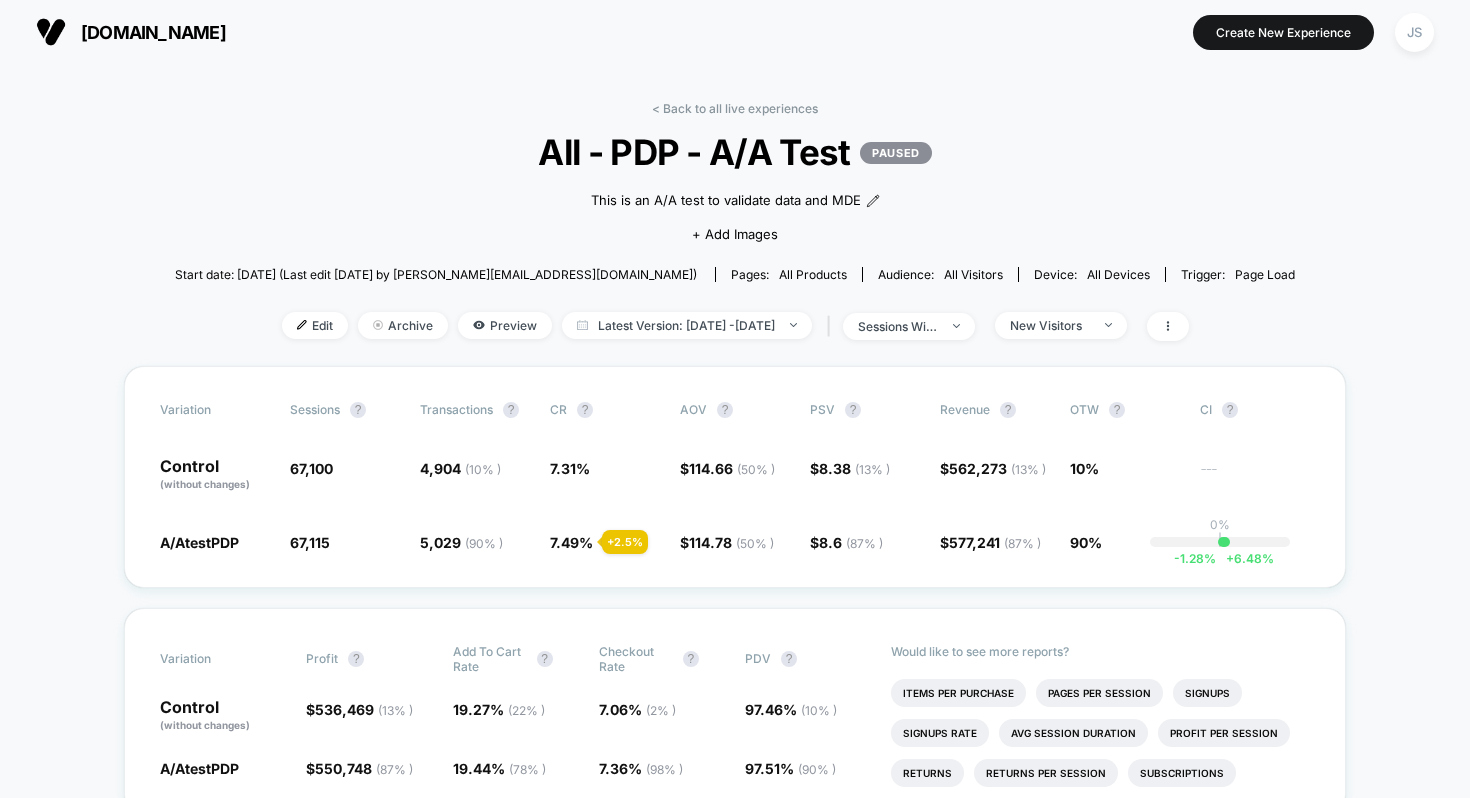 click at bounding box center [735, 32] 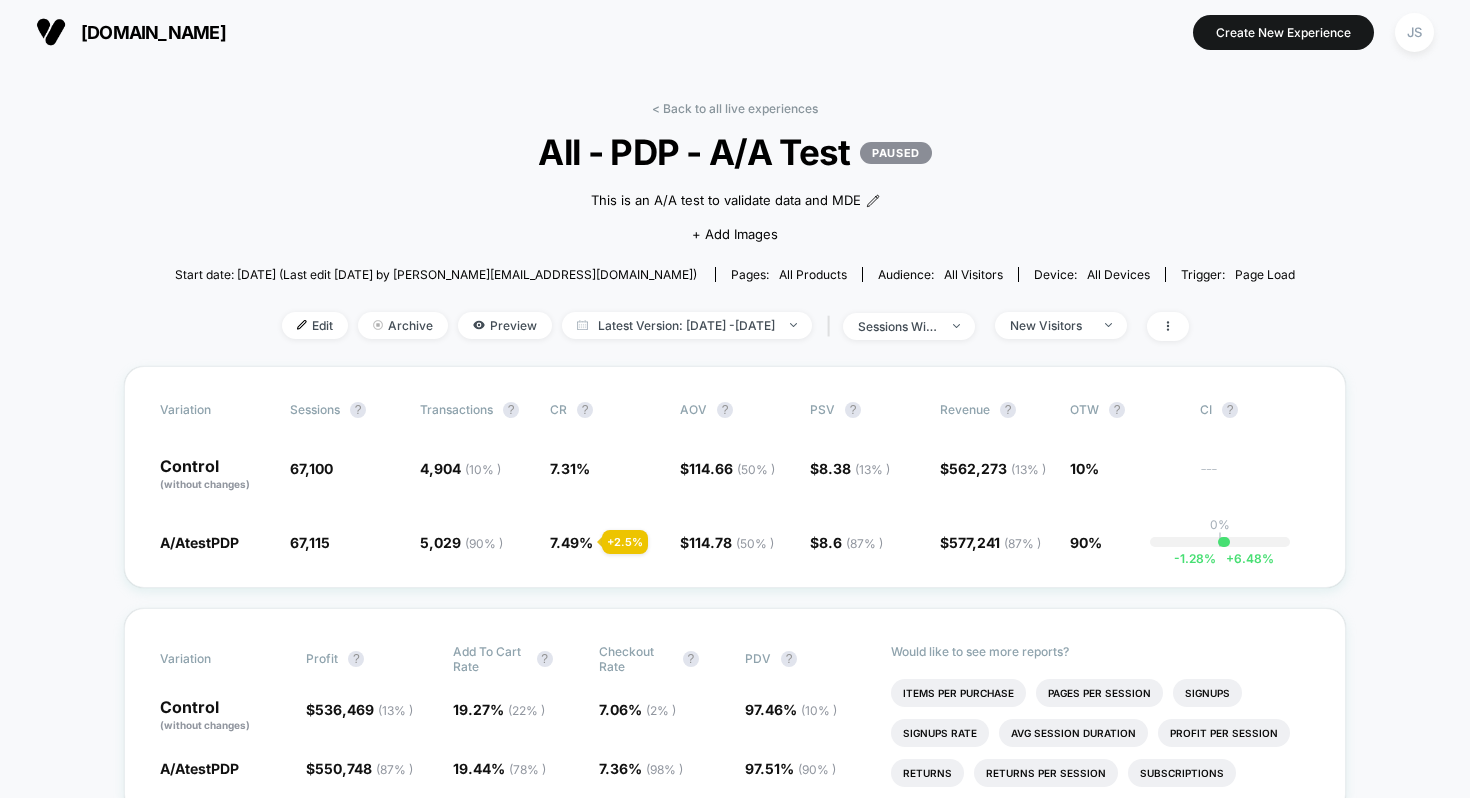 click at bounding box center (735, 32) 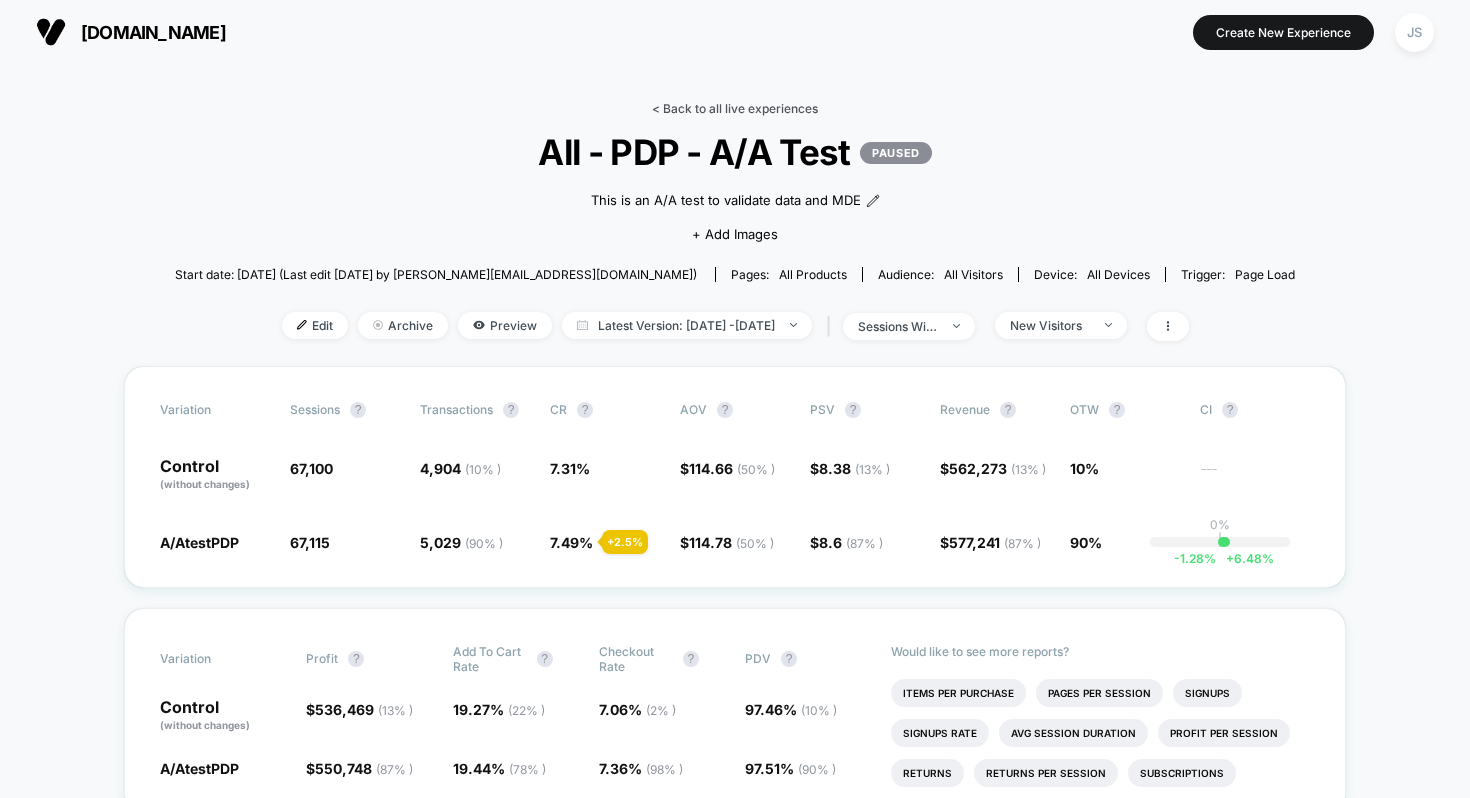 click on "< Back to all live experiences" at bounding box center [735, 108] 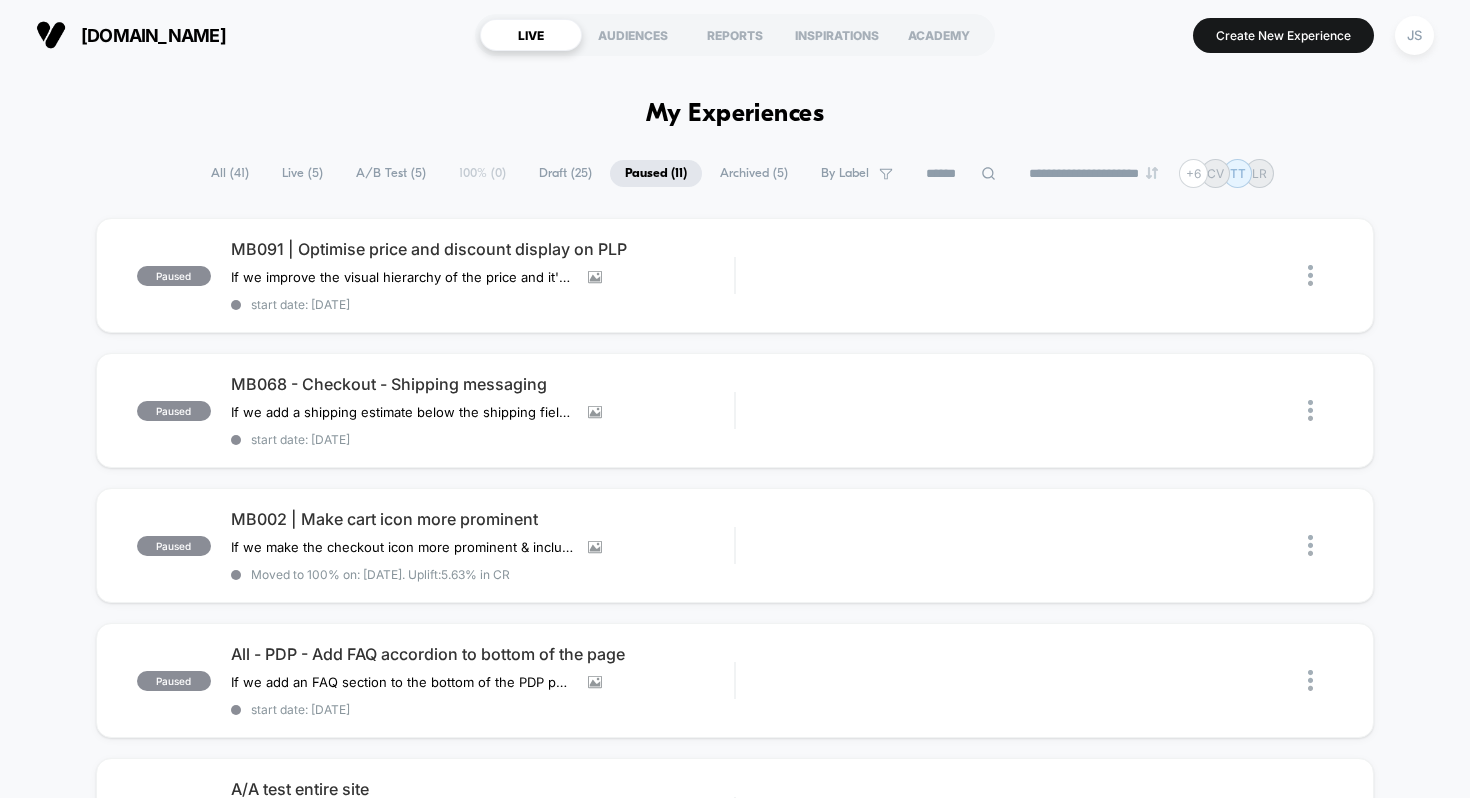 click on "Live ( 5 )" at bounding box center (302, 173) 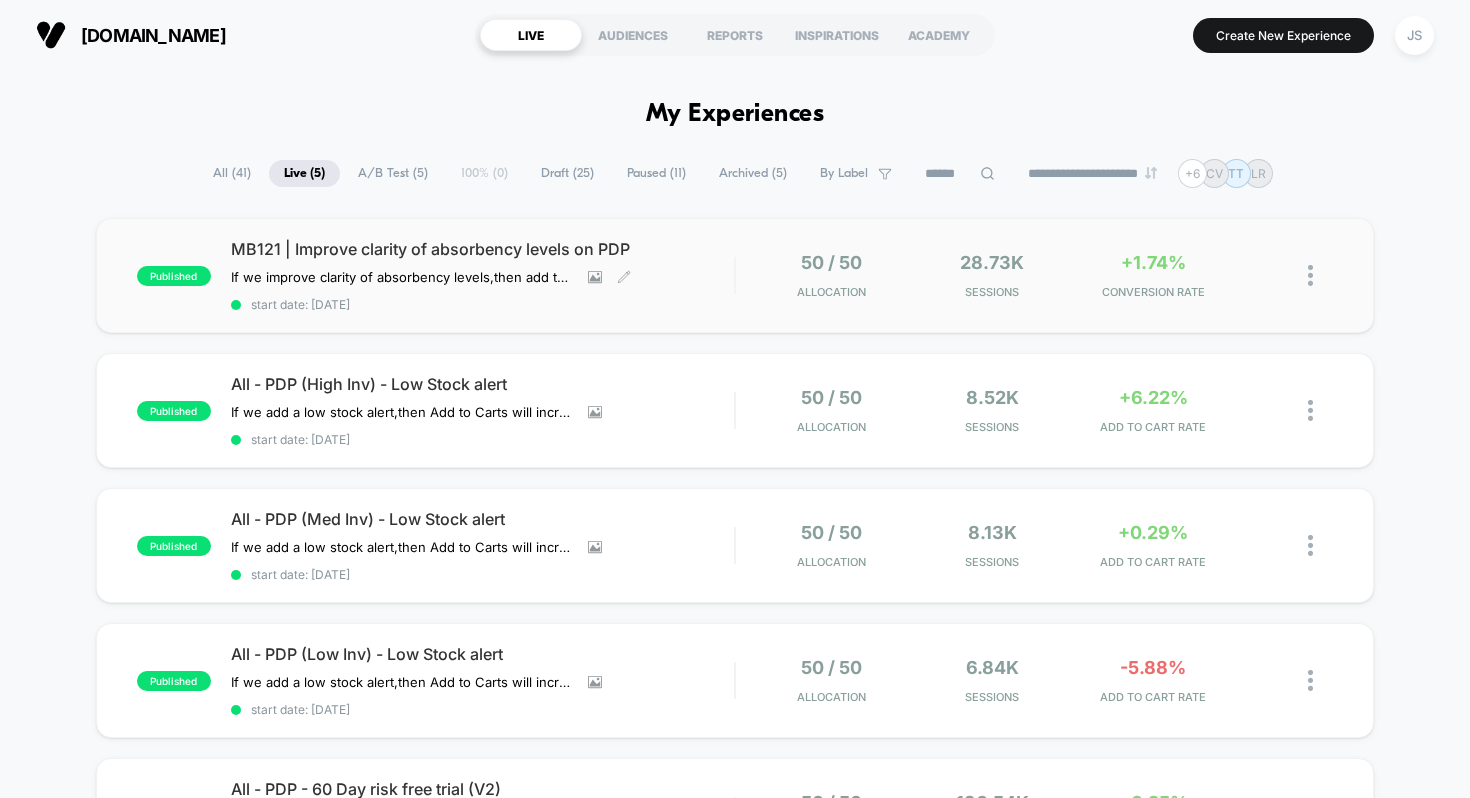 click on "MB121 | Improve clarity of absorbency levels on PDP" at bounding box center [483, 249] 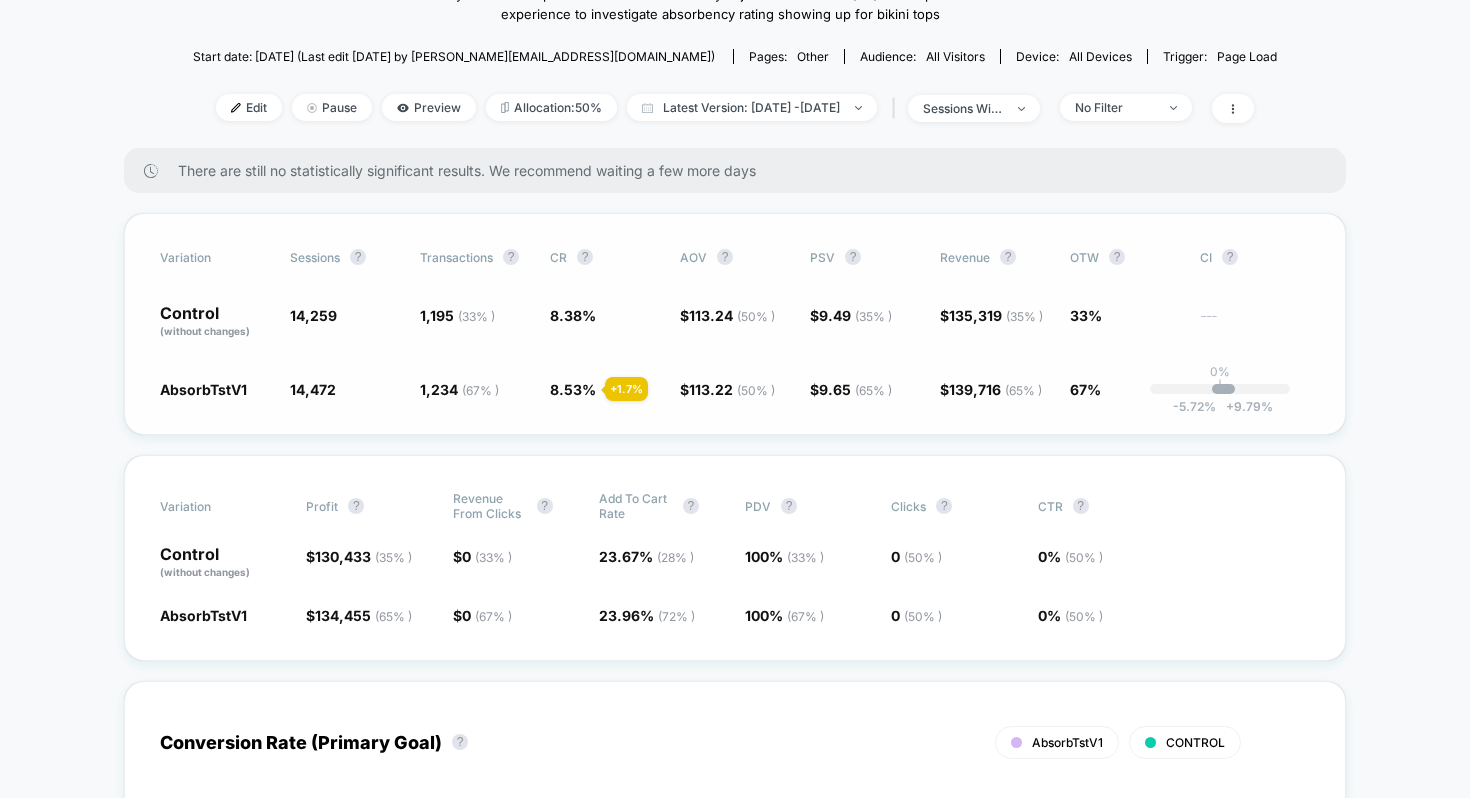 scroll, scrollTop: 268, scrollLeft: 0, axis: vertical 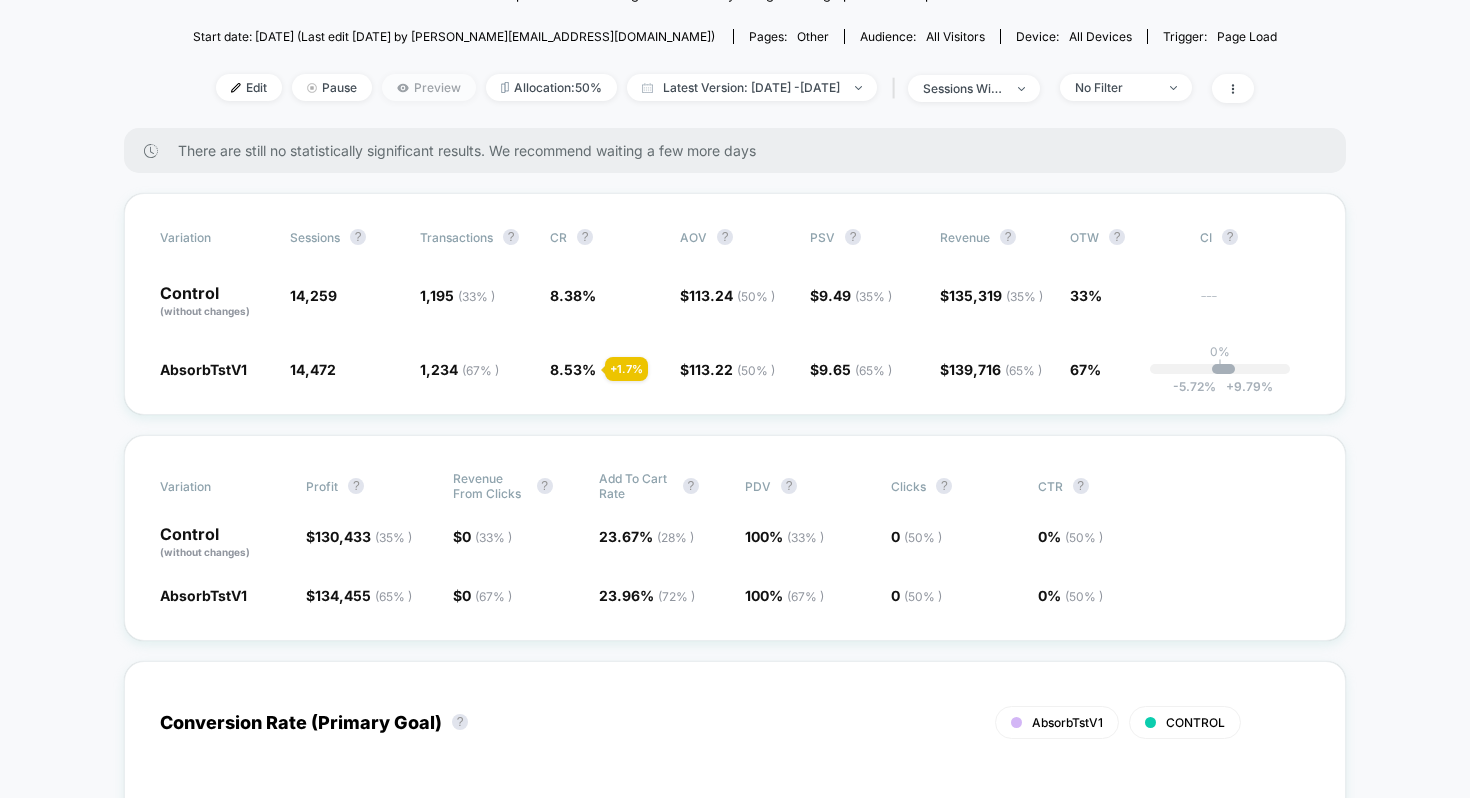 click on "Preview" at bounding box center [429, 87] 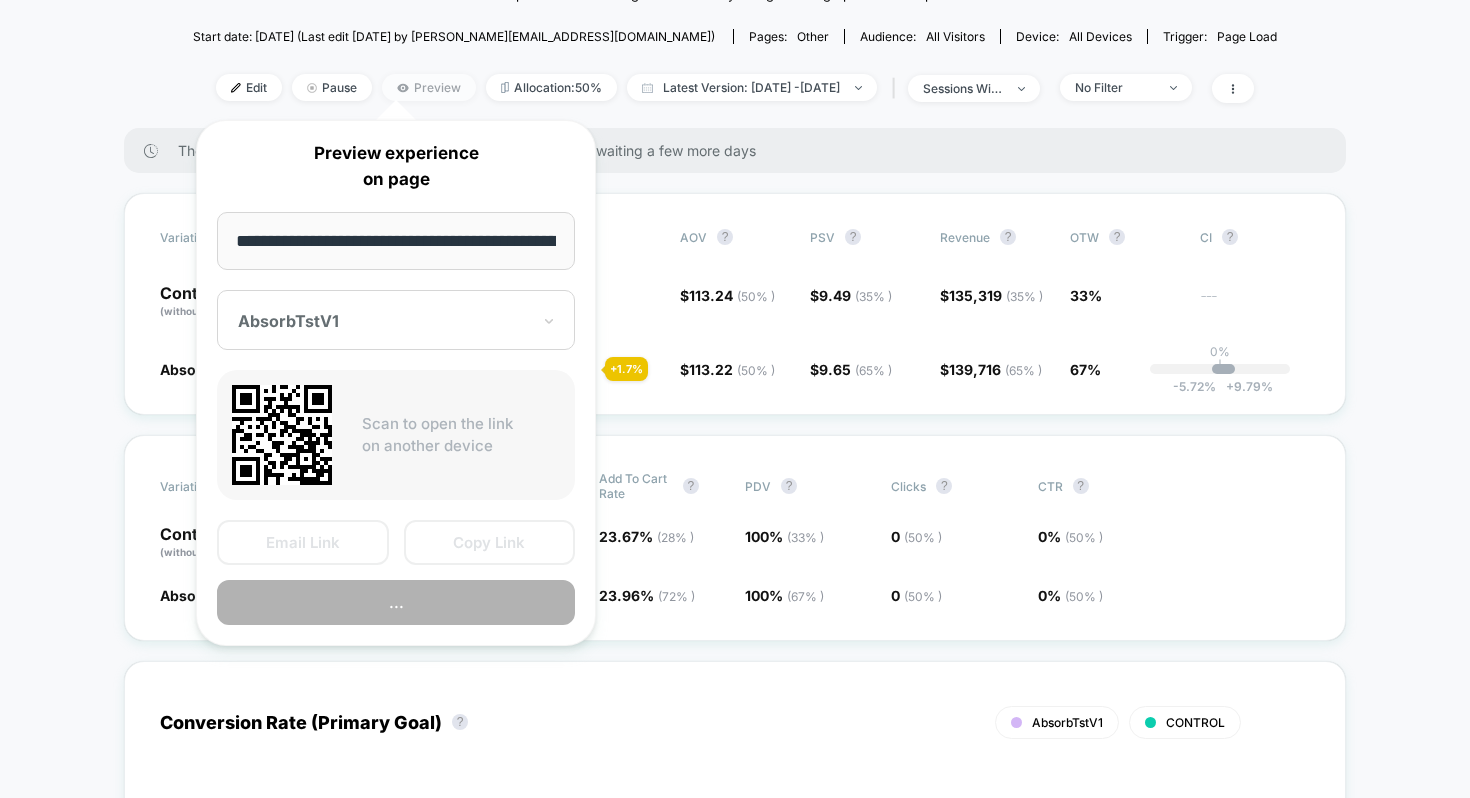 scroll, scrollTop: 0, scrollLeft: 240, axis: horizontal 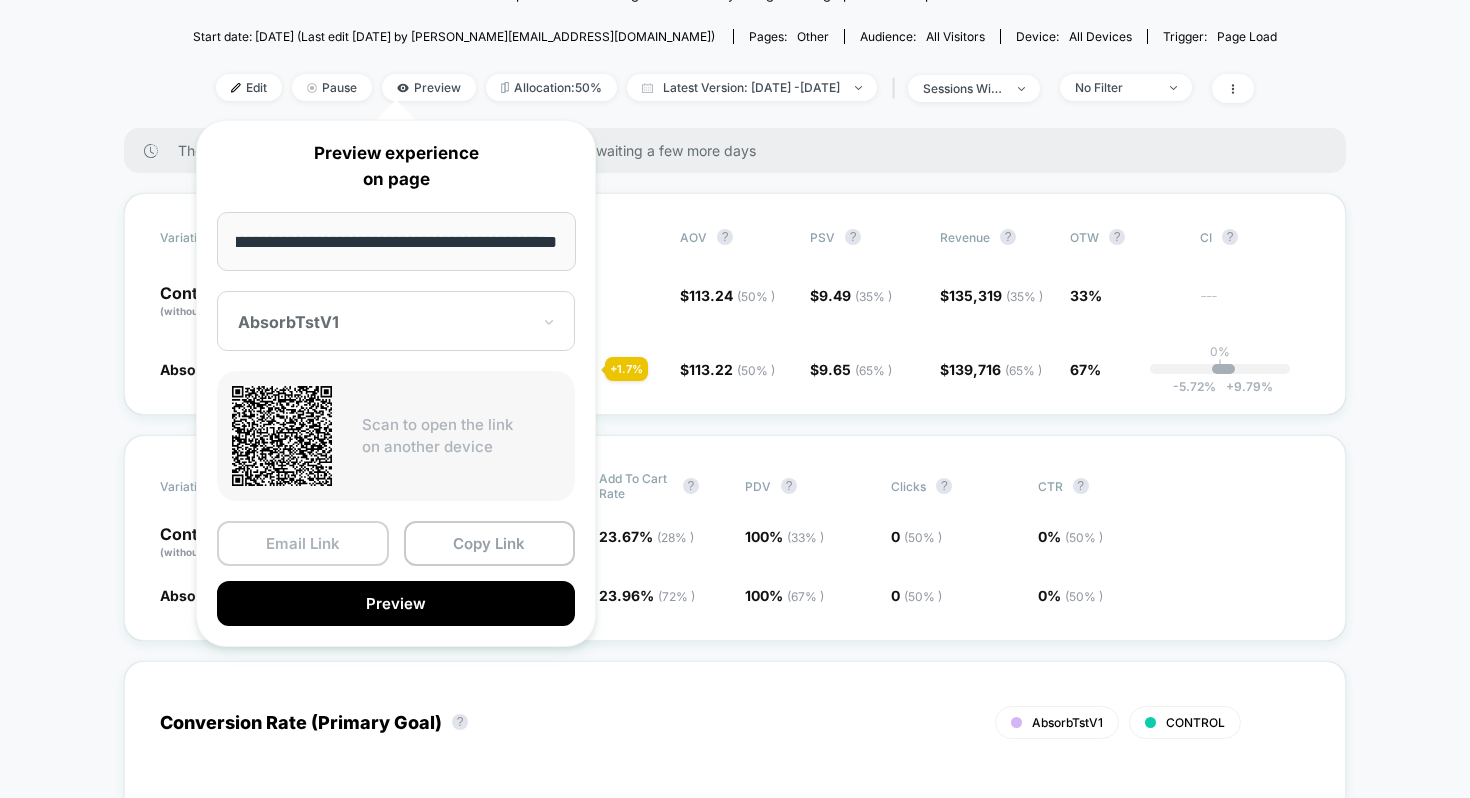 click on "Email Link" at bounding box center [303, 543] 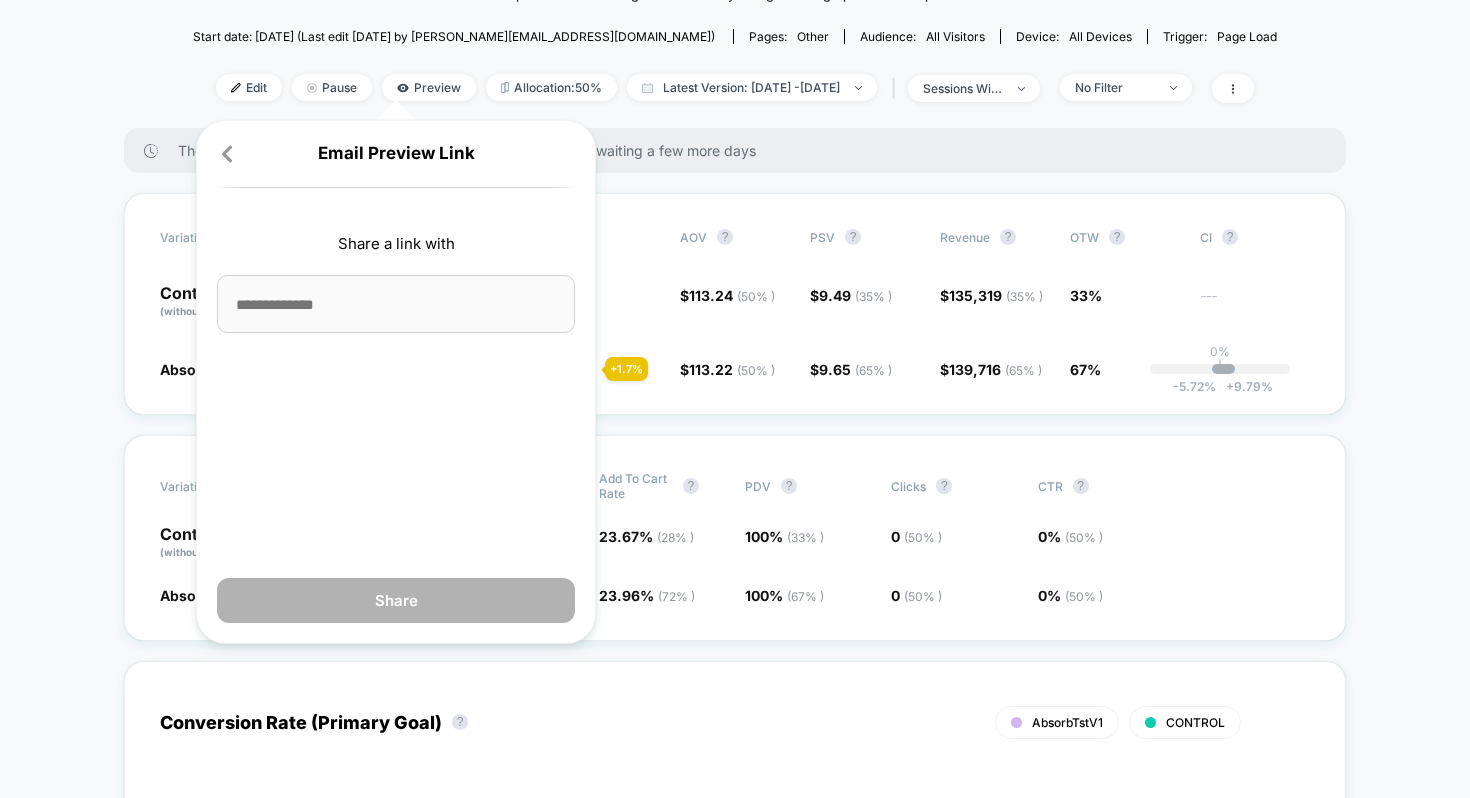 click at bounding box center (396, 304) 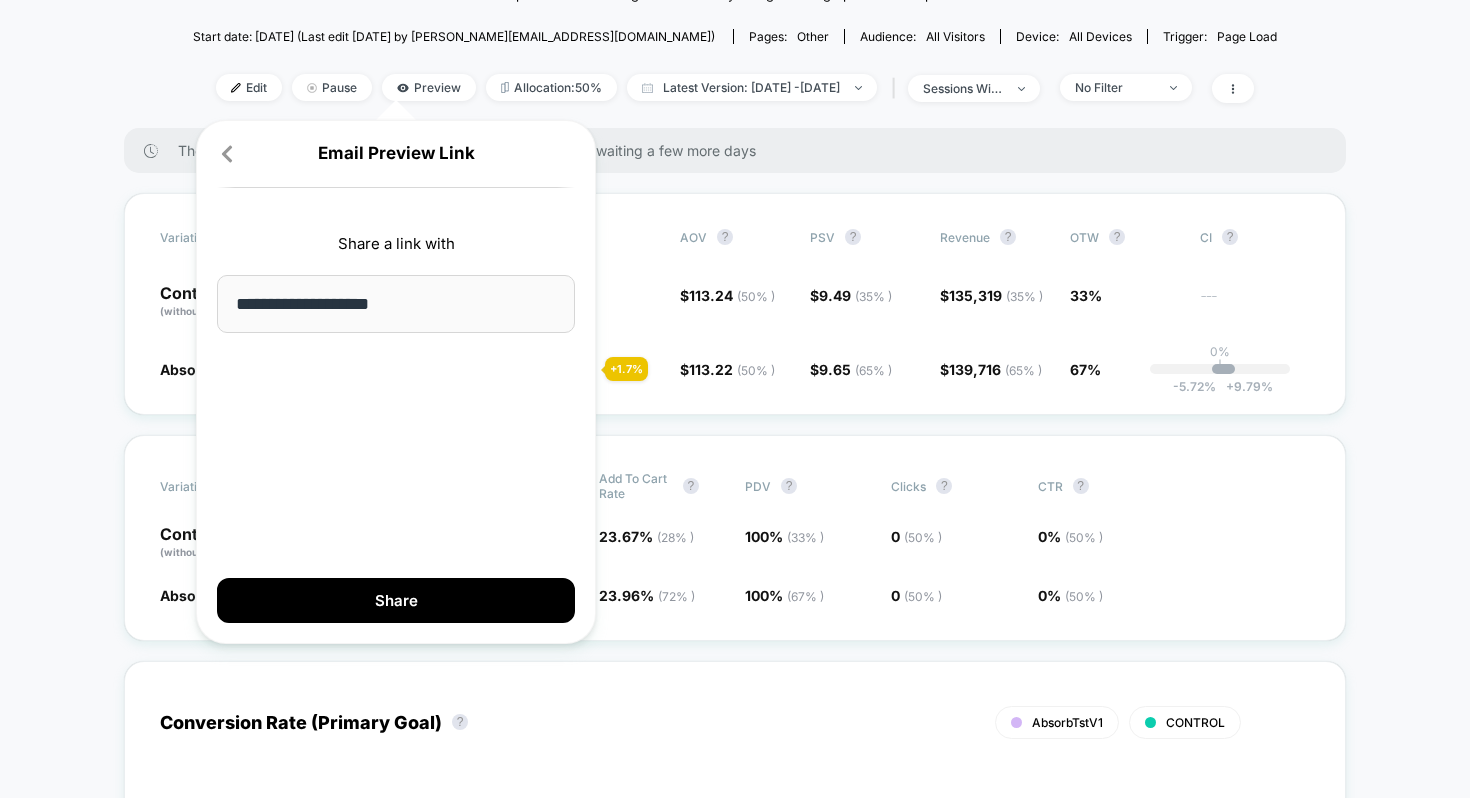 click on "**********" at bounding box center [396, 382] 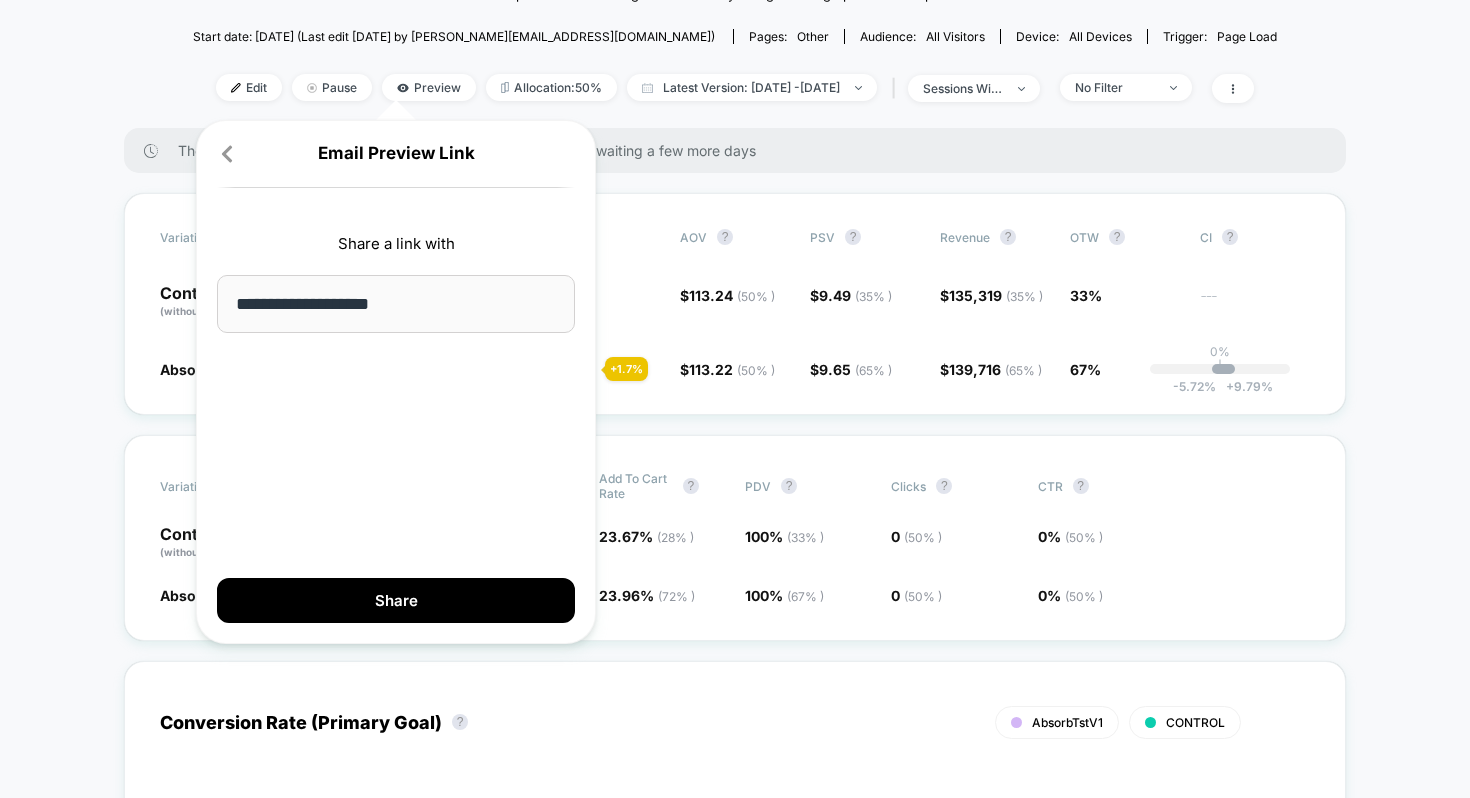 click on "**********" at bounding box center [396, 304] 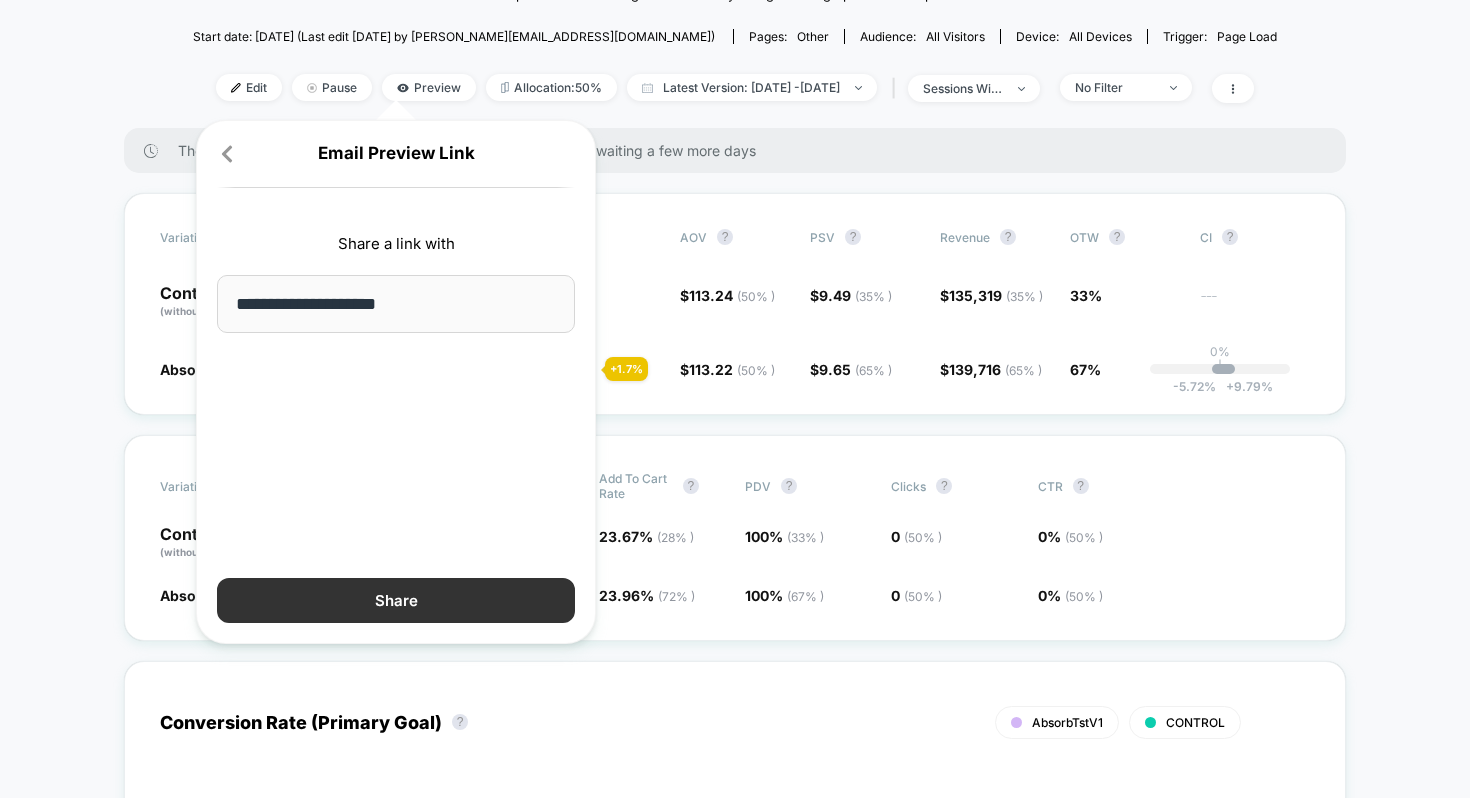 click on "Share" at bounding box center [396, 600] 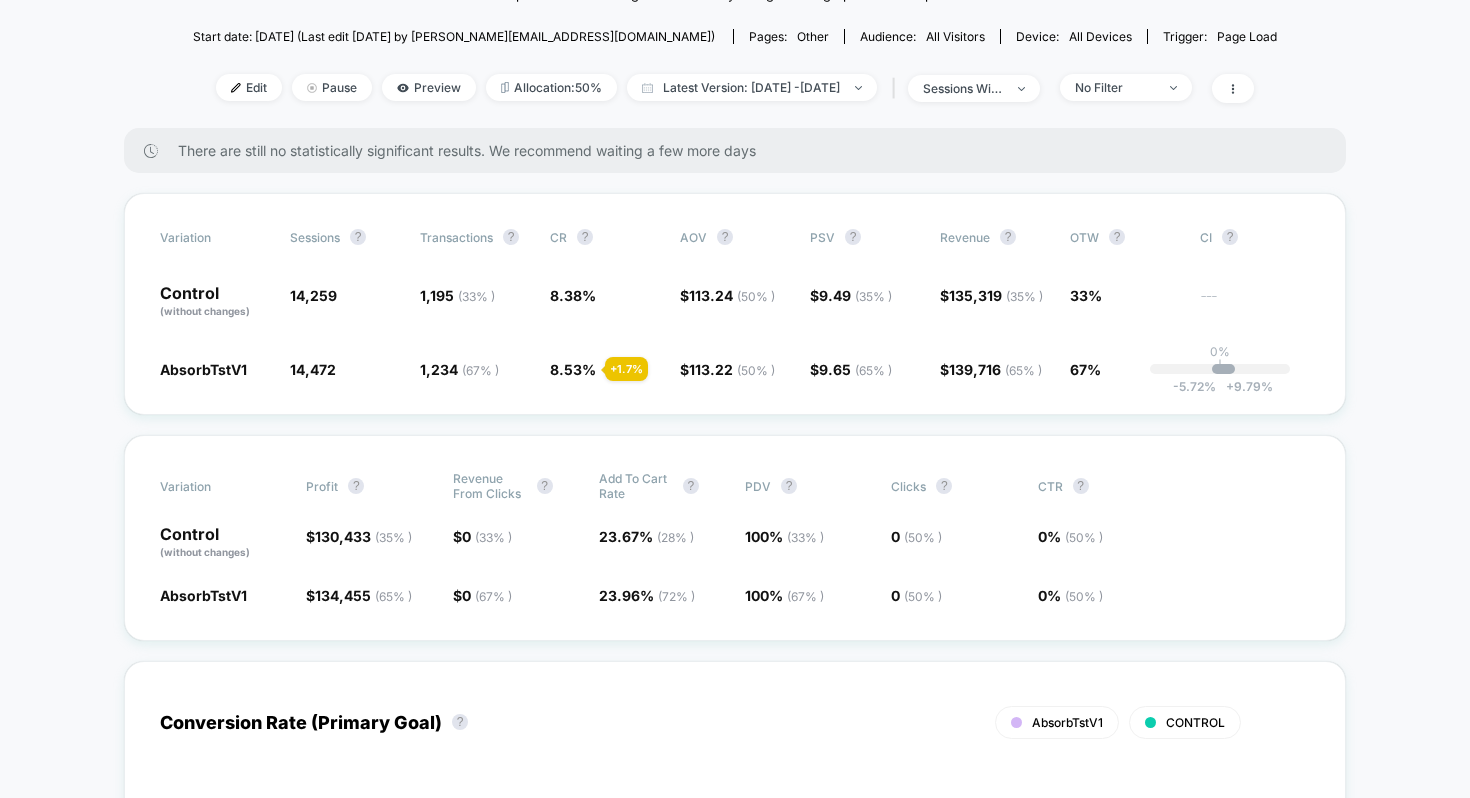 scroll, scrollTop: 0, scrollLeft: 0, axis: both 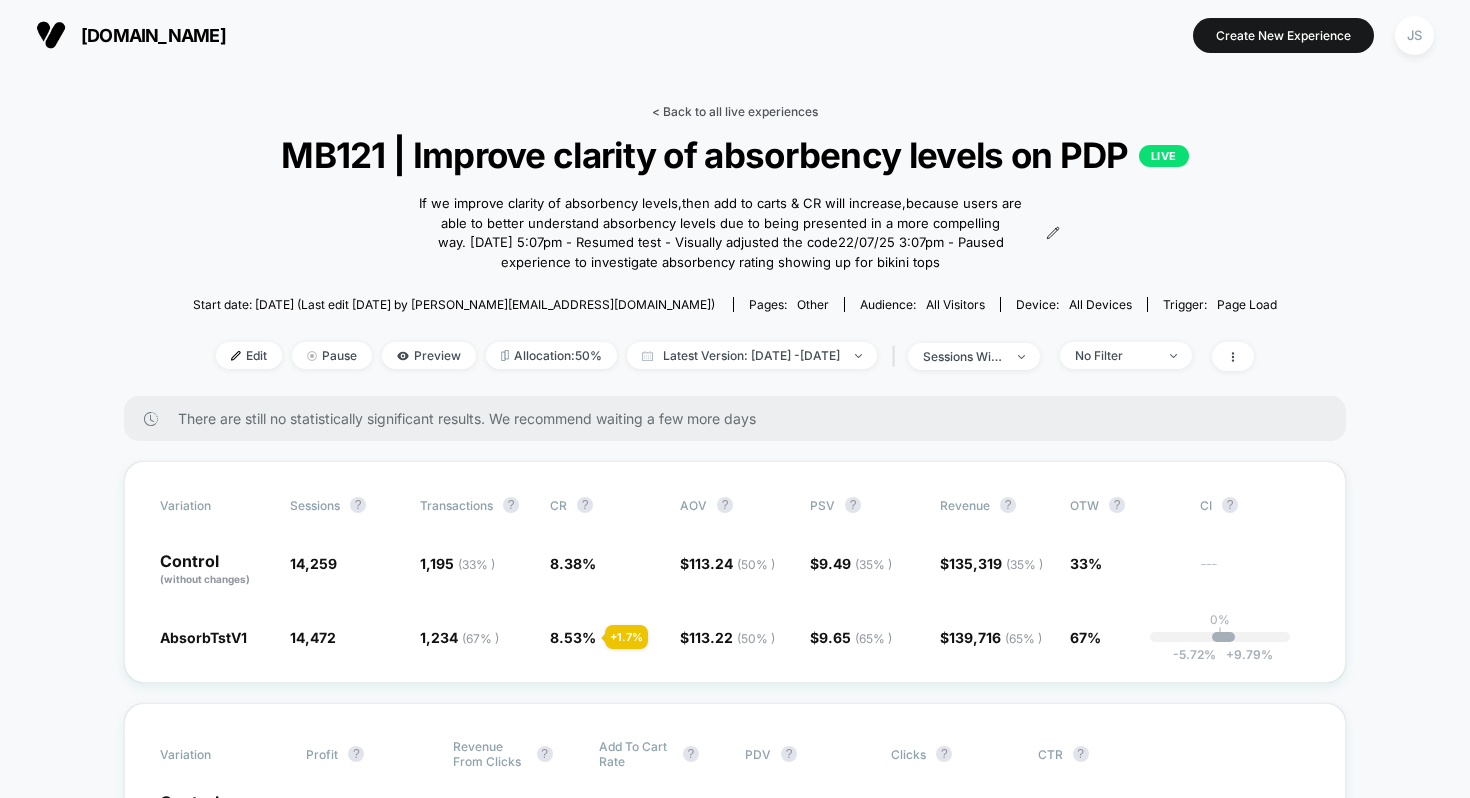 click on "< Back to all live experiences" at bounding box center [735, 111] 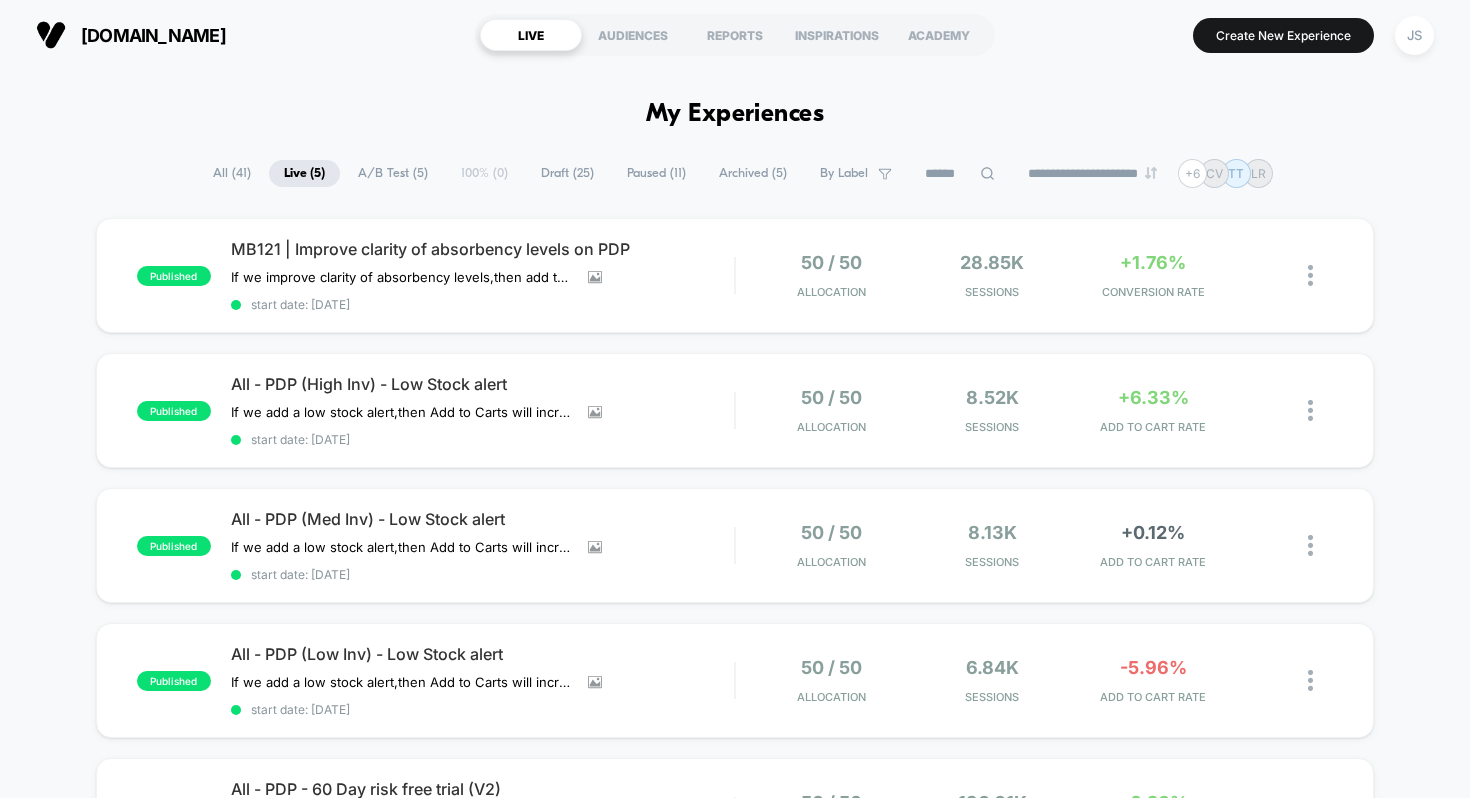 click on "JS" at bounding box center (1414, 35) 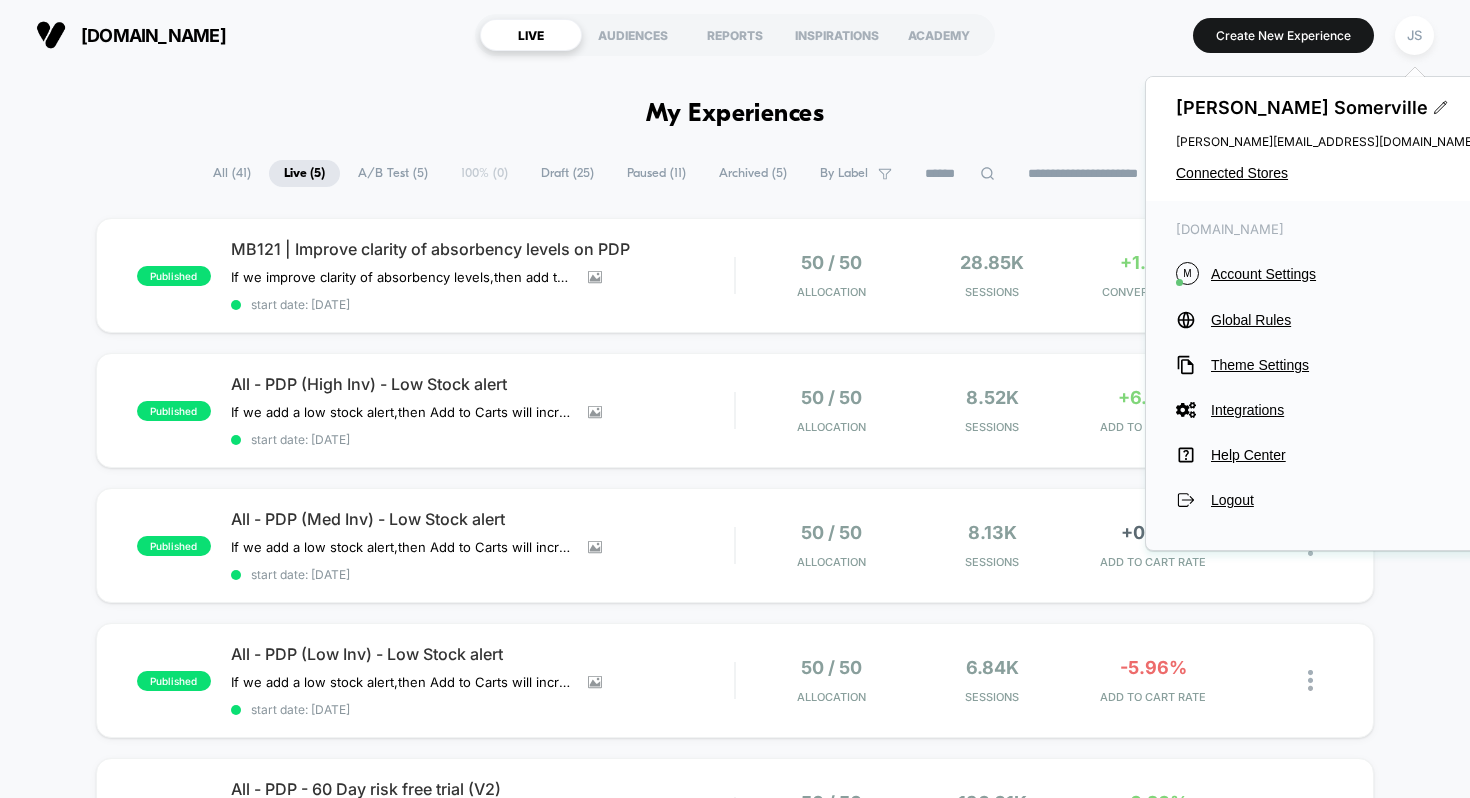 click on "**********" at bounding box center (735, 1417) 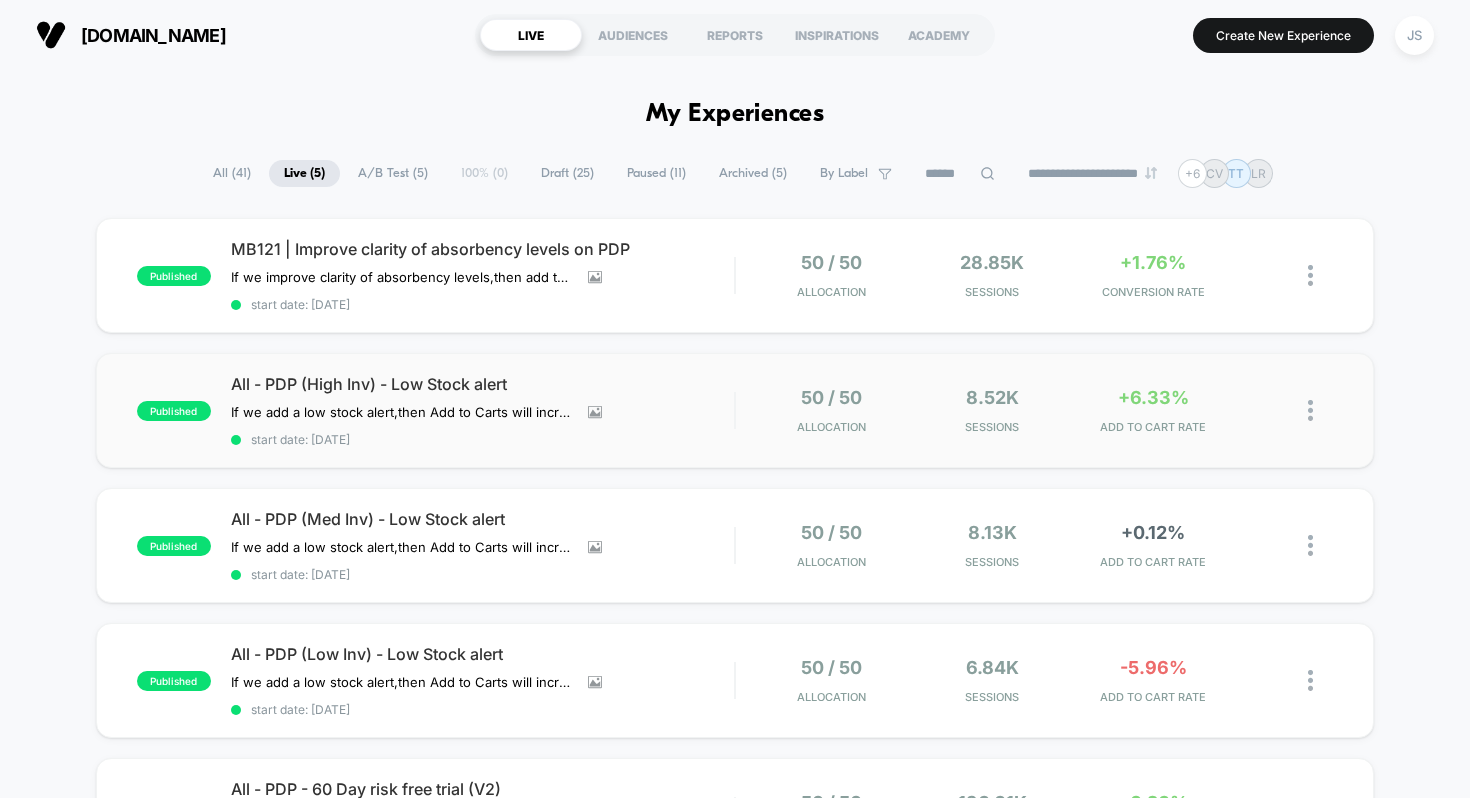 click on "published All - PDP (High Inv) - Low Stock alert If we  add a low stock alert , then  Add to Carts  will  increase , due to an increased sense of urgency . Click to view images Click to edit experience details If we add a low stock alert,then Add to Carts will increase,due to an increased sense of urgency. start date: 25/06/2025 50 / 50 Allocation 8.52k Sessions +6.33% ADD TO CART RATE" at bounding box center [735, 410] 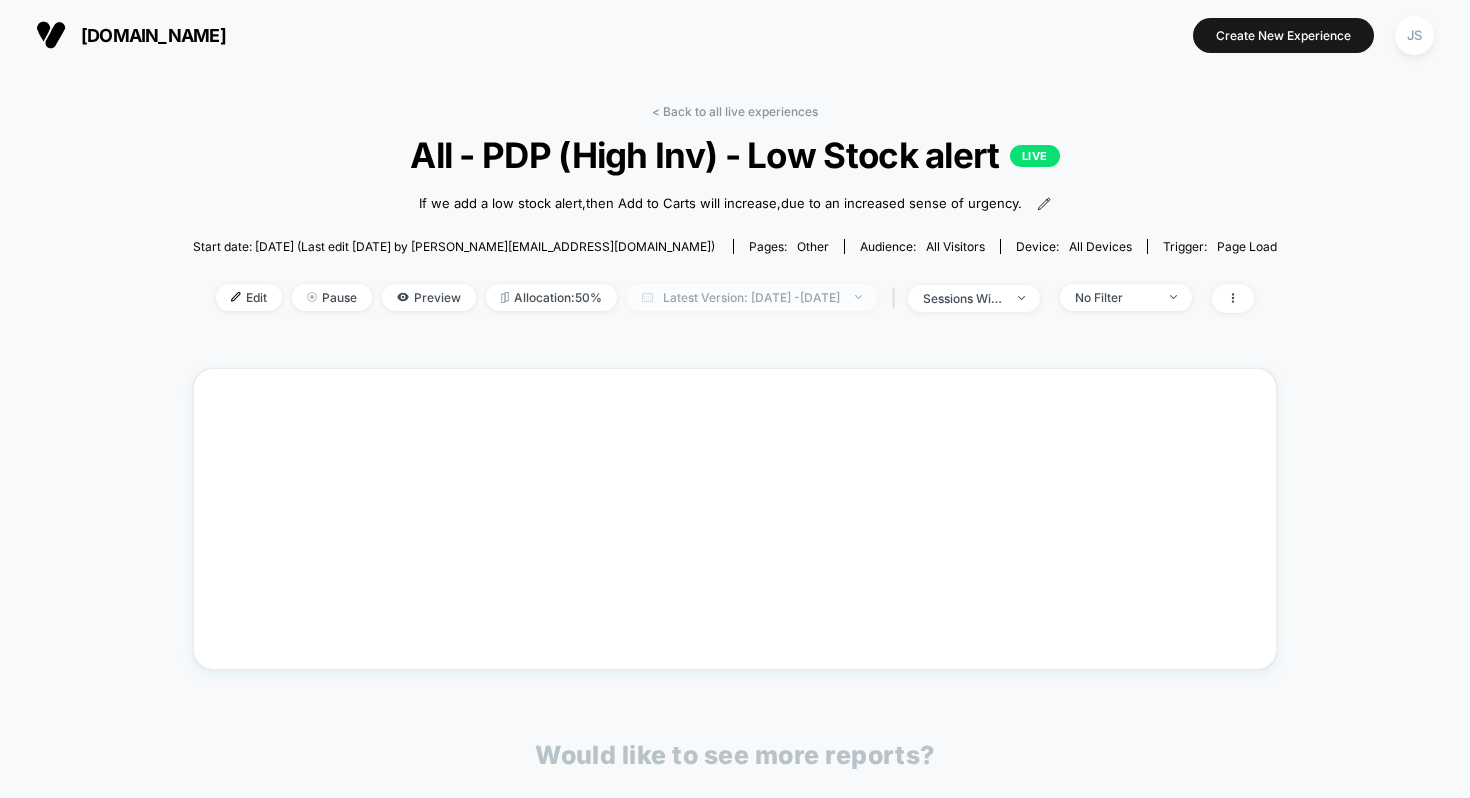 click on "Latest Version:     Jun 25, 2025    -    Jul 31, 2025" at bounding box center (752, 297) 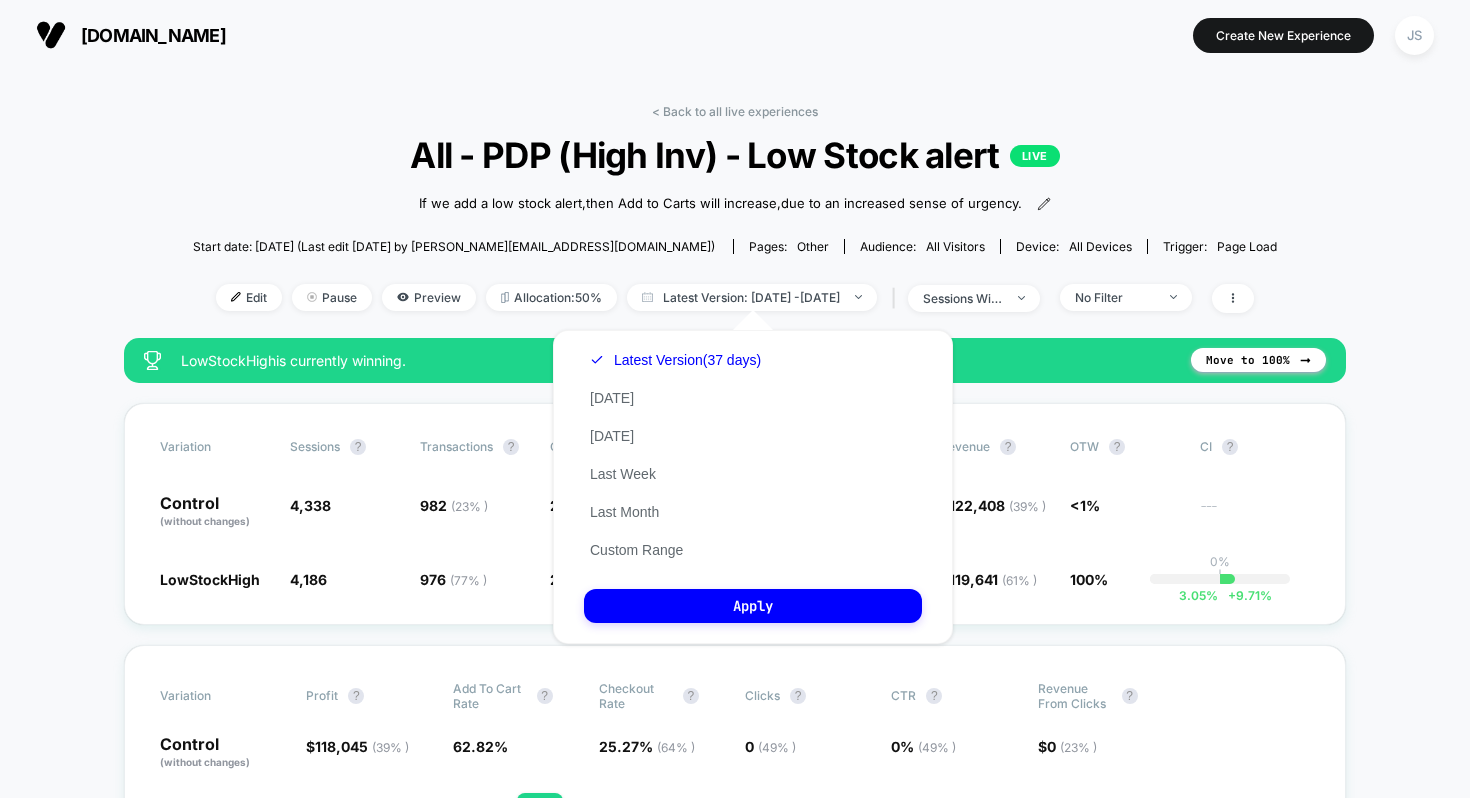 click on "All - PDP (High Inv) - Low Stock alert LIVE" at bounding box center (734, 155) 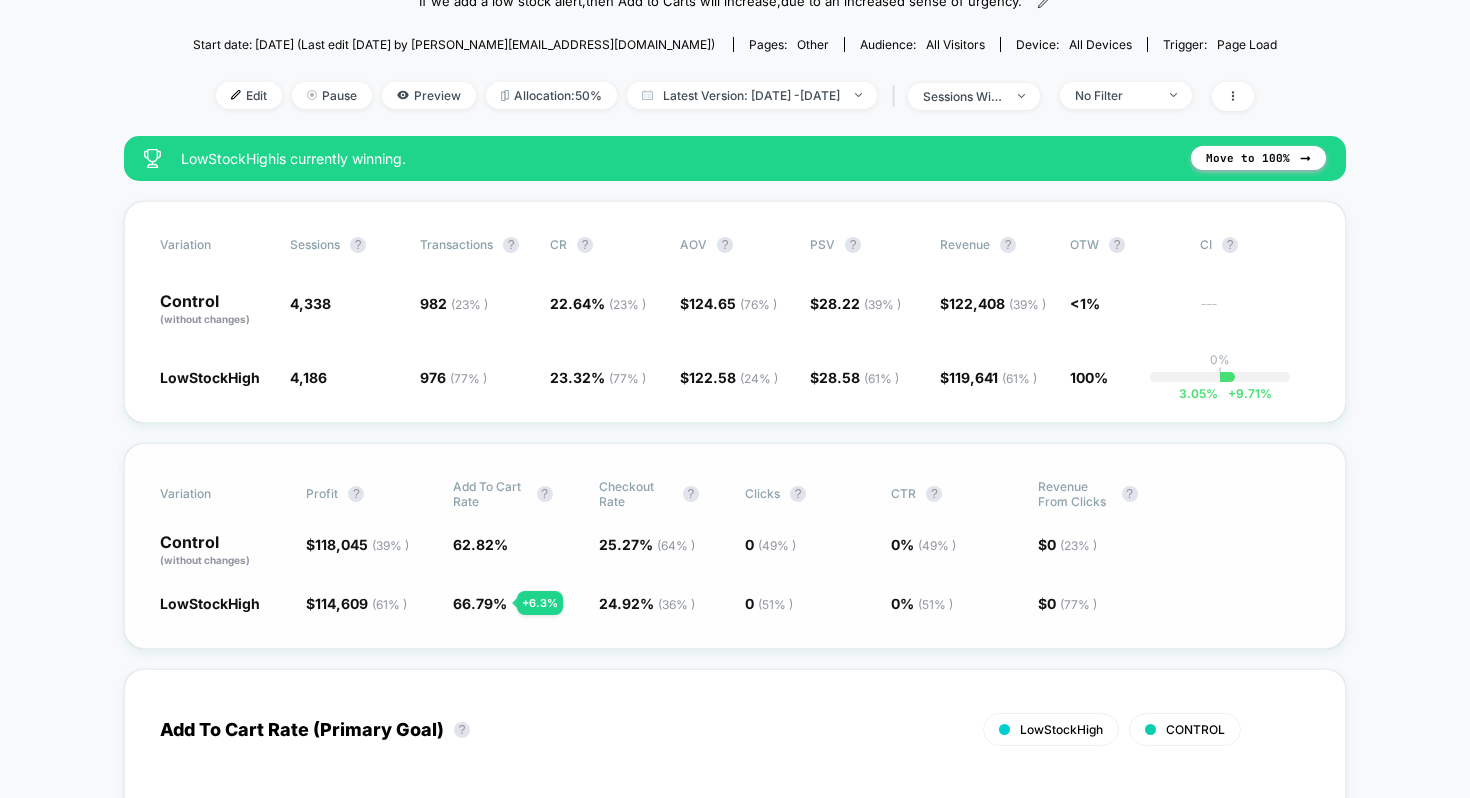 scroll, scrollTop: 249, scrollLeft: 0, axis: vertical 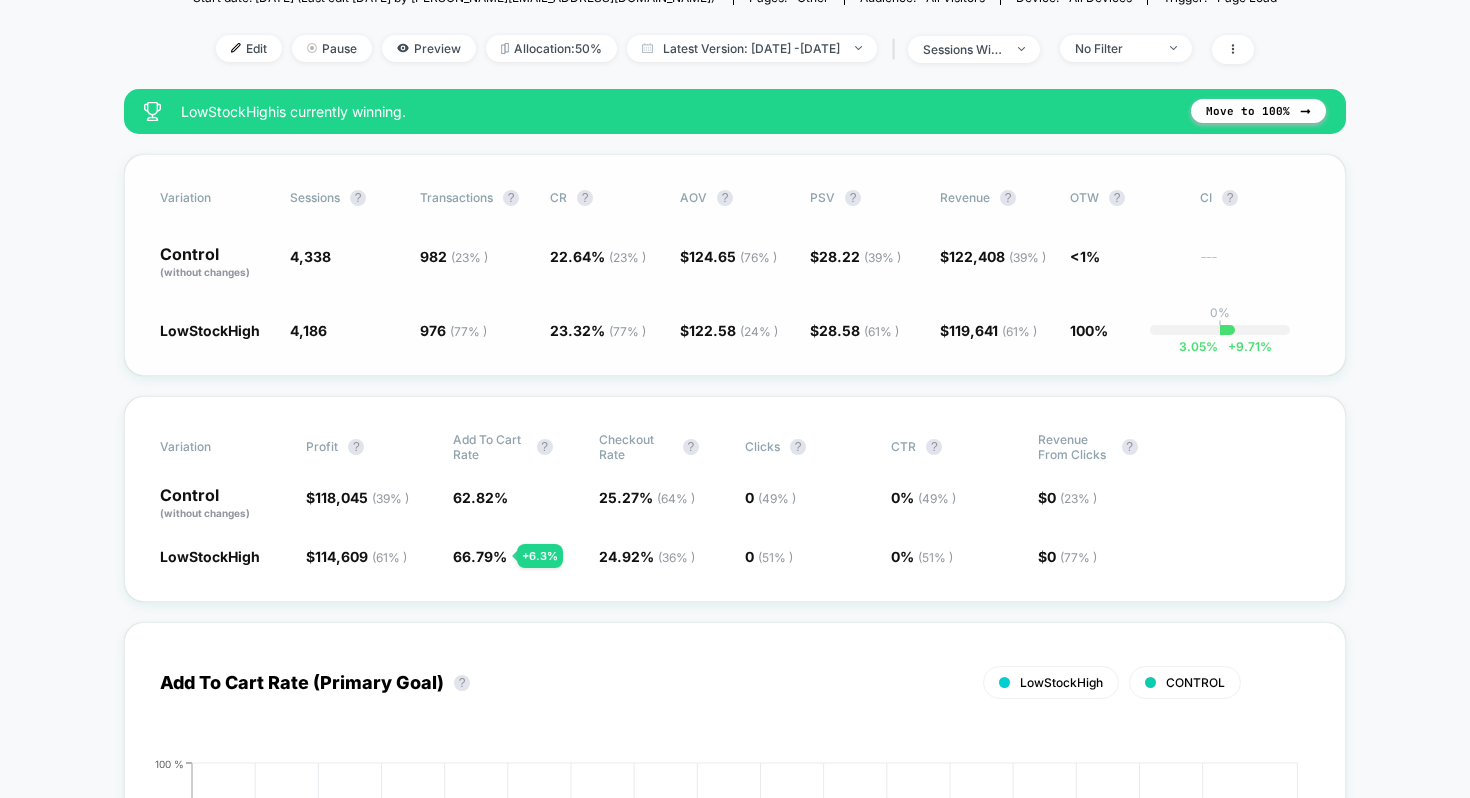 click on "Variation Sessions ? Transactions ? CR ? AOV ? PSV ? Revenue ? OTW ? CI ? Control (without changes) 4,338 982 (  23 % ) 22.64 % (  23 % ) $ 124.65 (  76 % ) $ 28.22 (  39 % ) $ 122,408 (  39 % ) <1% --- LowStockHigh 4,186 - 3.5 % 976 (  77 % ) + 3 % 23.32 % (  77 % ) + 3 % $ 122.58 (  24 % ) - 1.7 % $ 28.58 (  61 % ) + 1.3 % $ 119,641 (  61 % ) + 1.3 % 100% 0% | 3.05 % + 9.71 %" at bounding box center (735, 265) 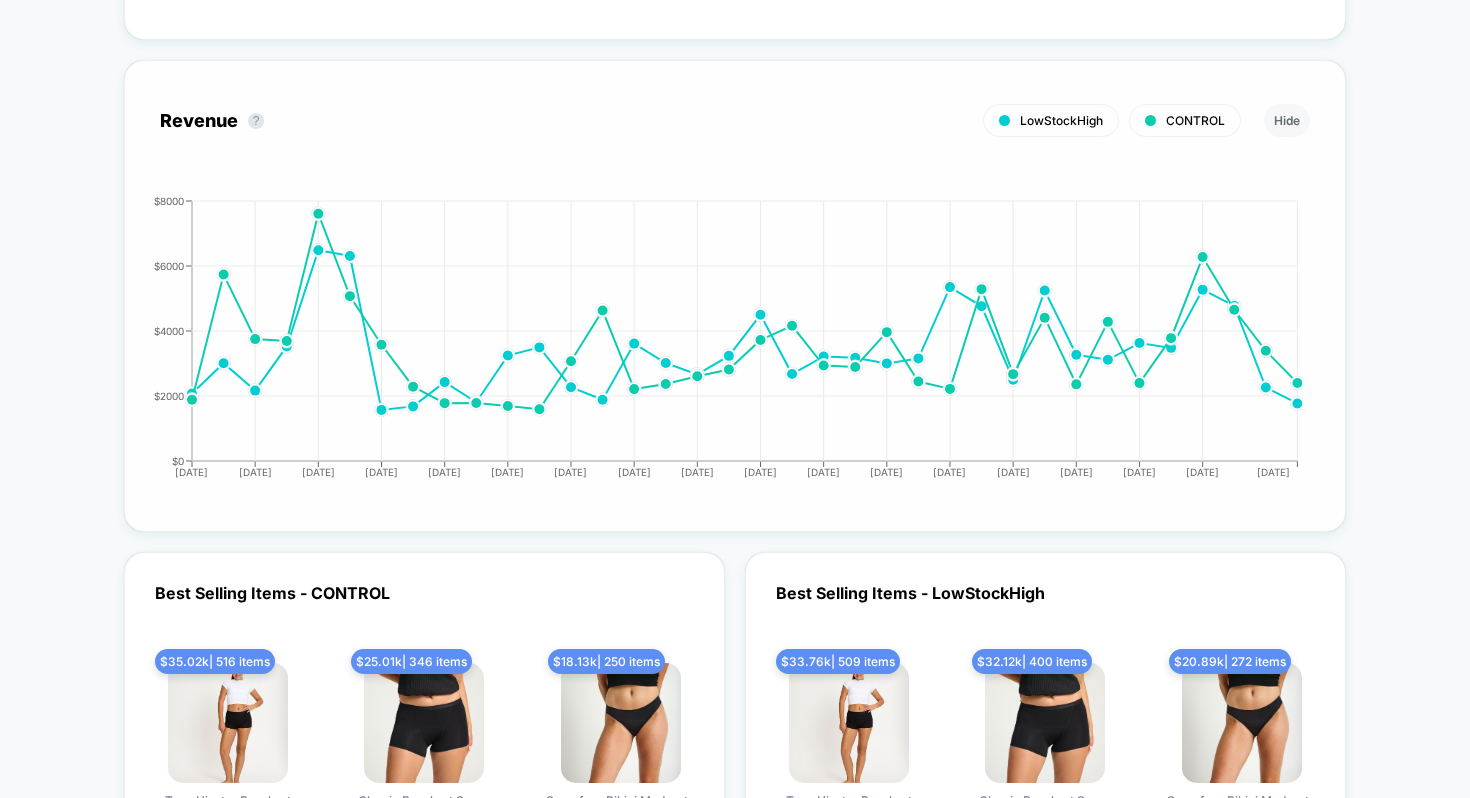 scroll, scrollTop: 4808, scrollLeft: 0, axis: vertical 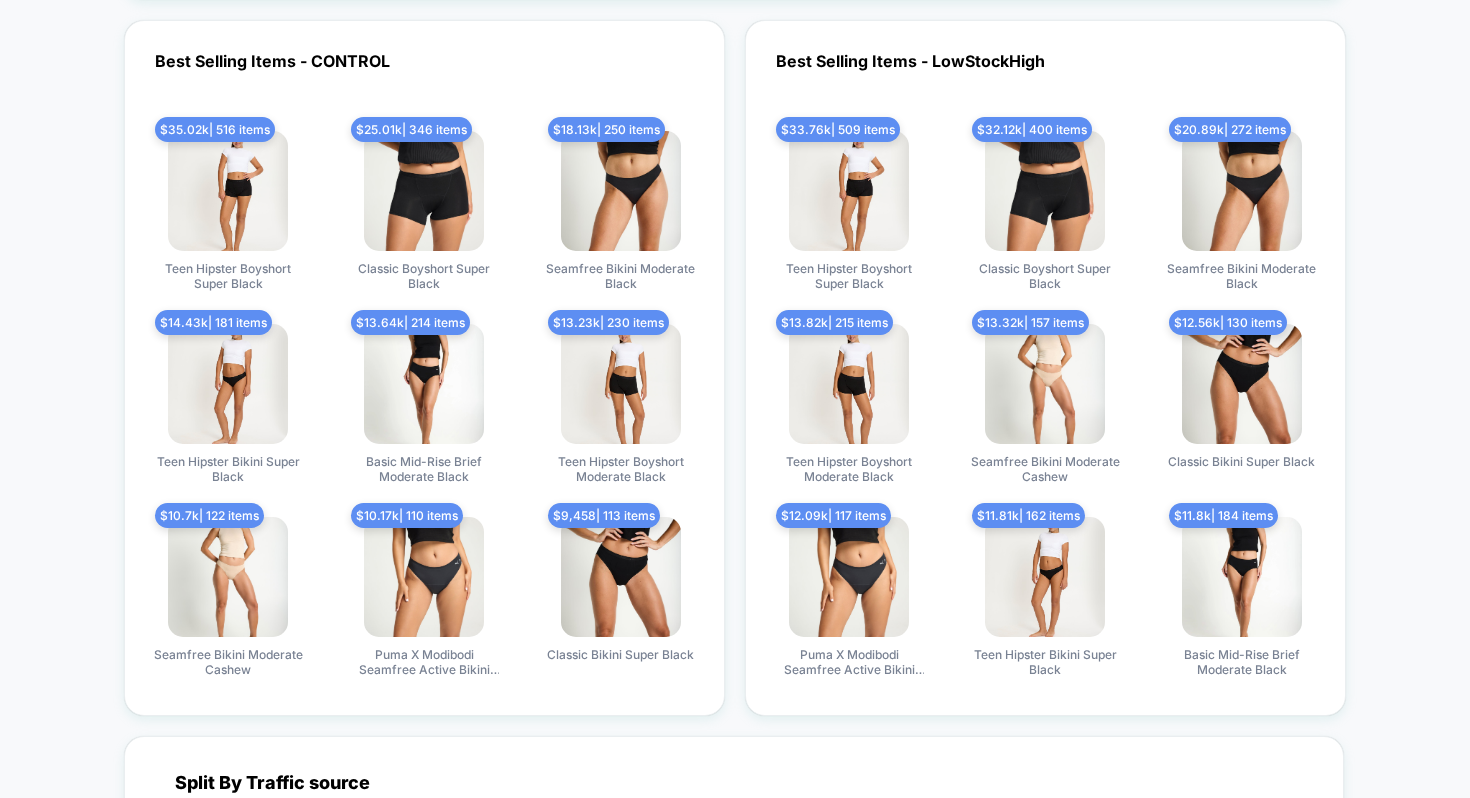 click on "Best Selling Items - LowStockHigh $ 33.76k  | 509 items Teen Hipster Boyshort Super Black $ 32.12k  | 400 items Classic Boyshort Super Black $ 20.89k  | 272 items Seamfree Bikini Moderate Black $ 13.82k  | 215 items Teen Hipster Boyshort Moderate Black $ 13.32k  | 157 items Seamfree Bikini Moderate Cashew $ 12.56k  | 130 items Classic Bikini Super Black $ 12.09k  | 117 items Puma X Modibodi Seamfree Active Bikini Moderate Onyx Grey $ 11.81k  | 162 items Teen Hipster Bikini Super Black $ 11.8k  | 184 items Basic Mid-Rise Brief Moderate Black" at bounding box center [1045, 368] 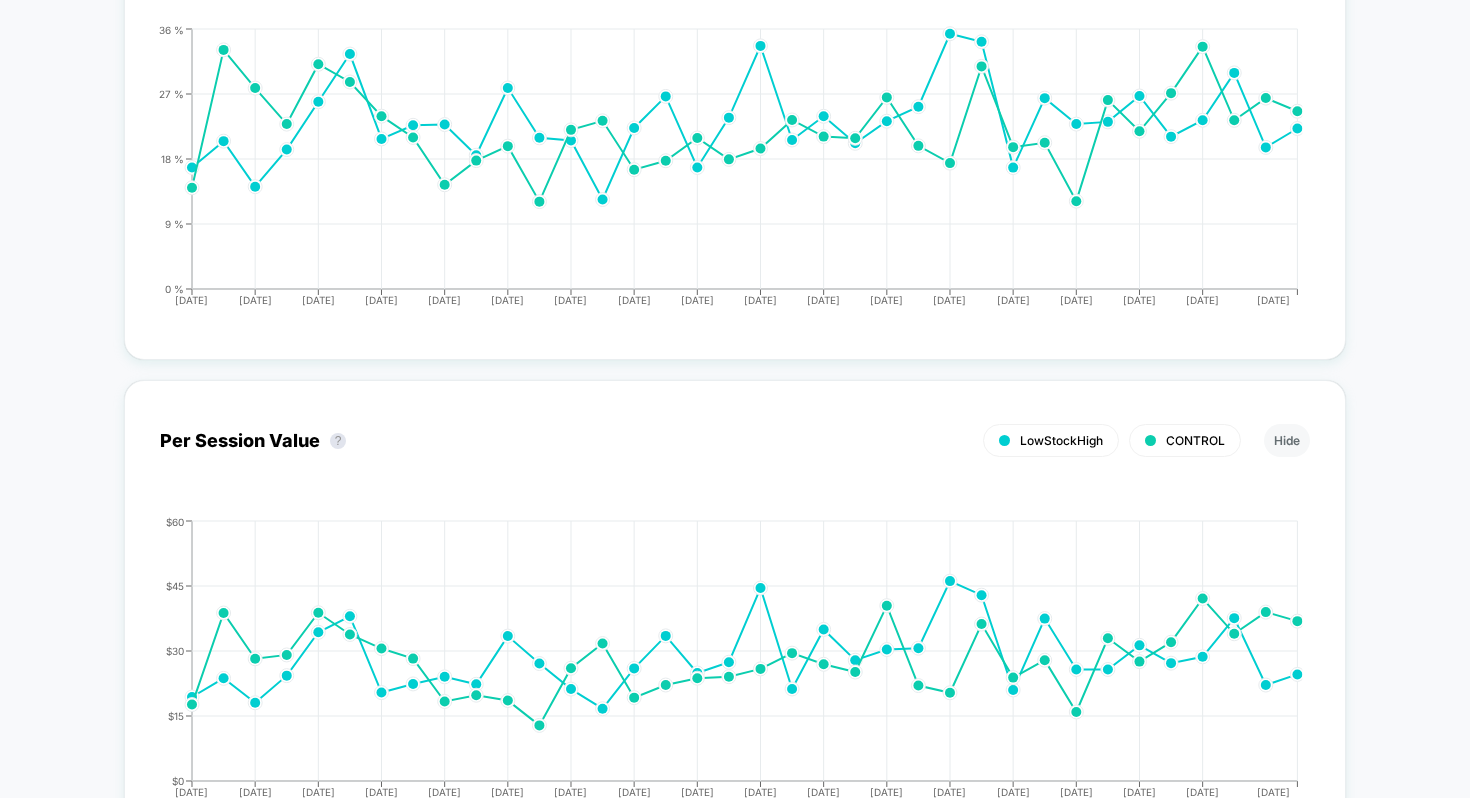 scroll, scrollTop: 0, scrollLeft: 0, axis: both 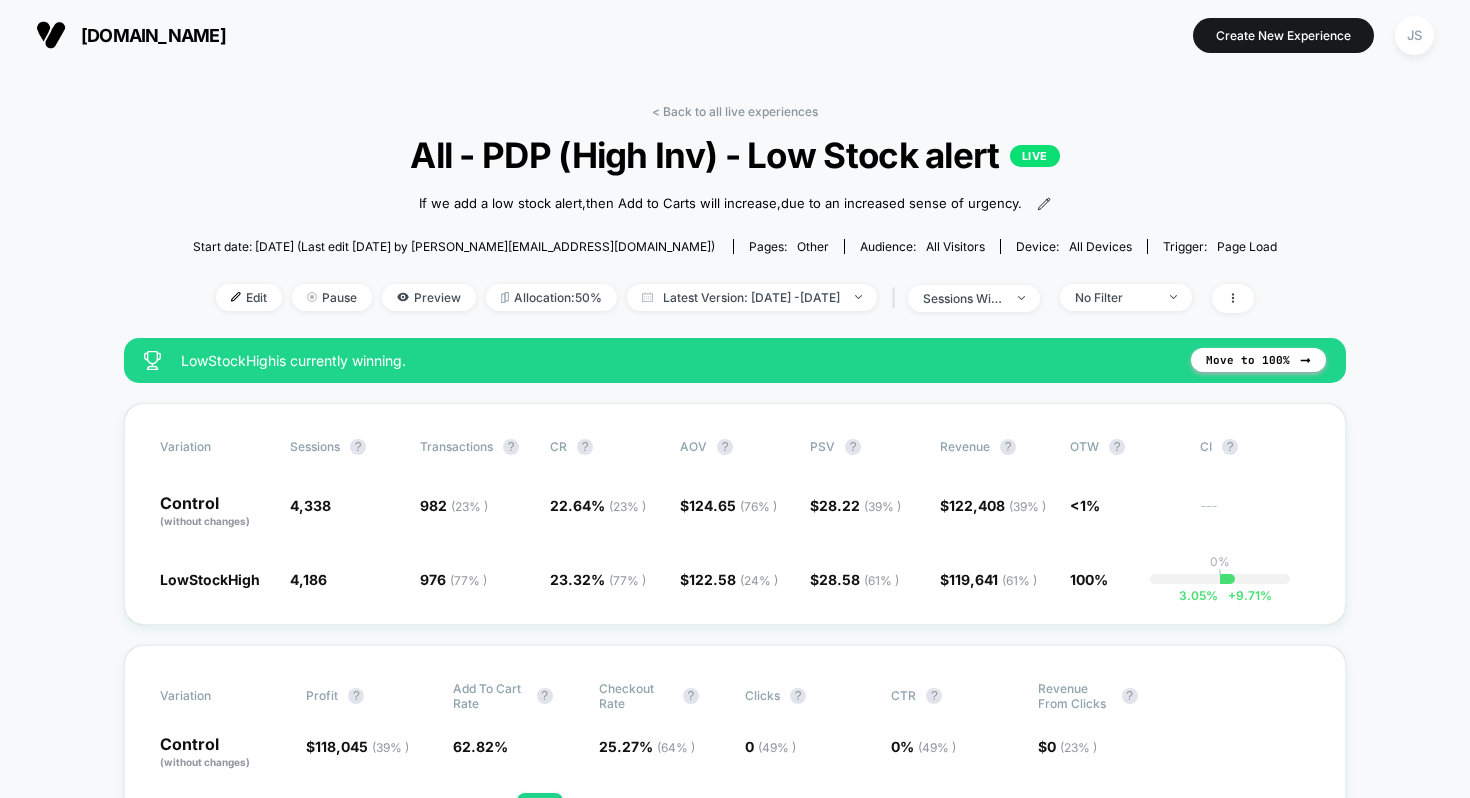 click on "< Back to all live experiences  All - PDP (High Inv) - Low Stock alert LIVE If we  add a low stock alert , then  Add to Carts  will  increase , due to an increased sense of urgency . Click to view images Click to edit experience details If we add a low stock alert,then Add to Carts will increase,due to an increased sense of urgency. Start date: 25/06/2025 (Last edit 25/06/2025 by justin.s@wearetag.co) Pages: other Audience: All Visitors Device: all devices Trigger: Page Load Edit Pause  Preview Allocation:  50% Latest Version:     Jun 25, 2025    -    Jul 31, 2025 |   sessions with impression   No Filter" at bounding box center [735, 221] 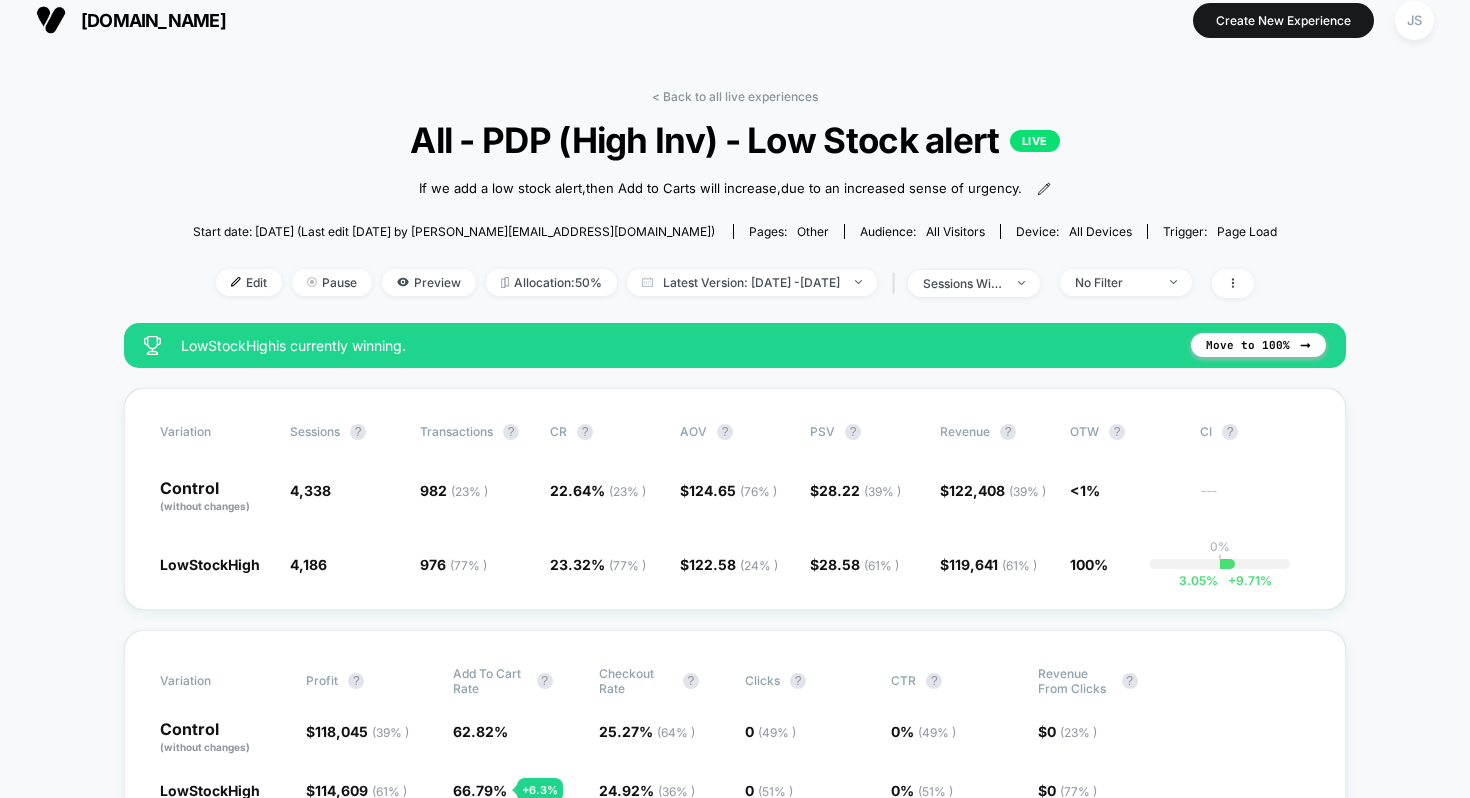 scroll, scrollTop: 7, scrollLeft: 0, axis: vertical 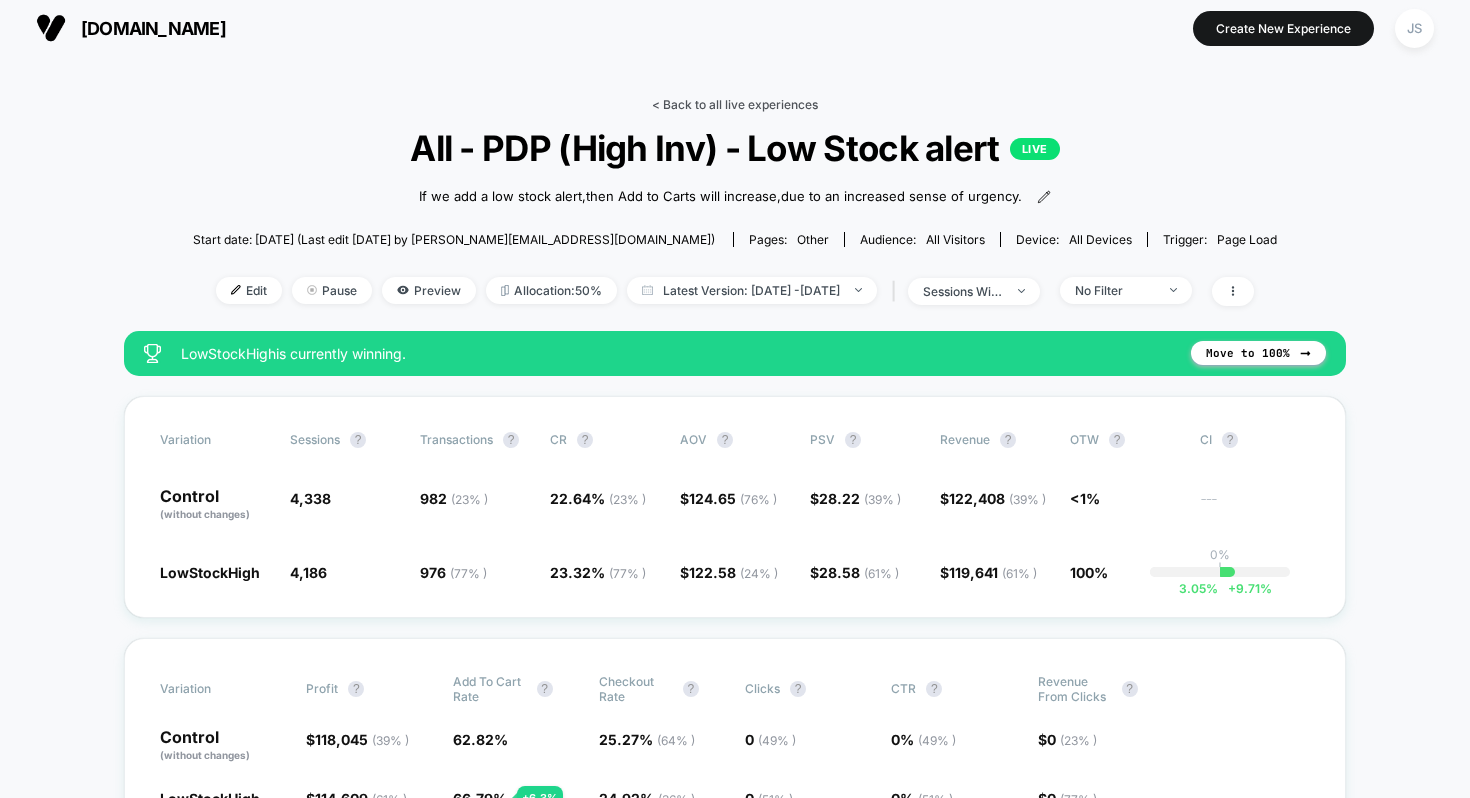 click on "< Back to all live experiences" at bounding box center (735, 104) 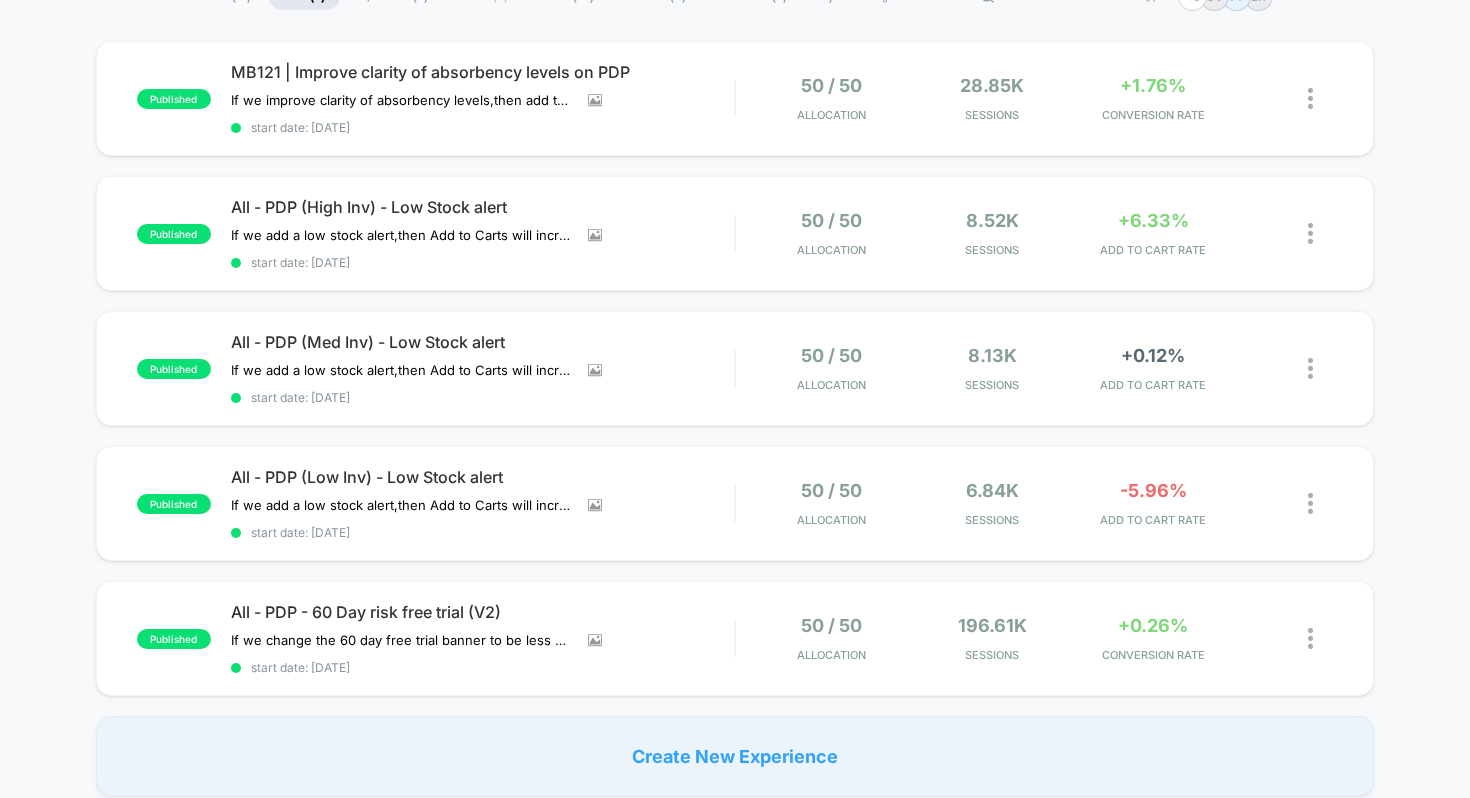 scroll, scrollTop: 130, scrollLeft: 0, axis: vertical 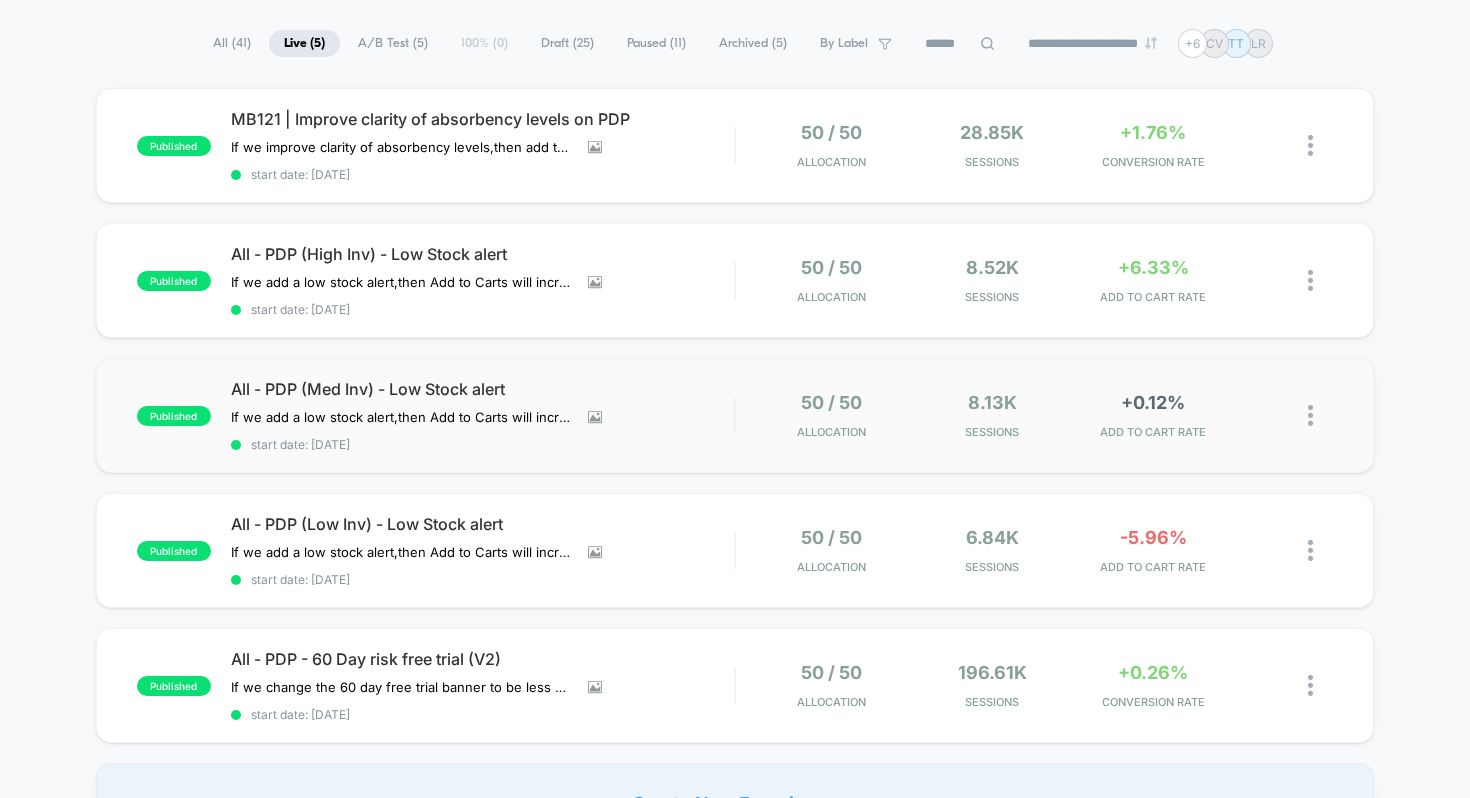 click on "published All - PDP (Med Inv) - Low Stock alert If we  add a low stock alert , then  Add to Carts  will  increase , due to an increased sense of urgency . Click to view images Click to edit experience details If we add a low stock alert,then Add to Carts will increase,due to an increased sense of urgency. start date: 25/06/2025 50 / 50 Allocation 8.13k Sessions +0.12% ADD TO CART RATE" at bounding box center (735, 415) 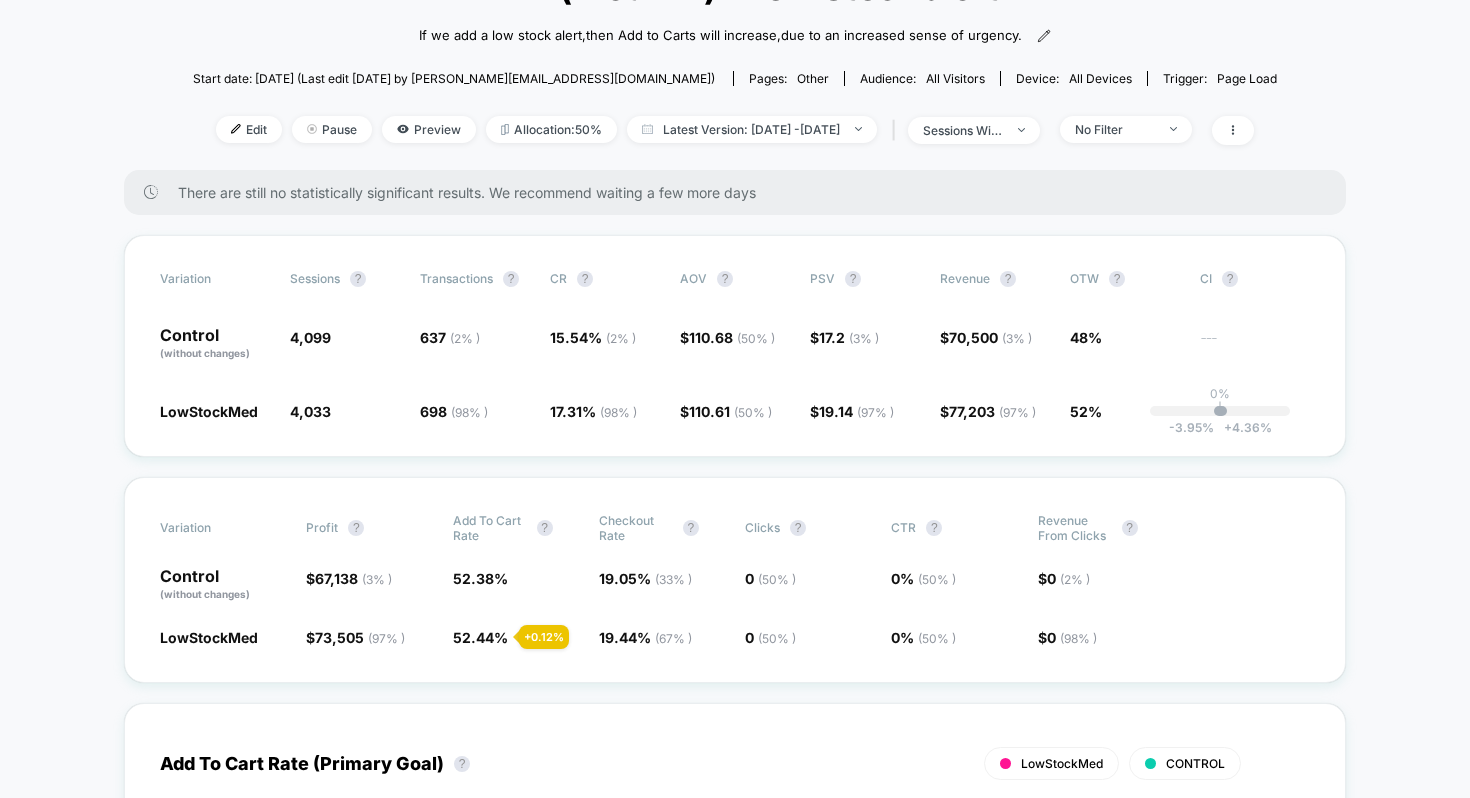 scroll, scrollTop: 0, scrollLeft: 0, axis: both 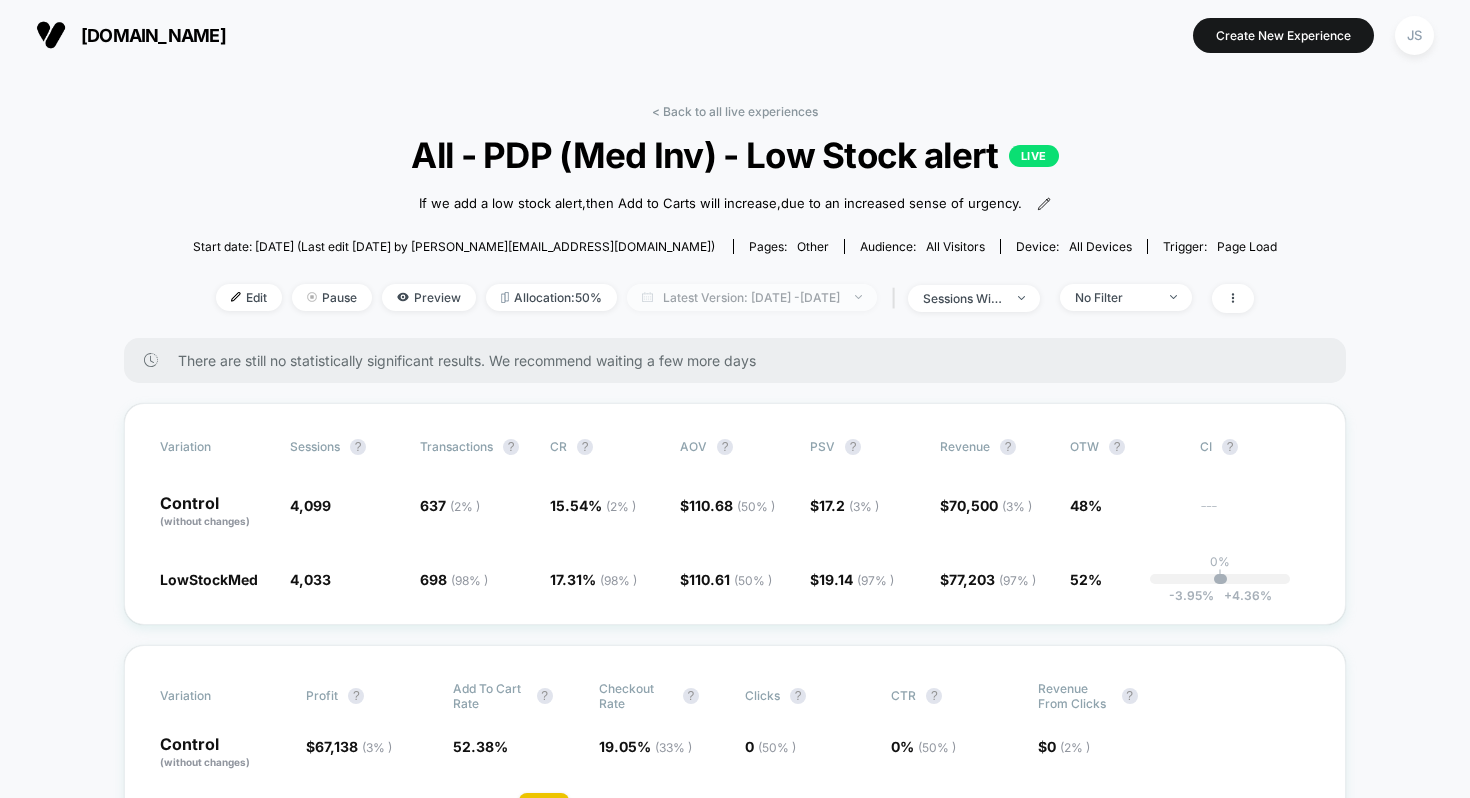 click on "Latest Version:     Jun 25, 2025    -    Jul 31, 2025" at bounding box center (752, 297) 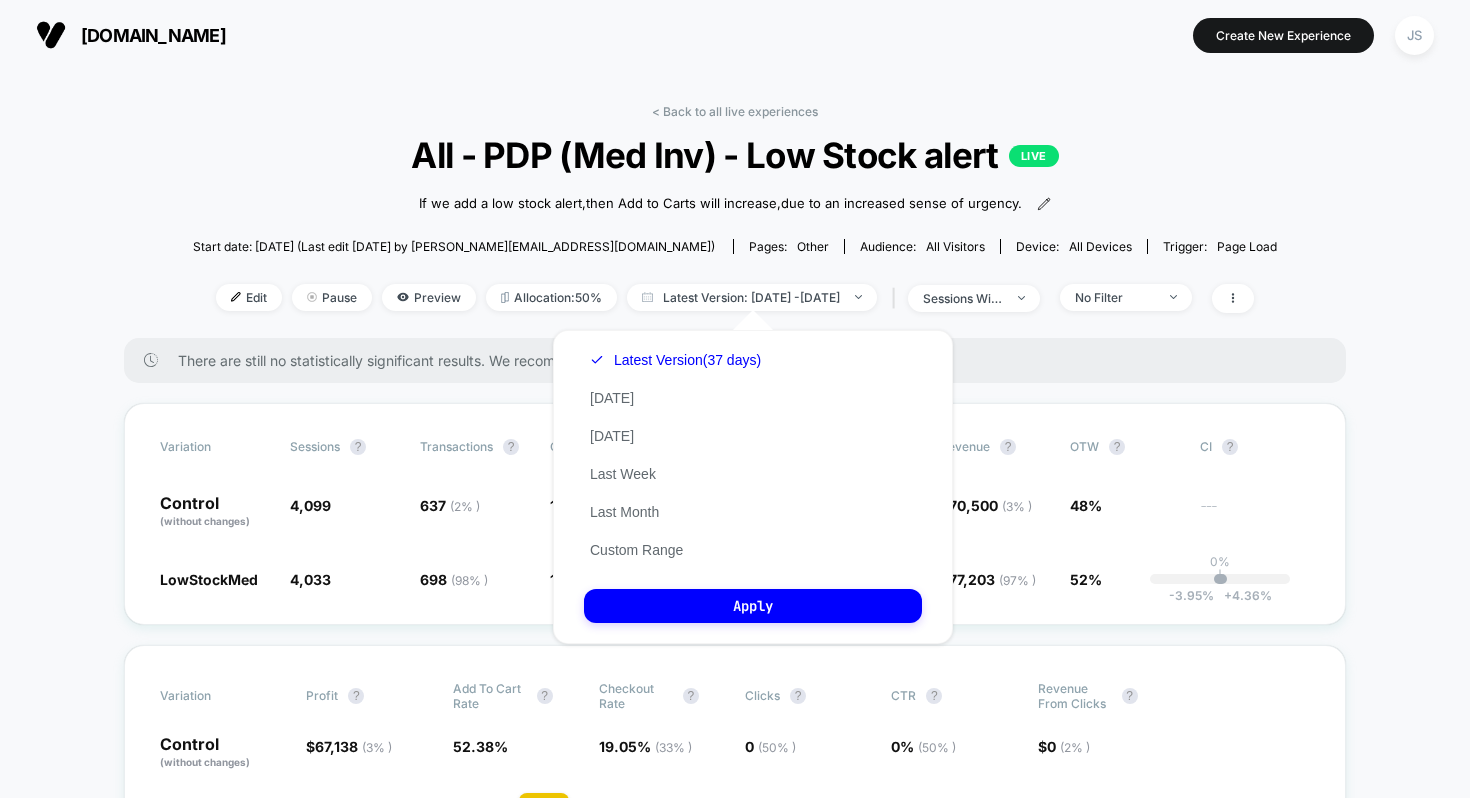 click on "All - PDP (Med Inv) - Low Stock alert LIVE" at bounding box center [734, 155] 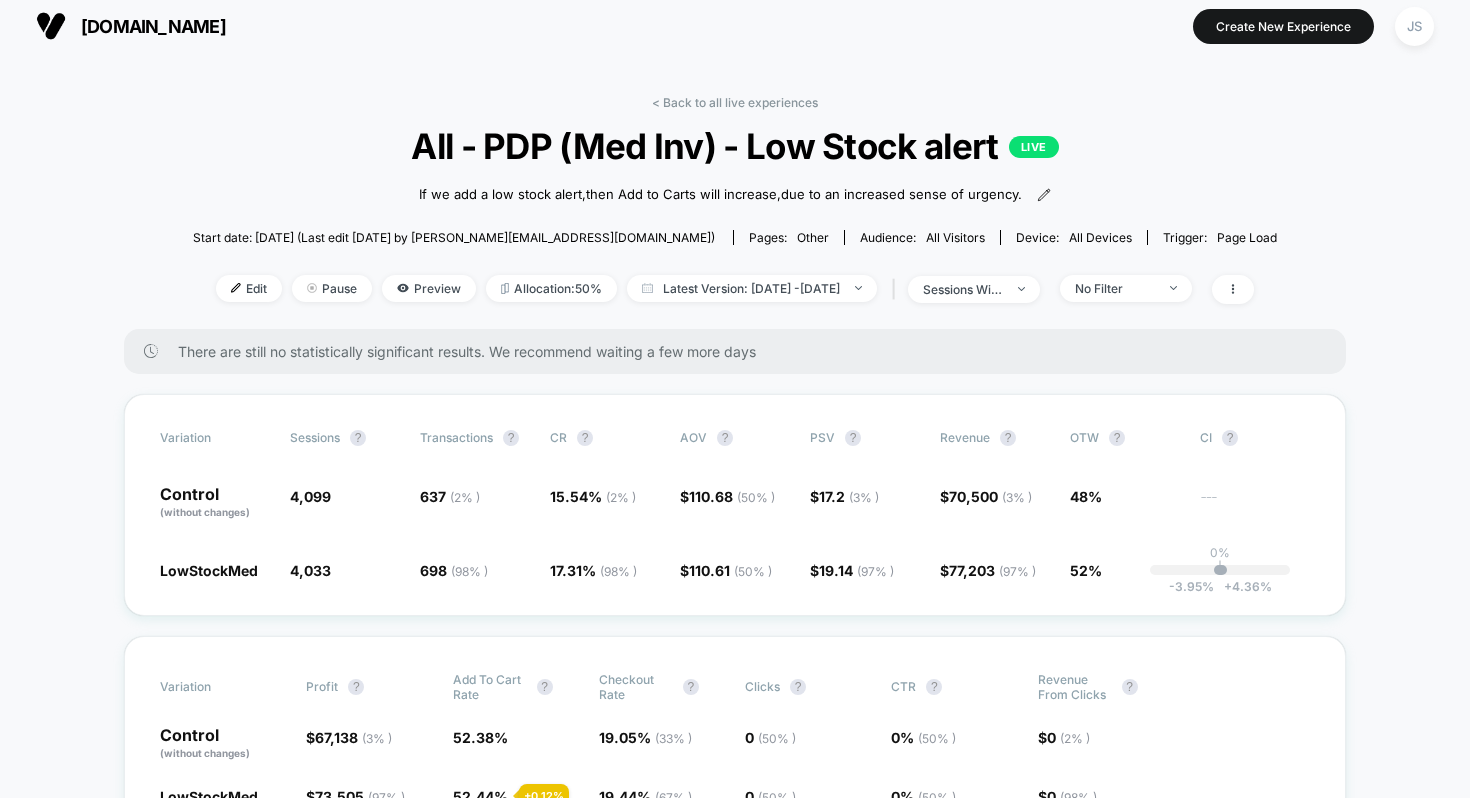 scroll, scrollTop: 11, scrollLeft: 0, axis: vertical 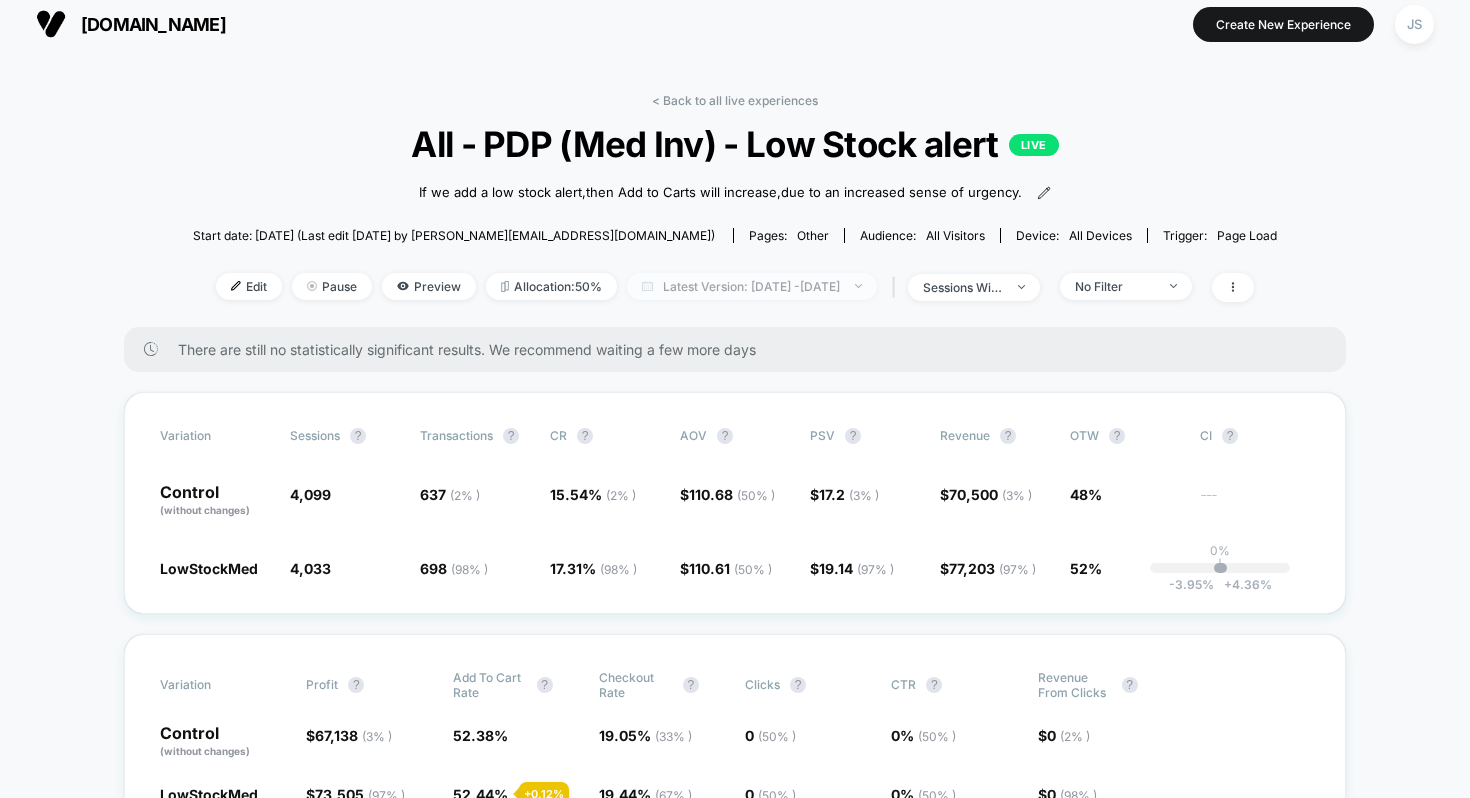 click on "Latest Version:     Jun 25, 2025    -    Jul 31, 2025" at bounding box center (752, 286) 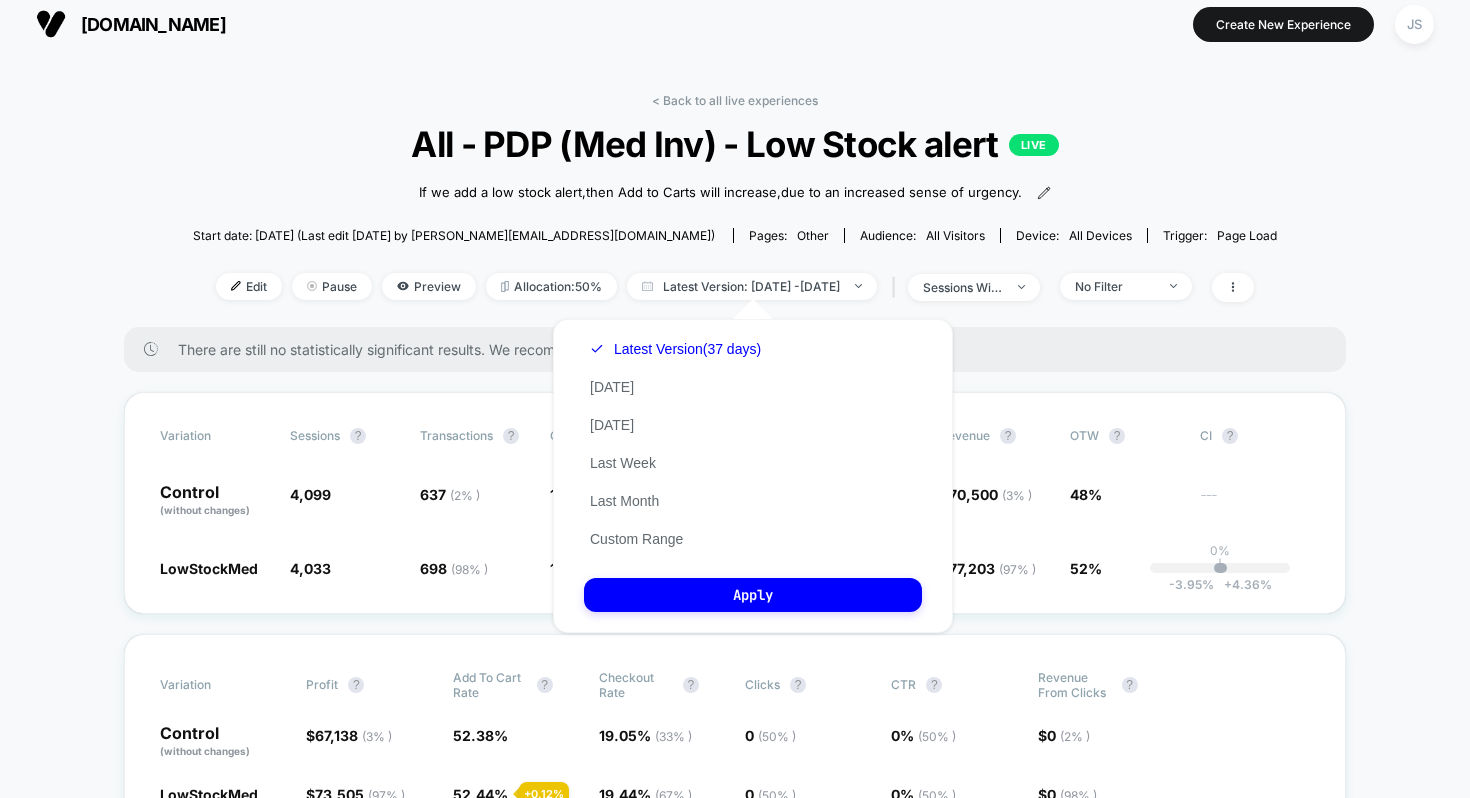 click on "Start date: 25/06/2025 (Last edit 25/06/2025 by justin.s@wearetag.co) Pages: other Audience: All Visitors Device: all devices Trigger: Page Load" at bounding box center (735, 235) 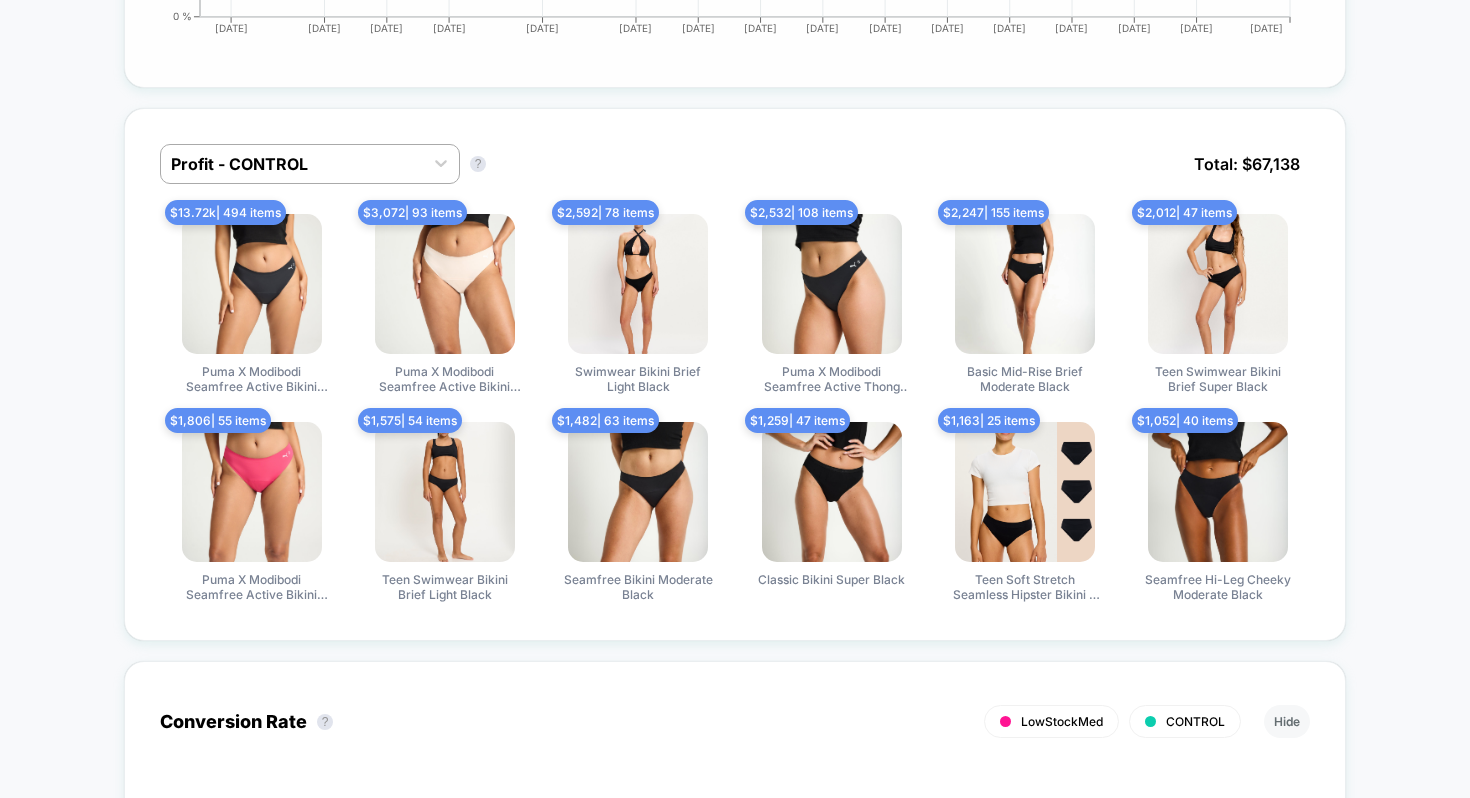 scroll, scrollTop: 1253, scrollLeft: 0, axis: vertical 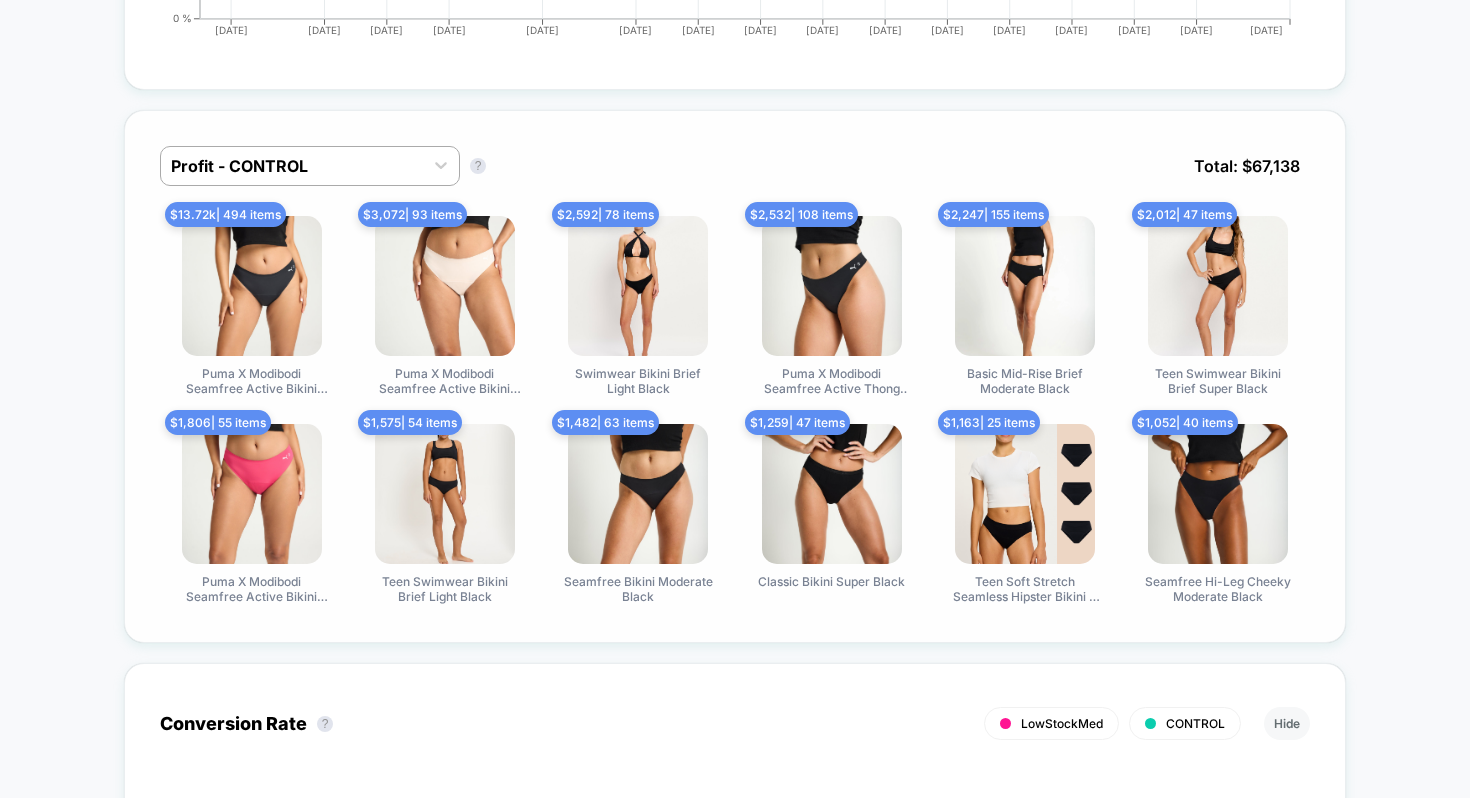 click at bounding box center [832, 286] 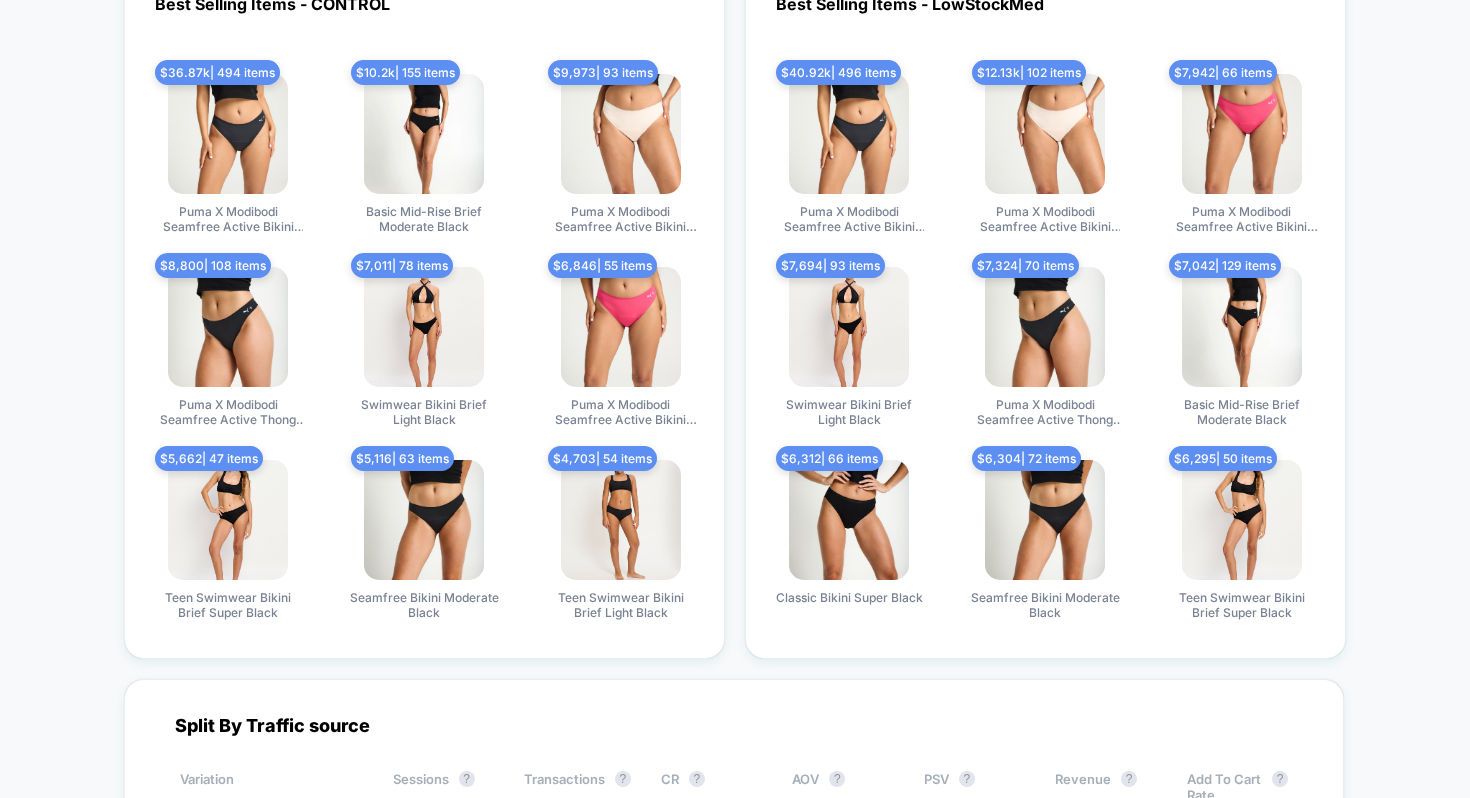 scroll, scrollTop: 5395, scrollLeft: 0, axis: vertical 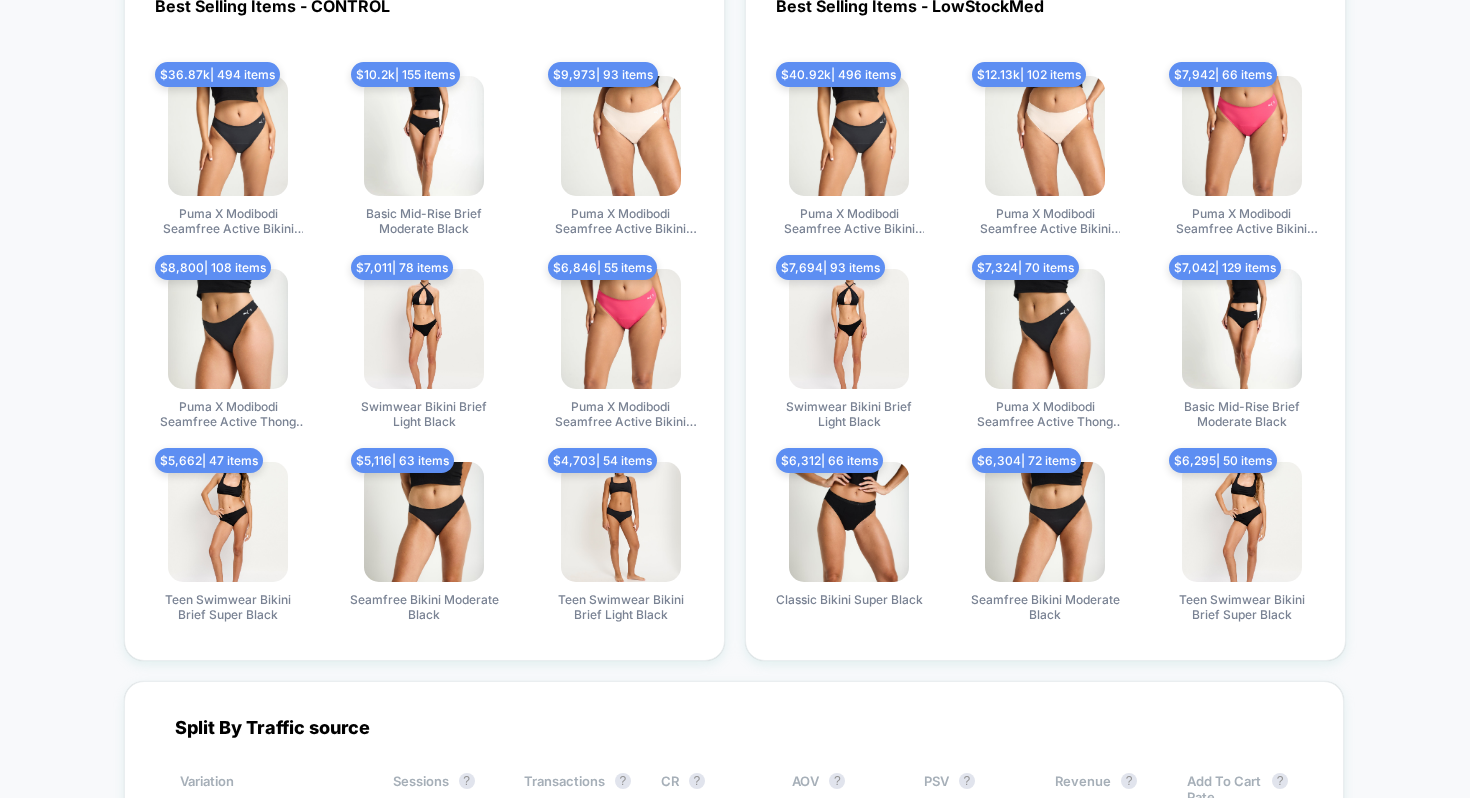 click on "< Back to all live experiences  All - PDP (Med Inv) - Low Stock alert LIVE If we  add a low stock alert , then  Add to Carts  will  increase , due to an increased sense of urgency . Click to view images Click to edit experience details If we add a low stock alert,then Add to Carts will increase,due to an increased sense of urgency. Start date: 25/06/2025 (Last edit 25/06/2025 by justin.s@wearetag.co) Pages: other Audience: All Visitors Device: all devices Trigger: Page Load Edit Pause  Preview Allocation:  50% Latest Version:     Jun 25, 2025    -    Jul 31, 2025 |   sessions with impression   No Filter There are still no statistically significant results. We recommend waiting a few more days Variation Sessions ? Transactions ? CR ? AOV ? PSV ? Revenue ? OTW ? CI ? Control (without changes) 4,099 637 (  2 % ) 15.54 % (  2 % ) $ 110.68 (  50 % ) $ 17.2 (  3 % ) $ 70,500 (  3 % ) 48% --- LowStockMed 4,033 - 1.6 % 698 (  98 % ) + 11.4 % 17.31 % (  98 % ) + 11.4 % $ 110.61 (  50 % ) - 0.06 % $ 19.14 (  97 % ) + %" at bounding box center (735, -1677) 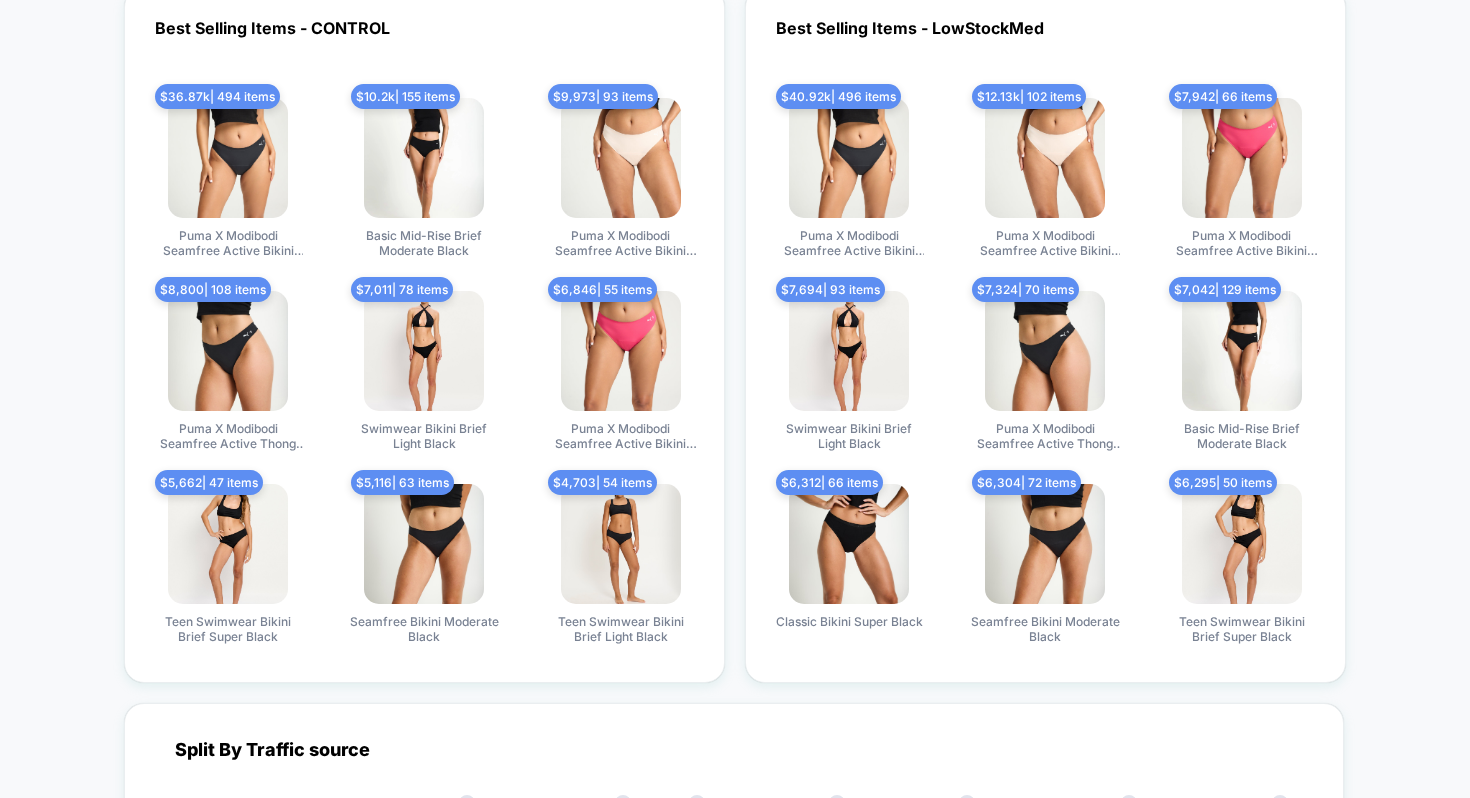 scroll, scrollTop: 5377, scrollLeft: 0, axis: vertical 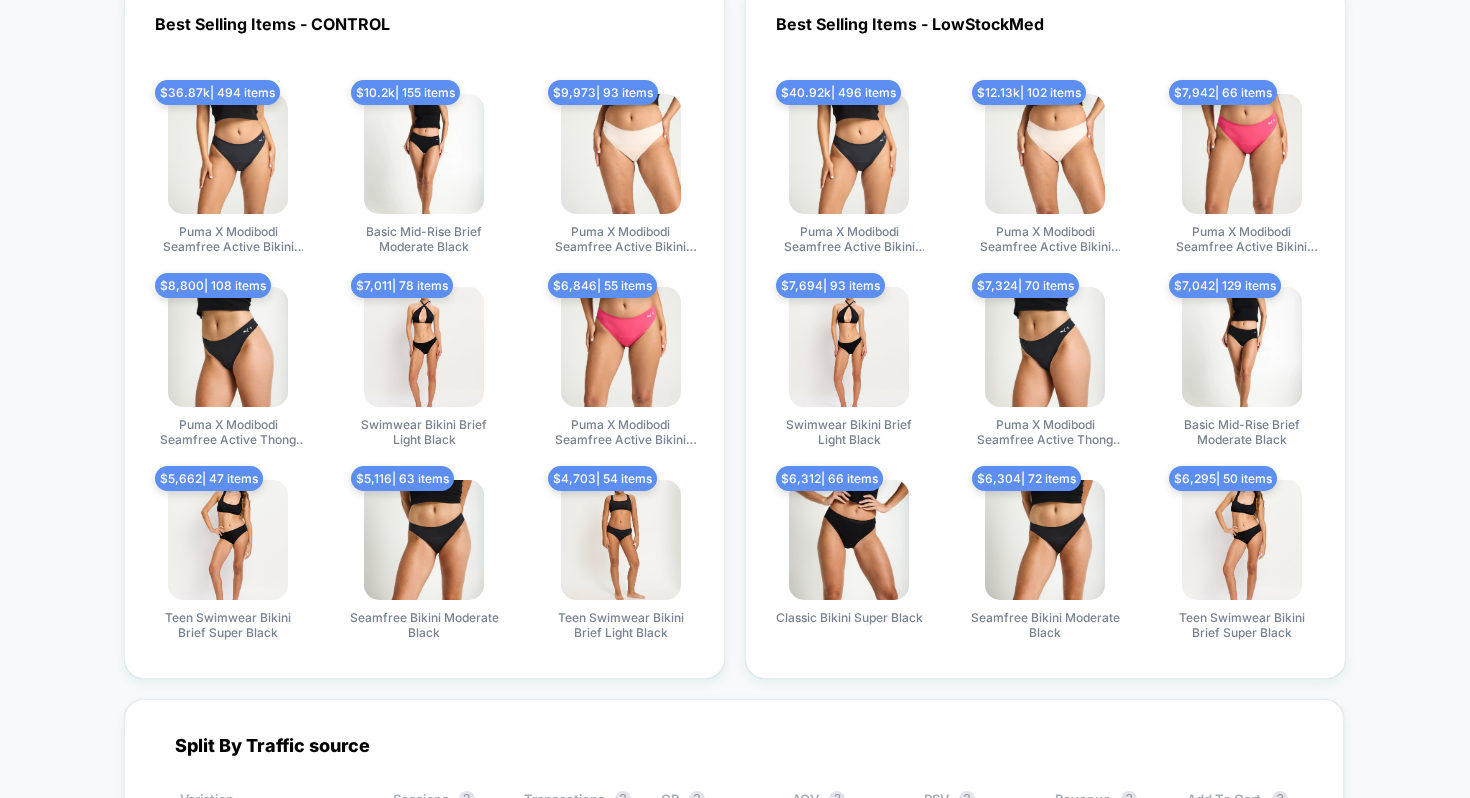 click at bounding box center (849, 154) 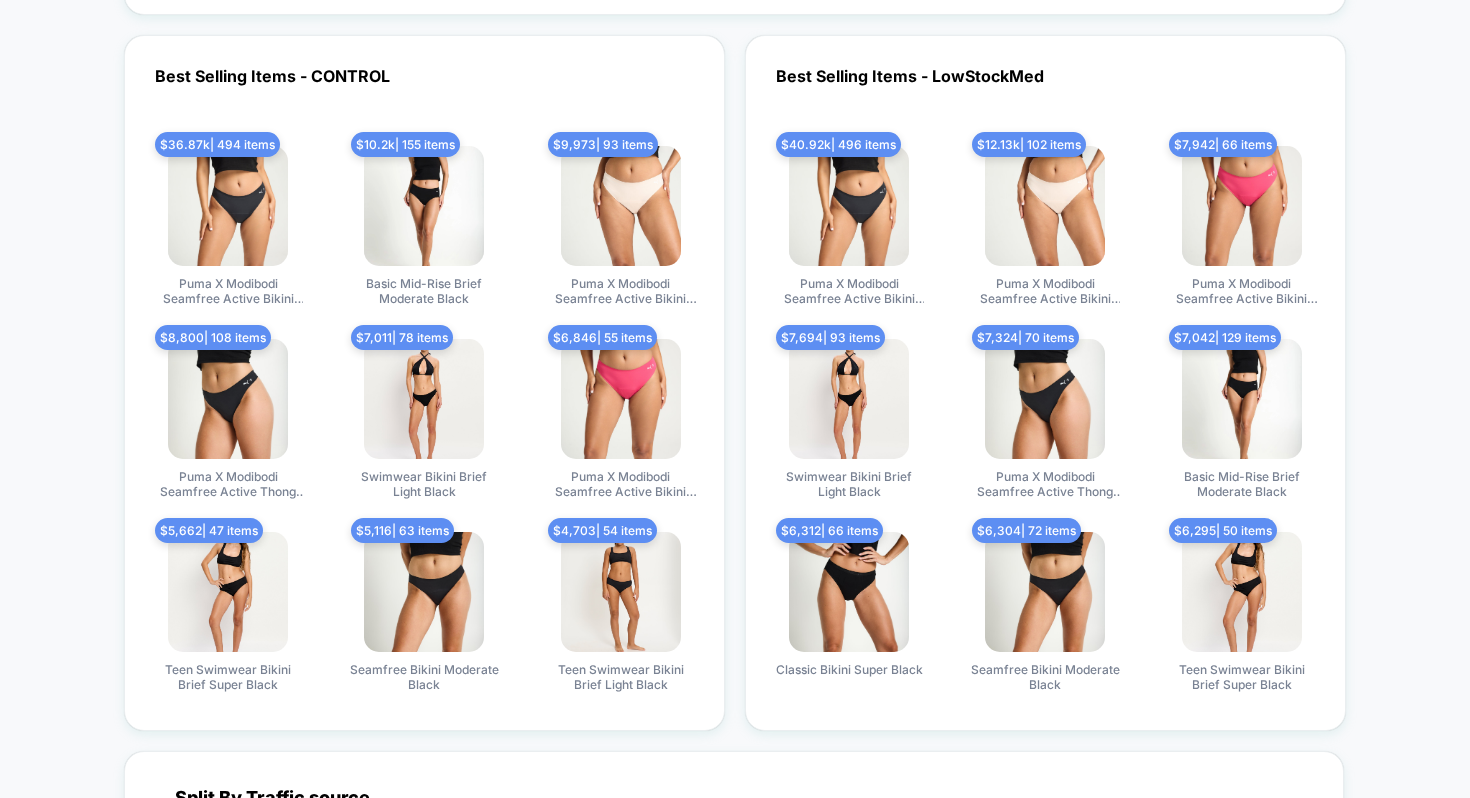 scroll, scrollTop: 5327, scrollLeft: 0, axis: vertical 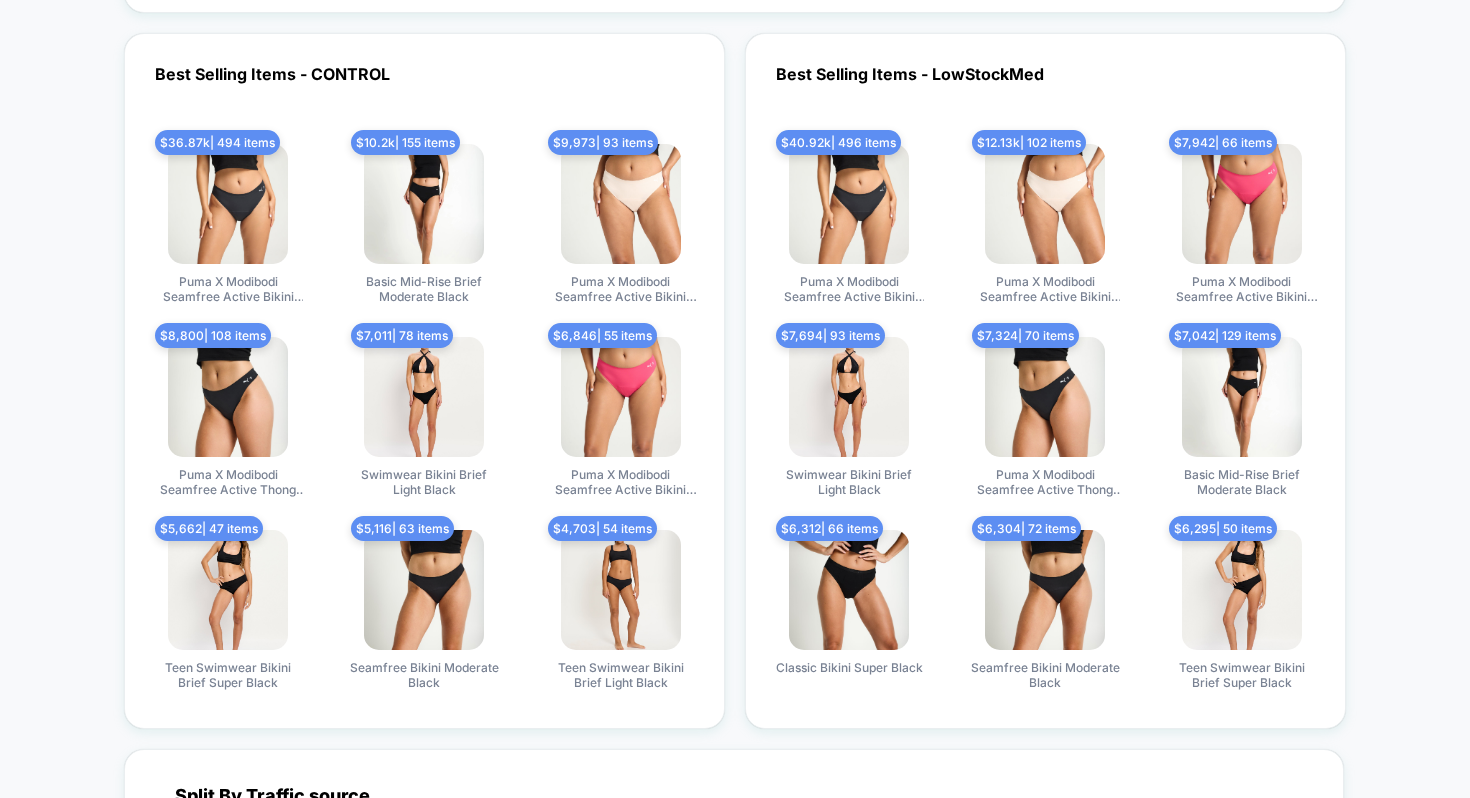 click on "Puma X Modibodi Seamfree Active Bikini Moderate Onyx Grey" at bounding box center [849, 290] 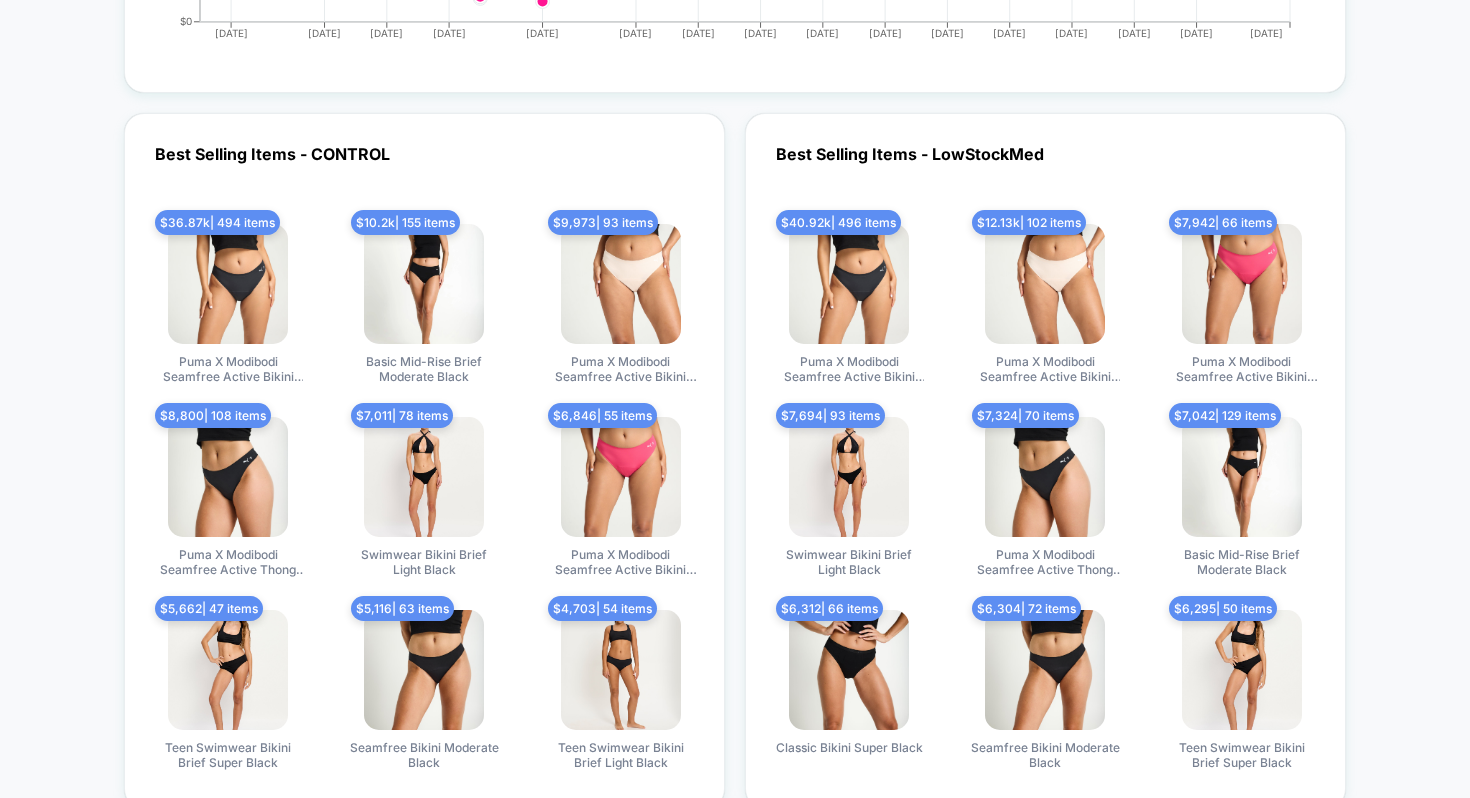 scroll, scrollTop: 5236, scrollLeft: 0, axis: vertical 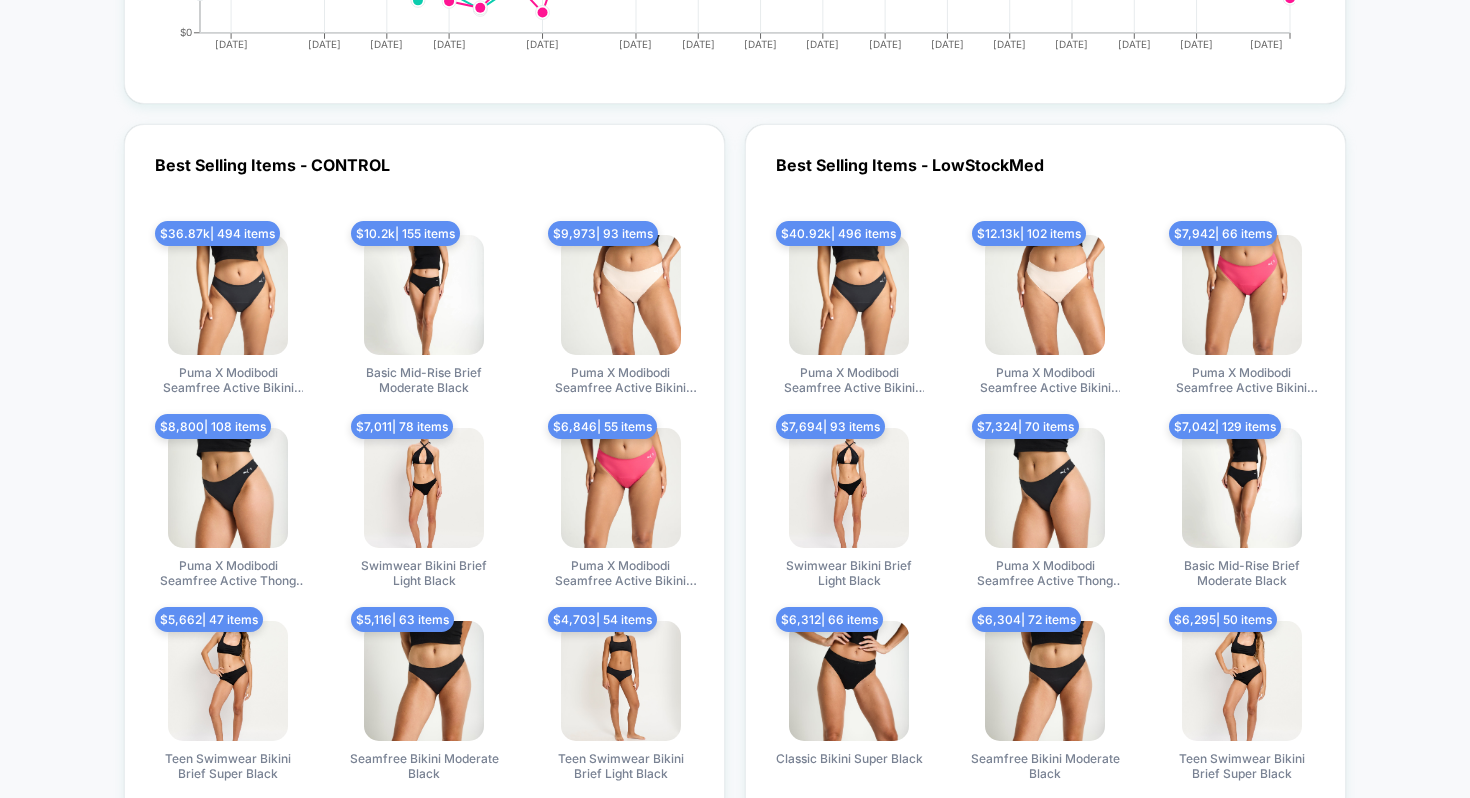 click on "Puma X Modibodi Seamfree Active Bikini Moderate Onyx Grey" at bounding box center [849, 381] 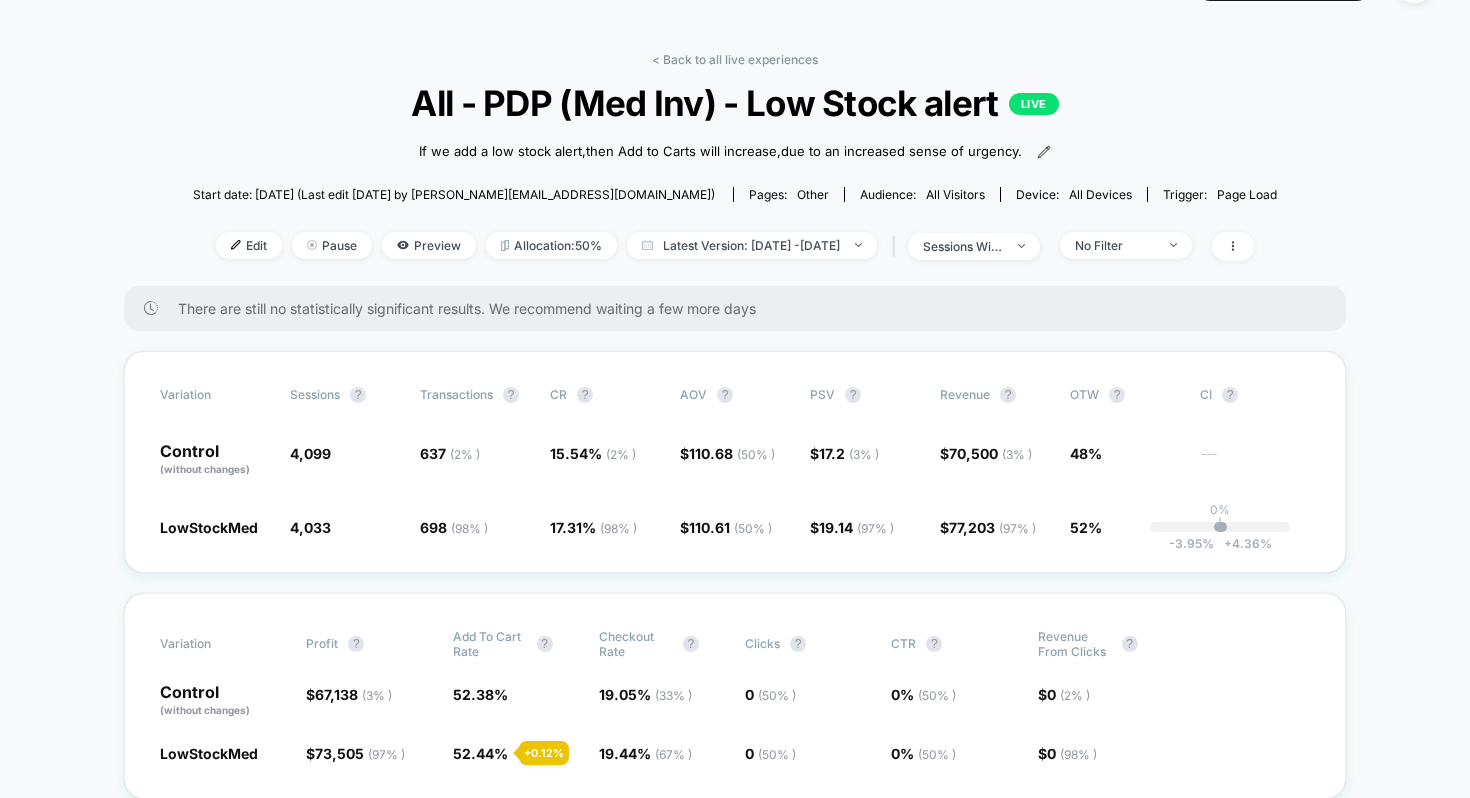 scroll, scrollTop: 0, scrollLeft: 0, axis: both 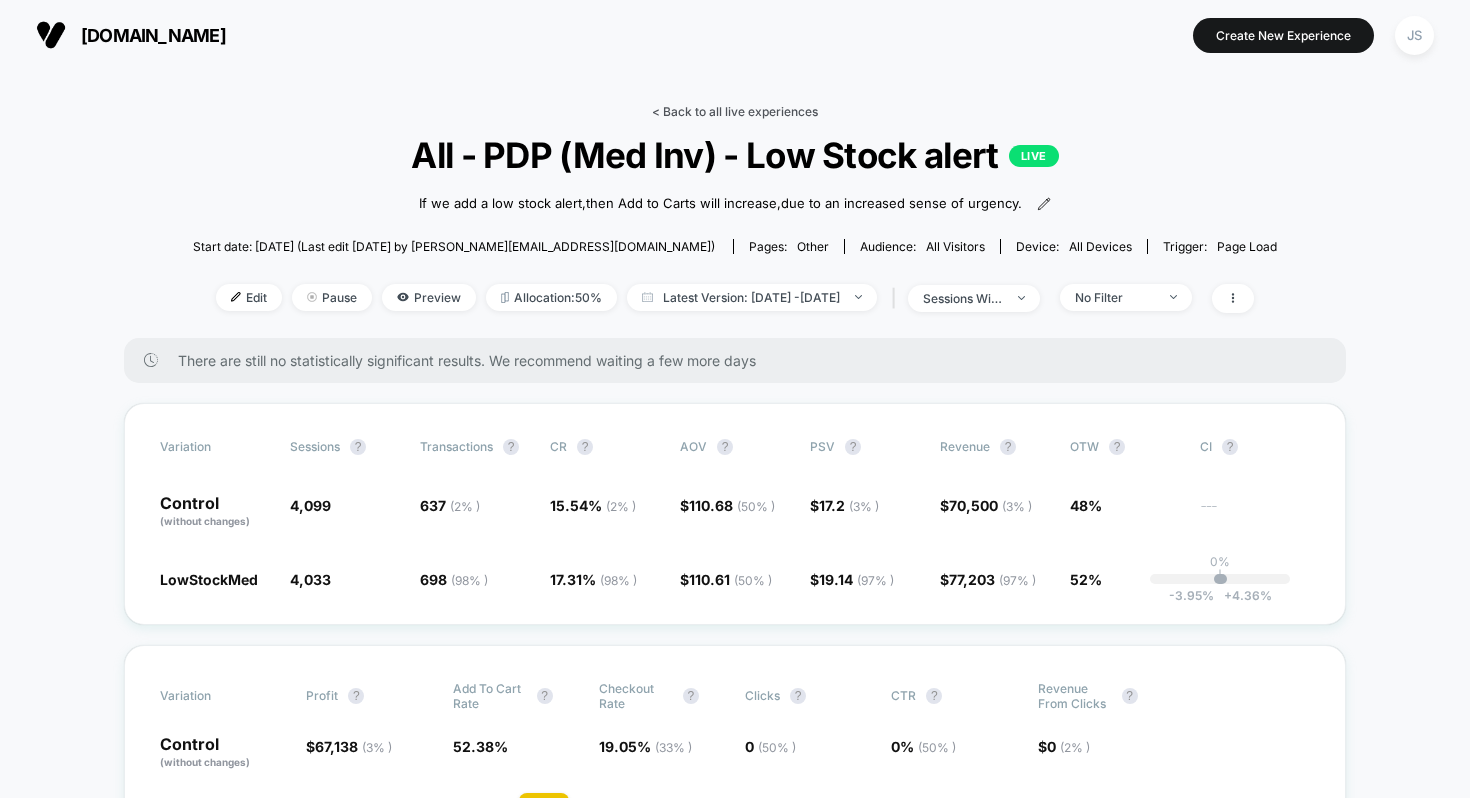 click on "< Back to all live experiences" at bounding box center [735, 111] 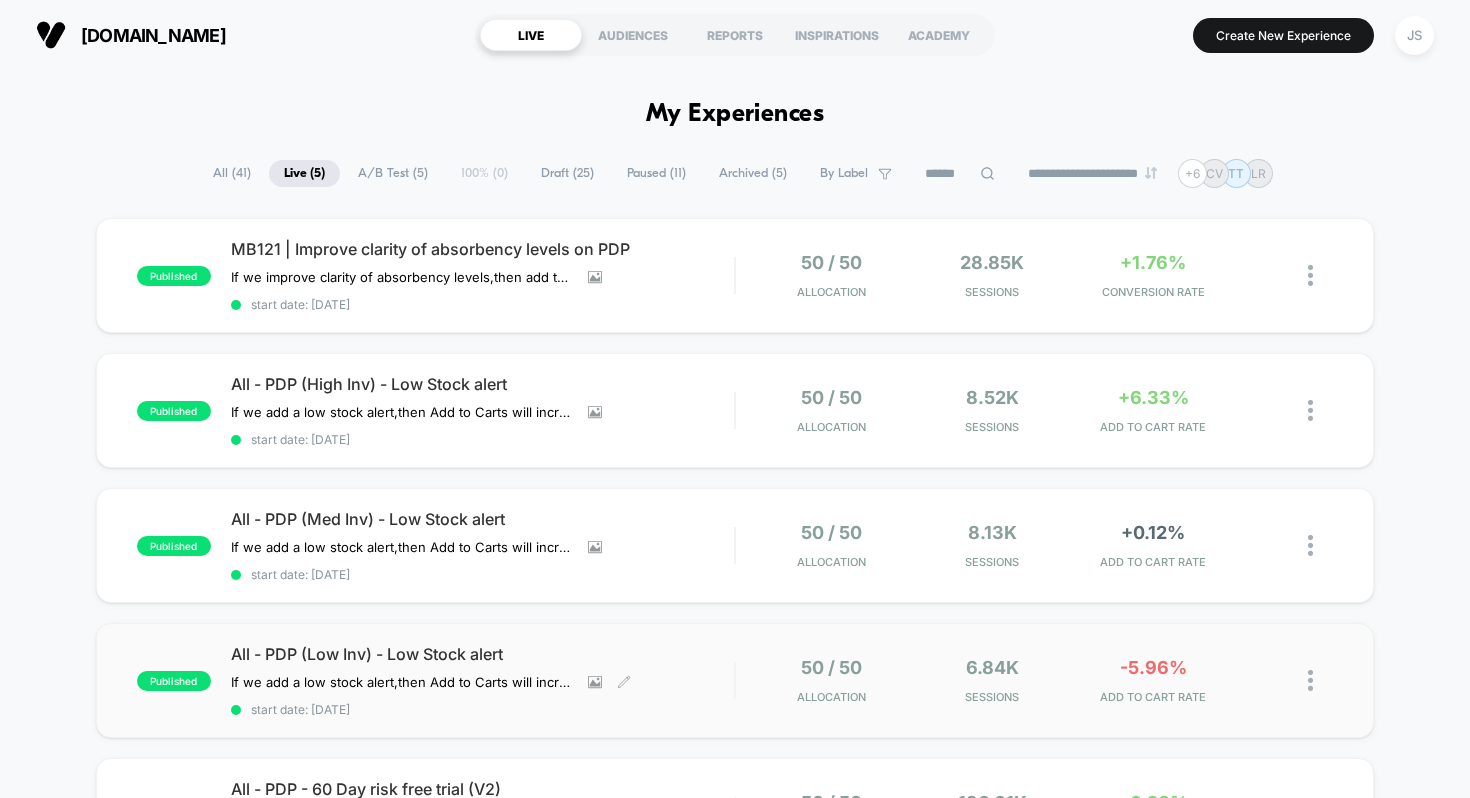 click on "All - PDP (Low Inv) - Low Stock alert" at bounding box center (483, 654) 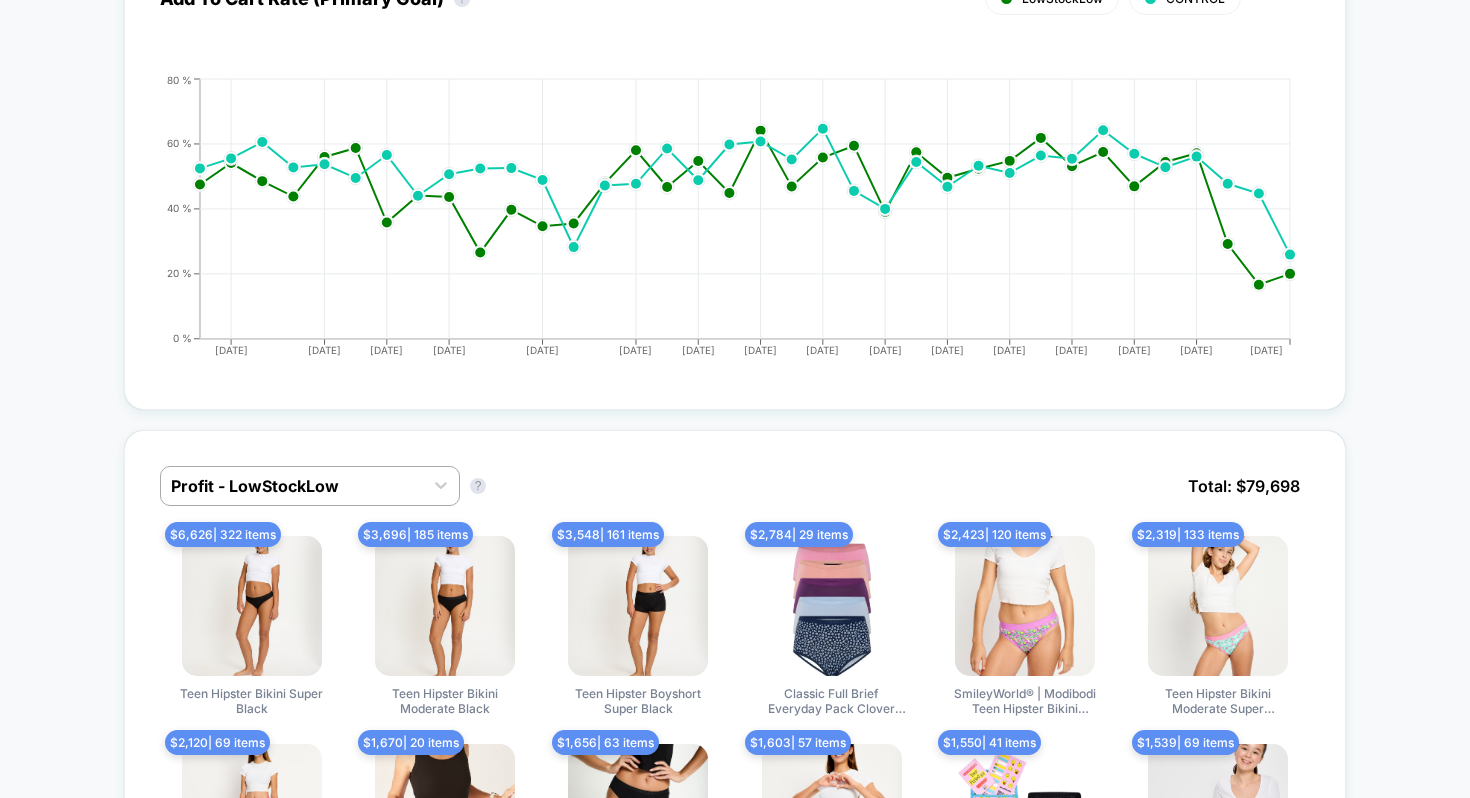 scroll, scrollTop: 0, scrollLeft: 0, axis: both 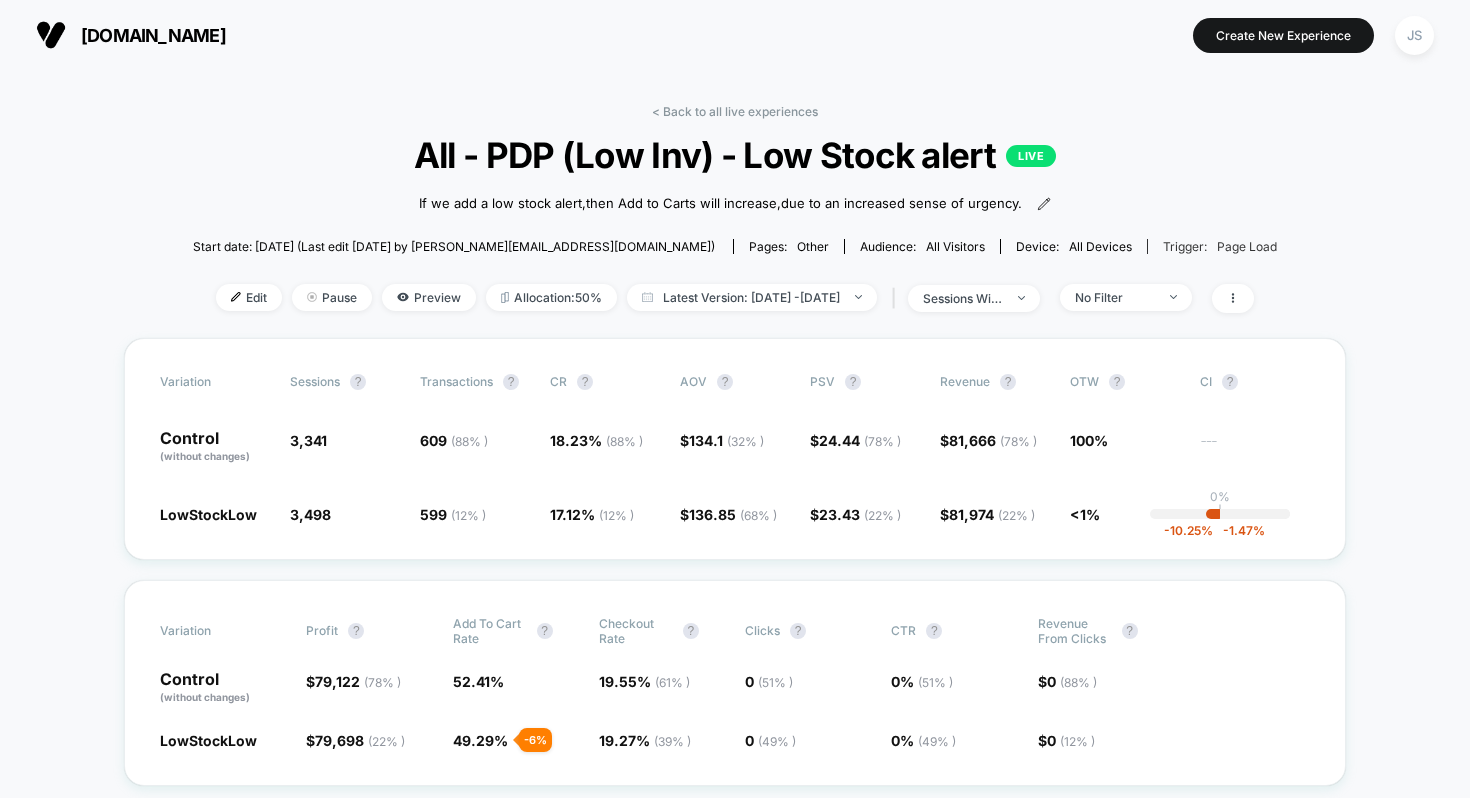 click on "Page Load" at bounding box center (1247, 246) 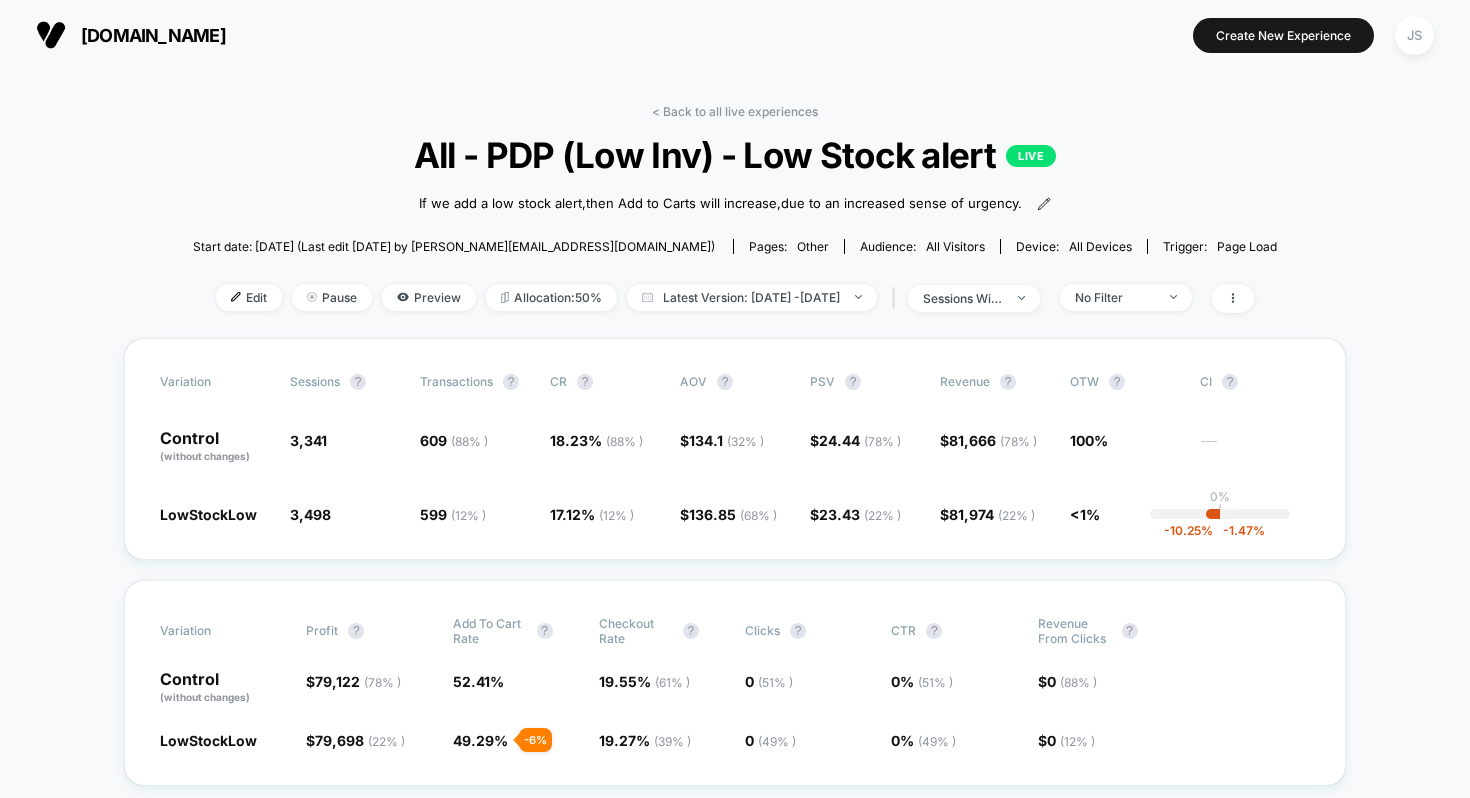 click on "All Visitors" at bounding box center [955, 246] 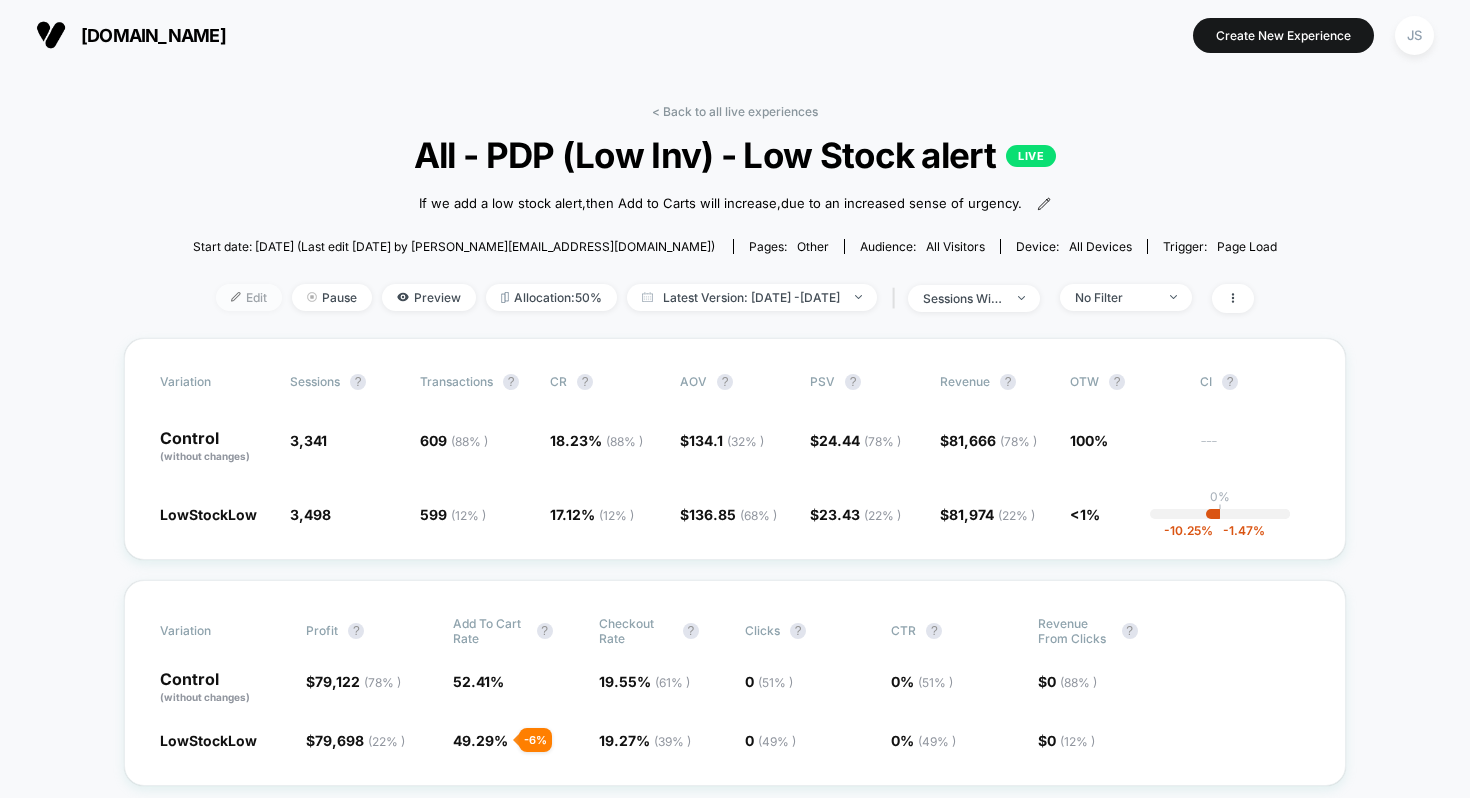 click on "Edit" at bounding box center (249, 297) 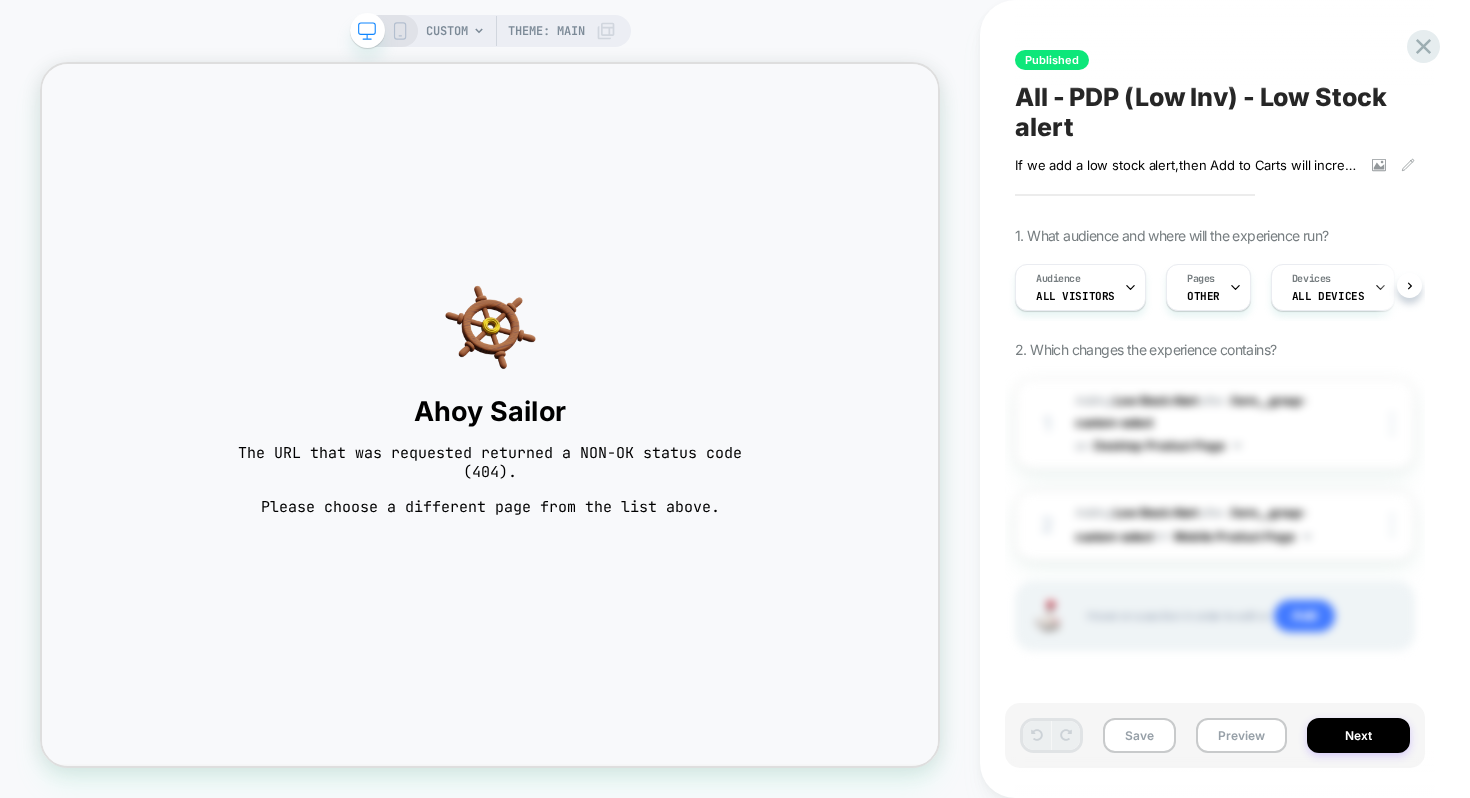 scroll, scrollTop: 0, scrollLeft: 0, axis: both 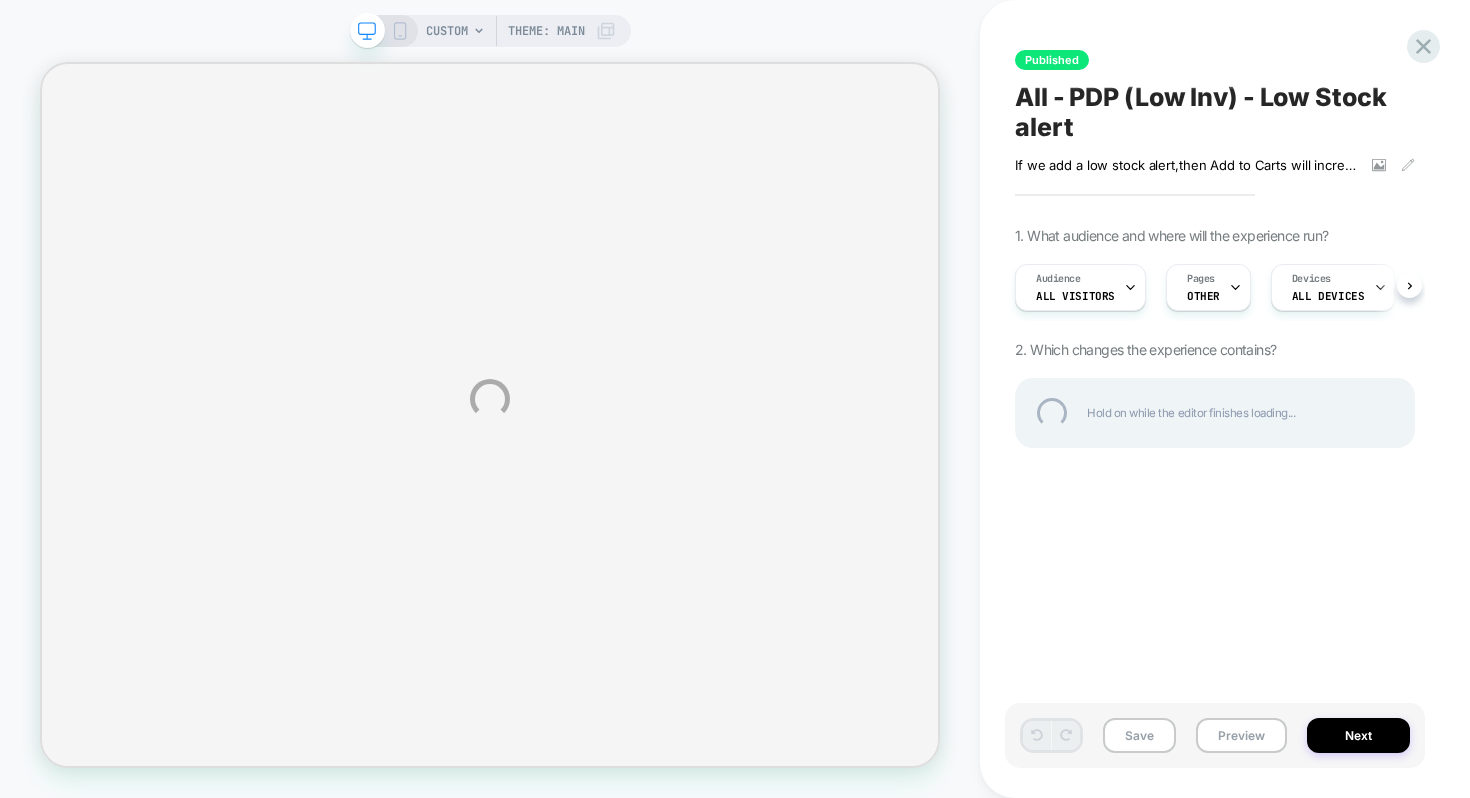 click on "CUSTOM Theme: MAIN Published All - PDP (Low Inv) - Low Stock alert If we  add a low stock alert , then  Add to Carts  will  increase , due to an increased sense of urgency . Click to view images Click to edit experience details If we add a low stock alert,then Add to Carts will increase,due to an increased sense of urgency. 1. What audience and where will the experience run? Audience All Visitors Pages OTHER Devices ALL DEVICES Trigger Page Load 2. Which changes the experience contains? Hold on while the editor finishes loading... Save Preview Next" at bounding box center (735, 399) 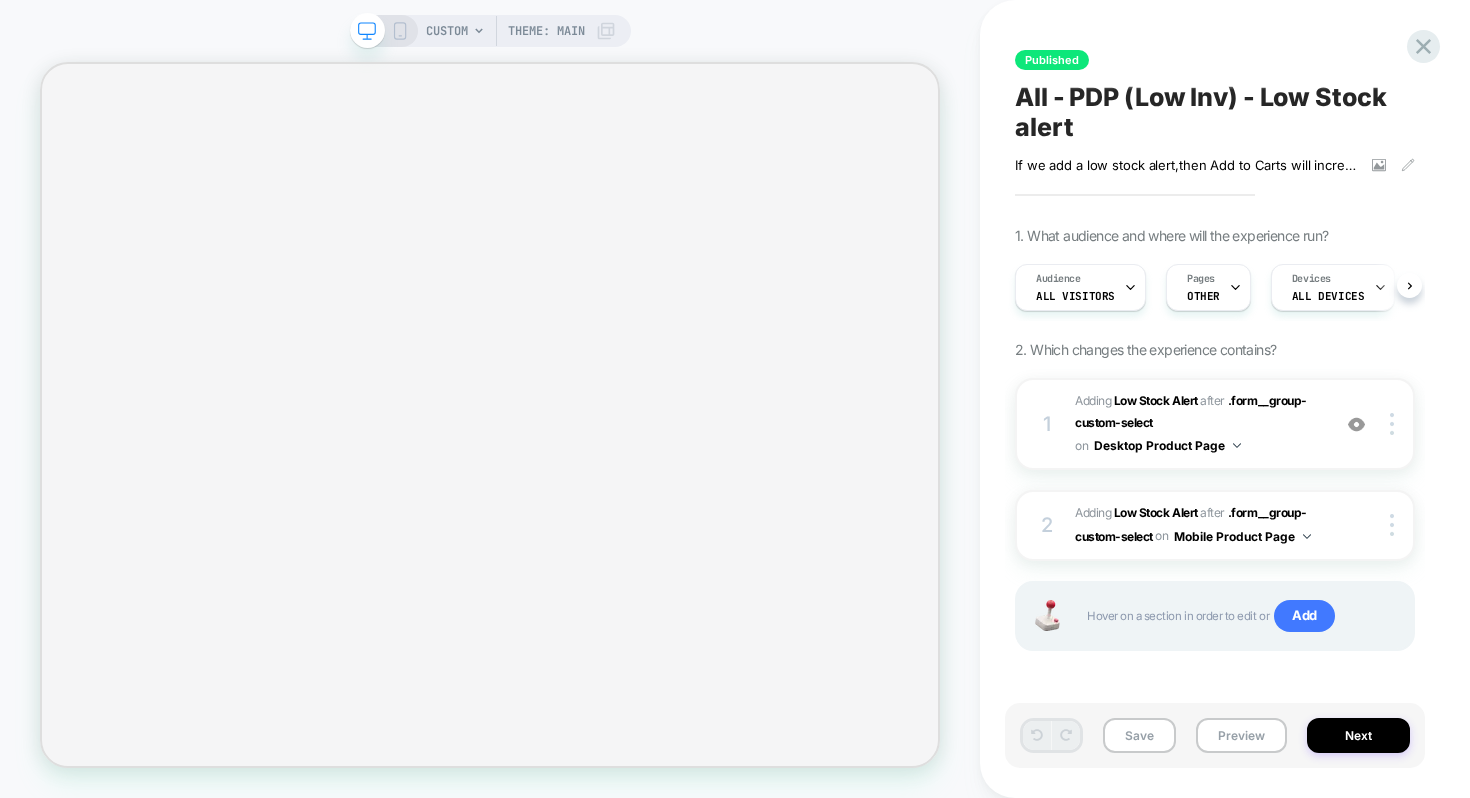 scroll, scrollTop: 0, scrollLeft: 1, axis: horizontal 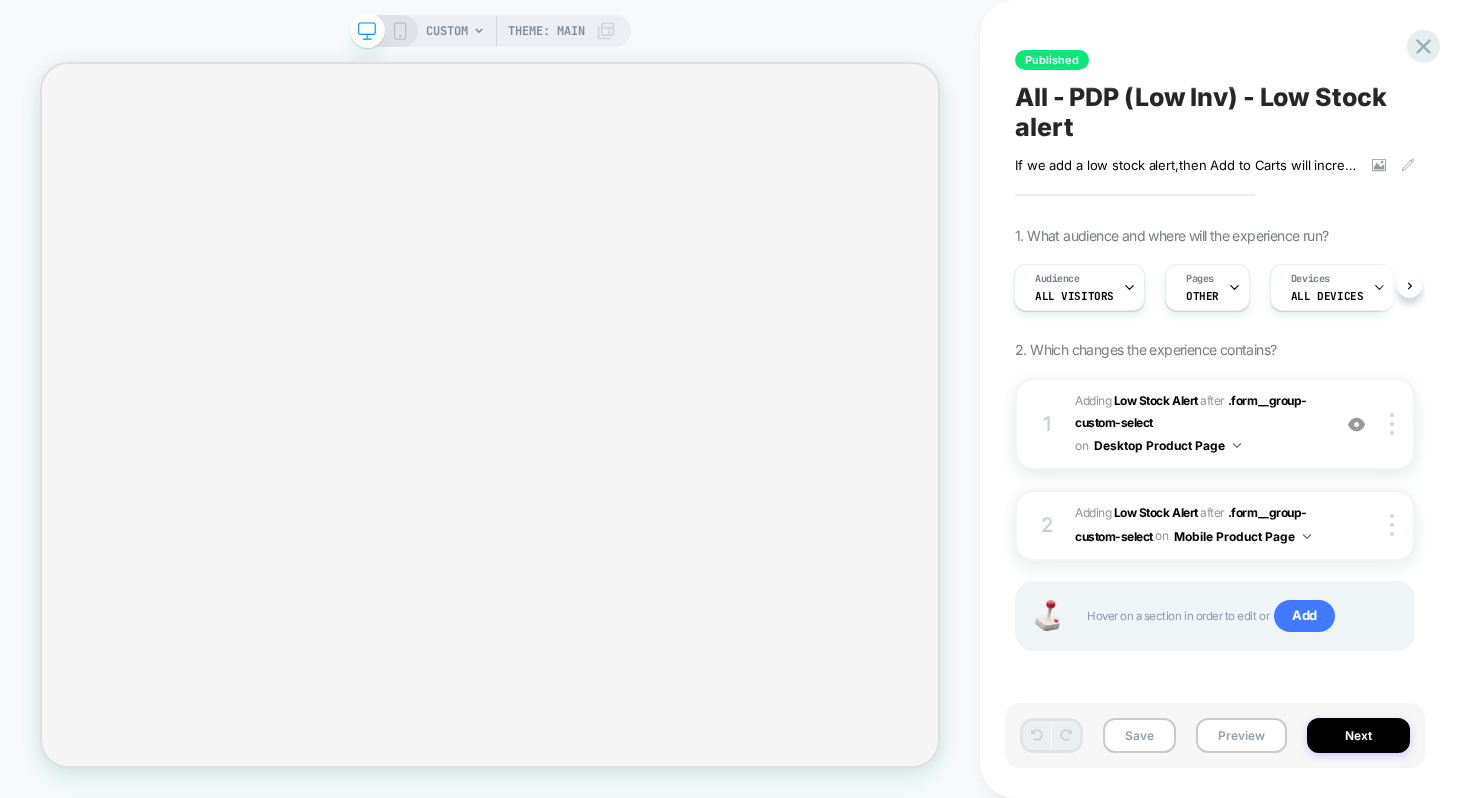 click on "CUSTOM Theme: MAIN" at bounding box center [521, 31] 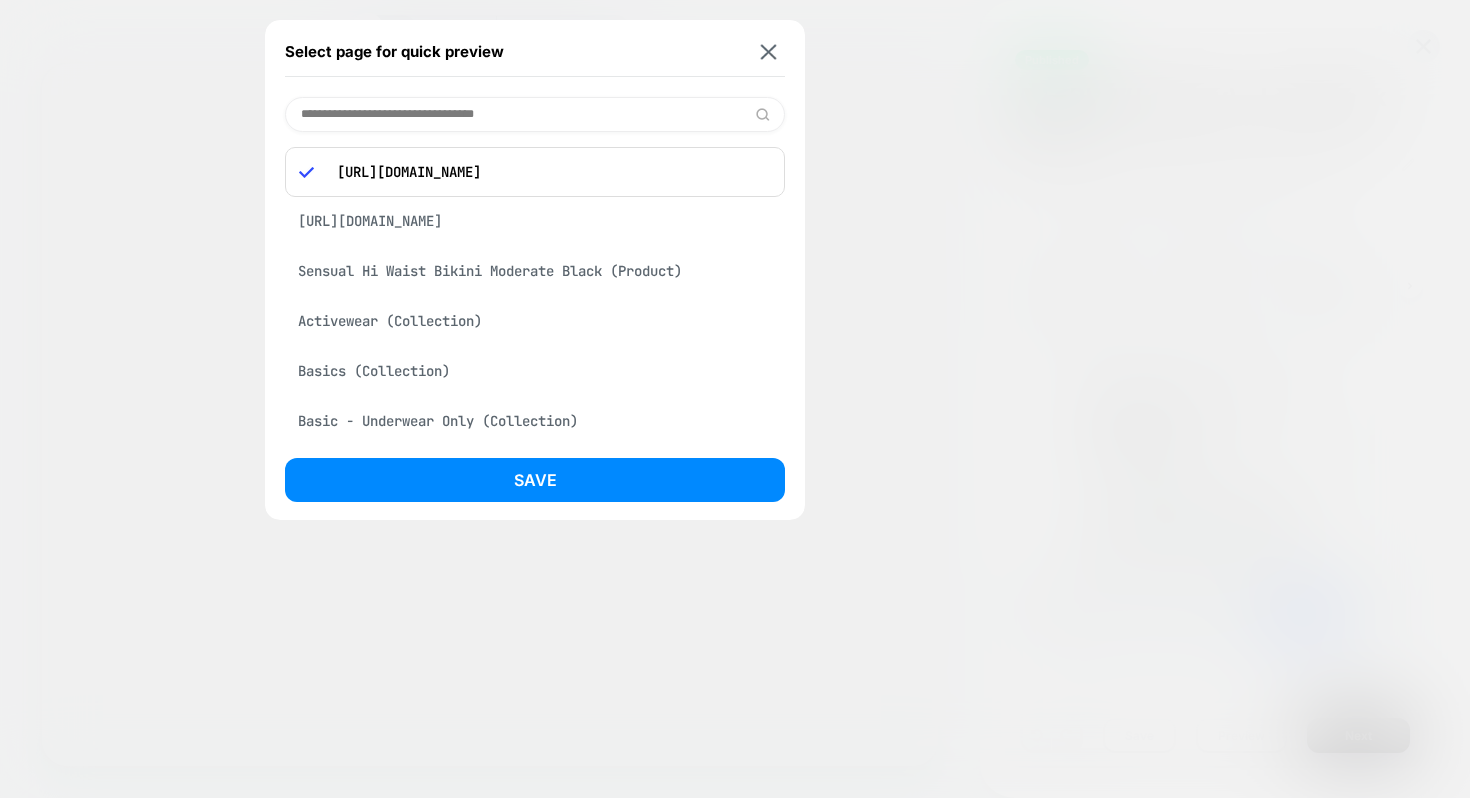 click on "Sensual Hi Waist Bikini Moderate Black (Product)" at bounding box center (535, 271) 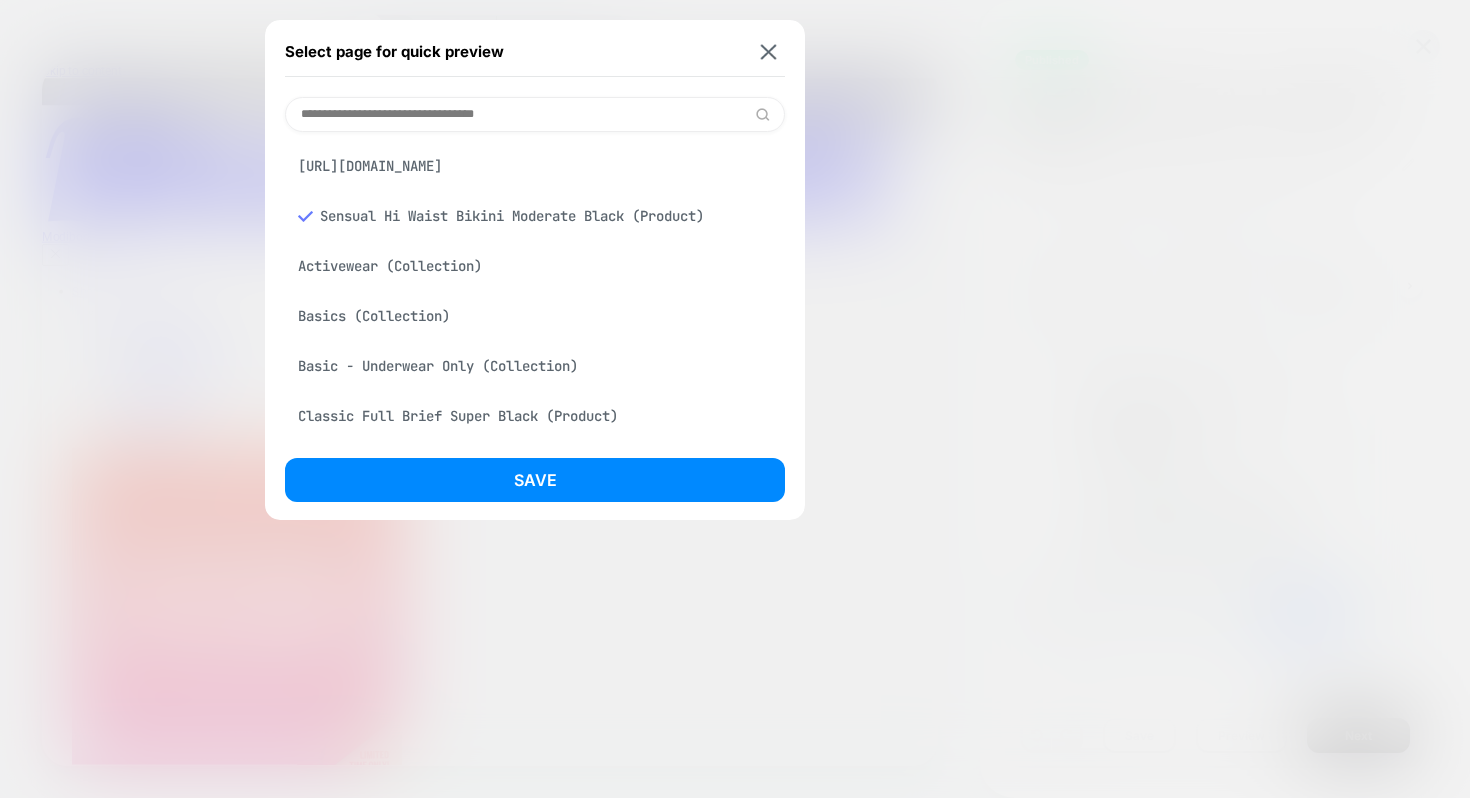 scroll, scrollTop: 0, scrollLeft: 0, axis: both 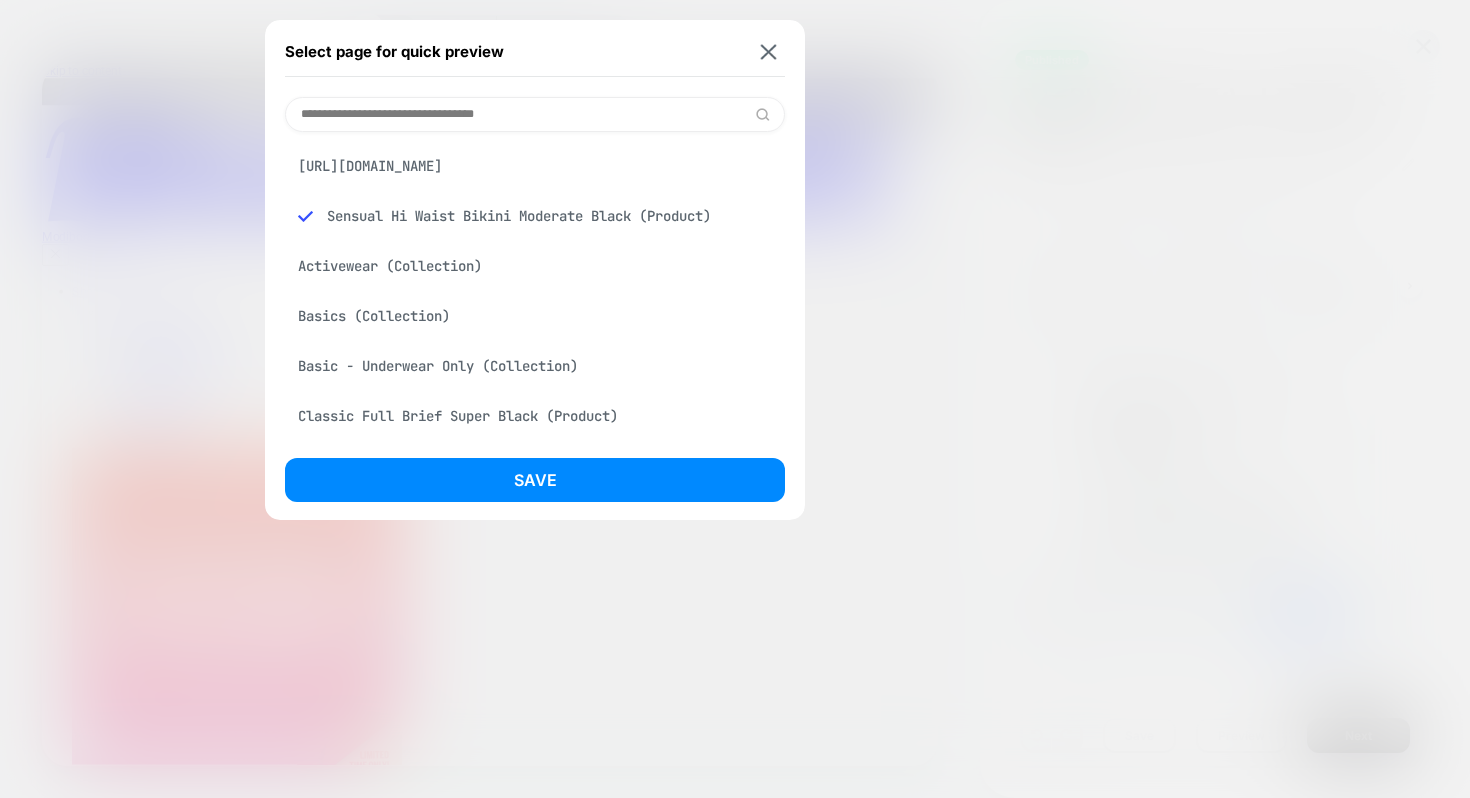 click on "Select page for quick preview [URL][DOMAIN_NAME] Sensual Hi Waist Bikini Moderate Black (Product) Activewear (Collection) Basics (Collection) Basic - Underwear Only (Collection) Classic Full Brief Super Black (Product) 7/8 Active Legging Moderate Black (Product) Checkout New Arrivals (Collection) Thong (Collection) Vegan (Collection) Biodegradable & Vegan (Collection) PUMA x Modibodi (Collection) Flash Sale (Collection) Seamfree Underwear (Collection) Basic Mid-Rise Brief Moderate Black (Product) Classic Bikini Super Black (Product) Teen Hipster Bikini Super Black (Product) Teen Hipster Boyshort Super Black (Product) Puma X Modibodi Seamfree Active Bikini Moderate Onyx Grey (Product) Classic Boyshort Super Black (Product)" at bounding box center [535, 270] 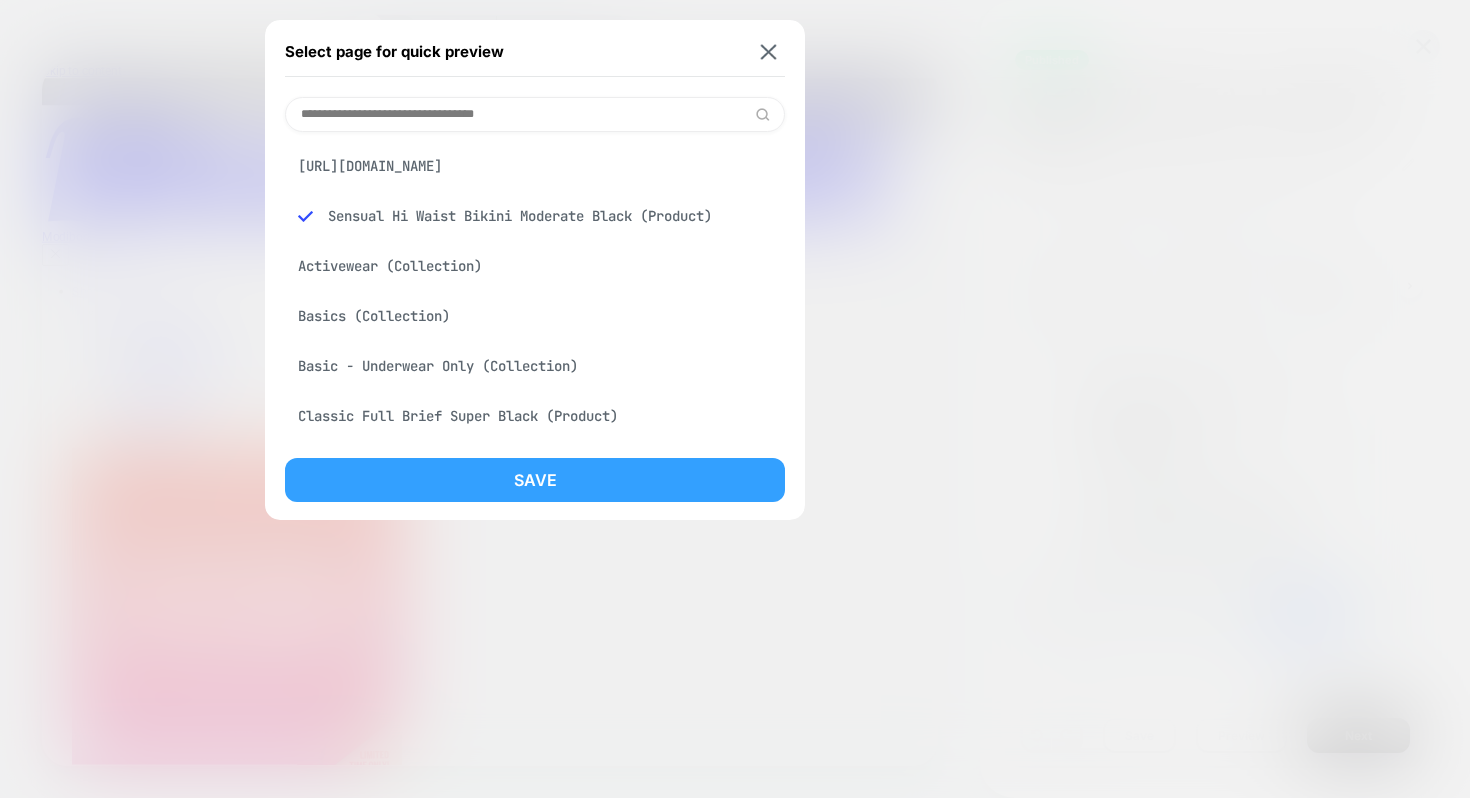 click on "Save" at bounding box center (535, 480) 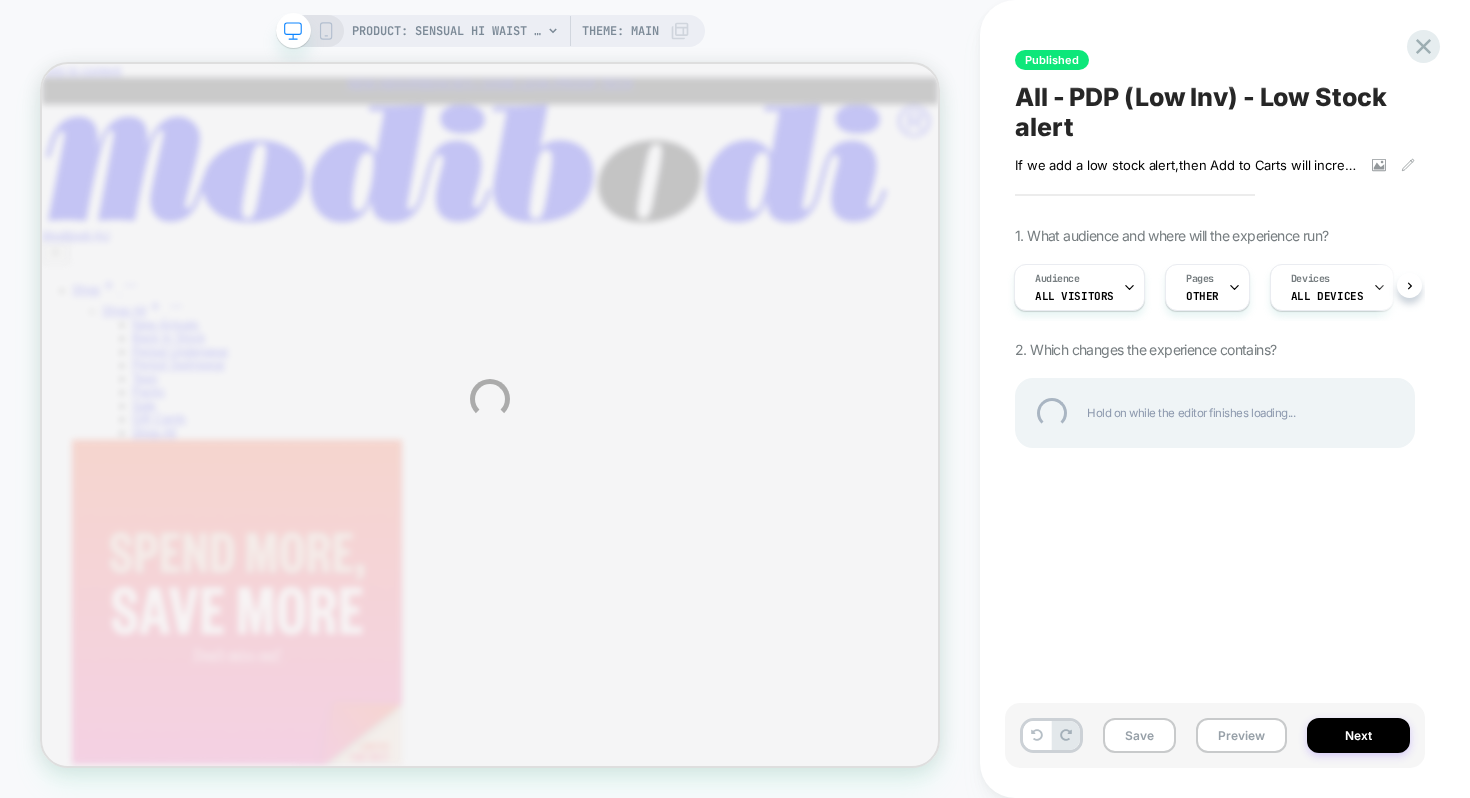scroll, scrollTop: 0, scrollLeft: 0, axis: both 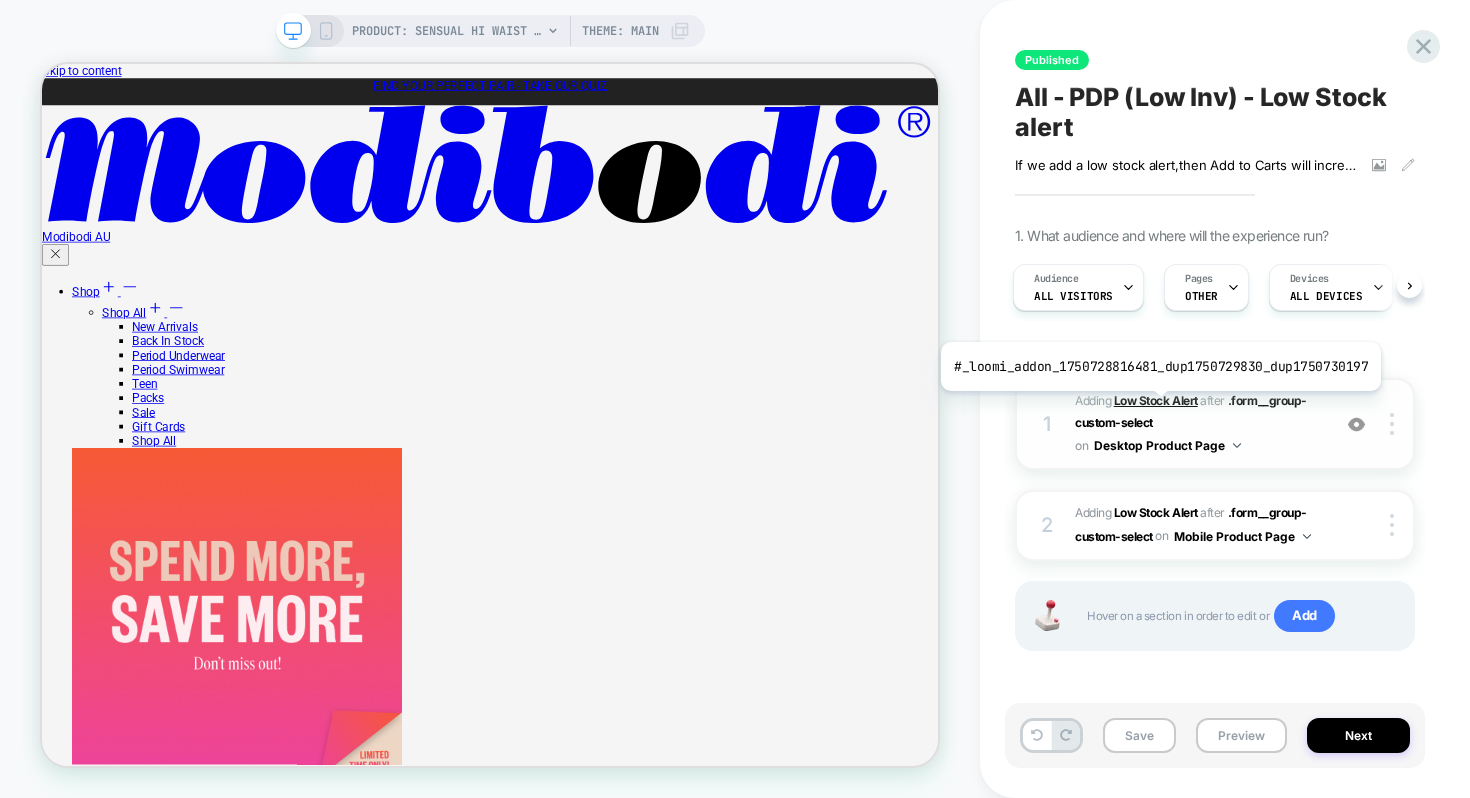 click on "Low Stock Alert" at bounding box center [1156, 400] 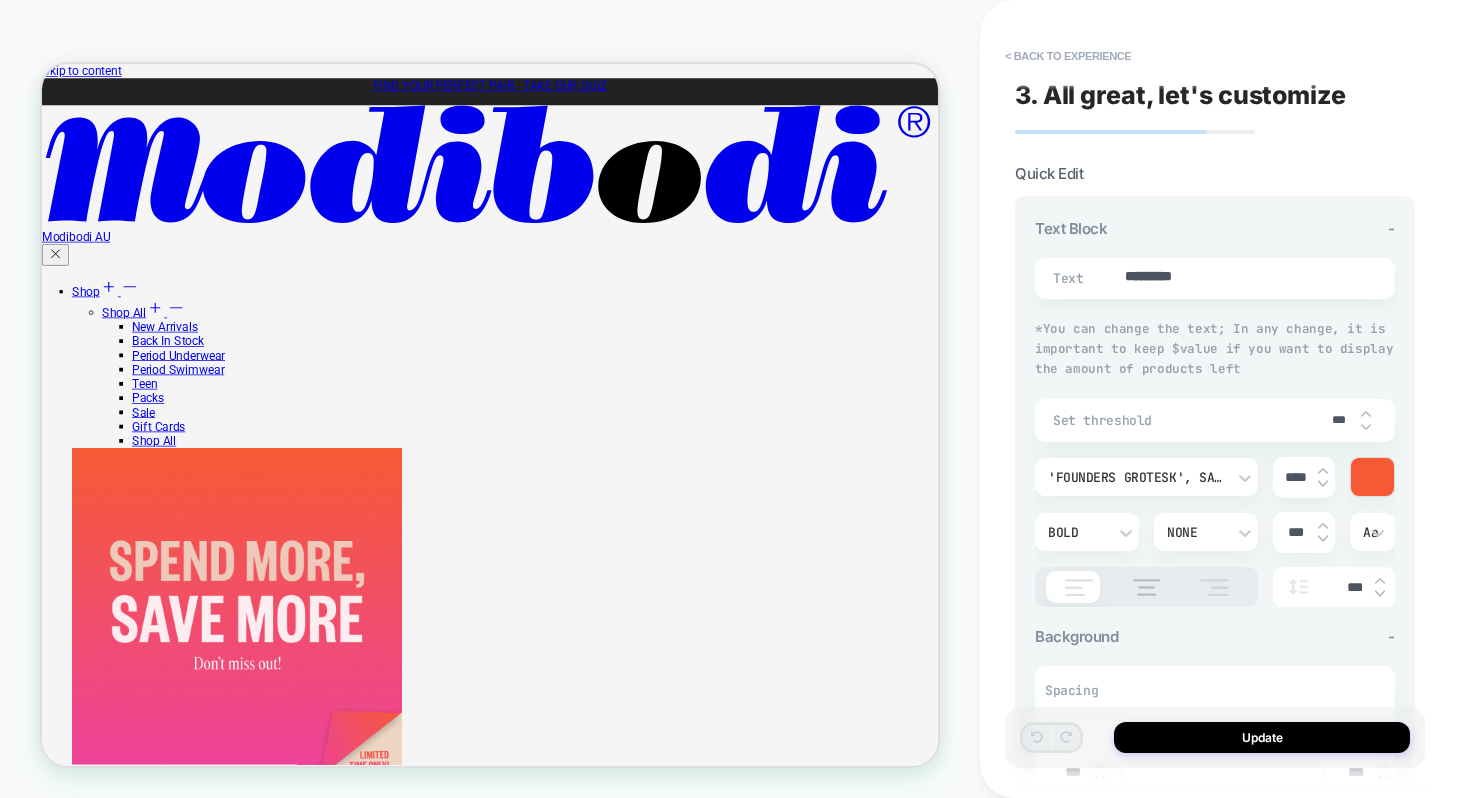 scroll, scrollTop: 361, scrollLeft: 0, axis: vertical 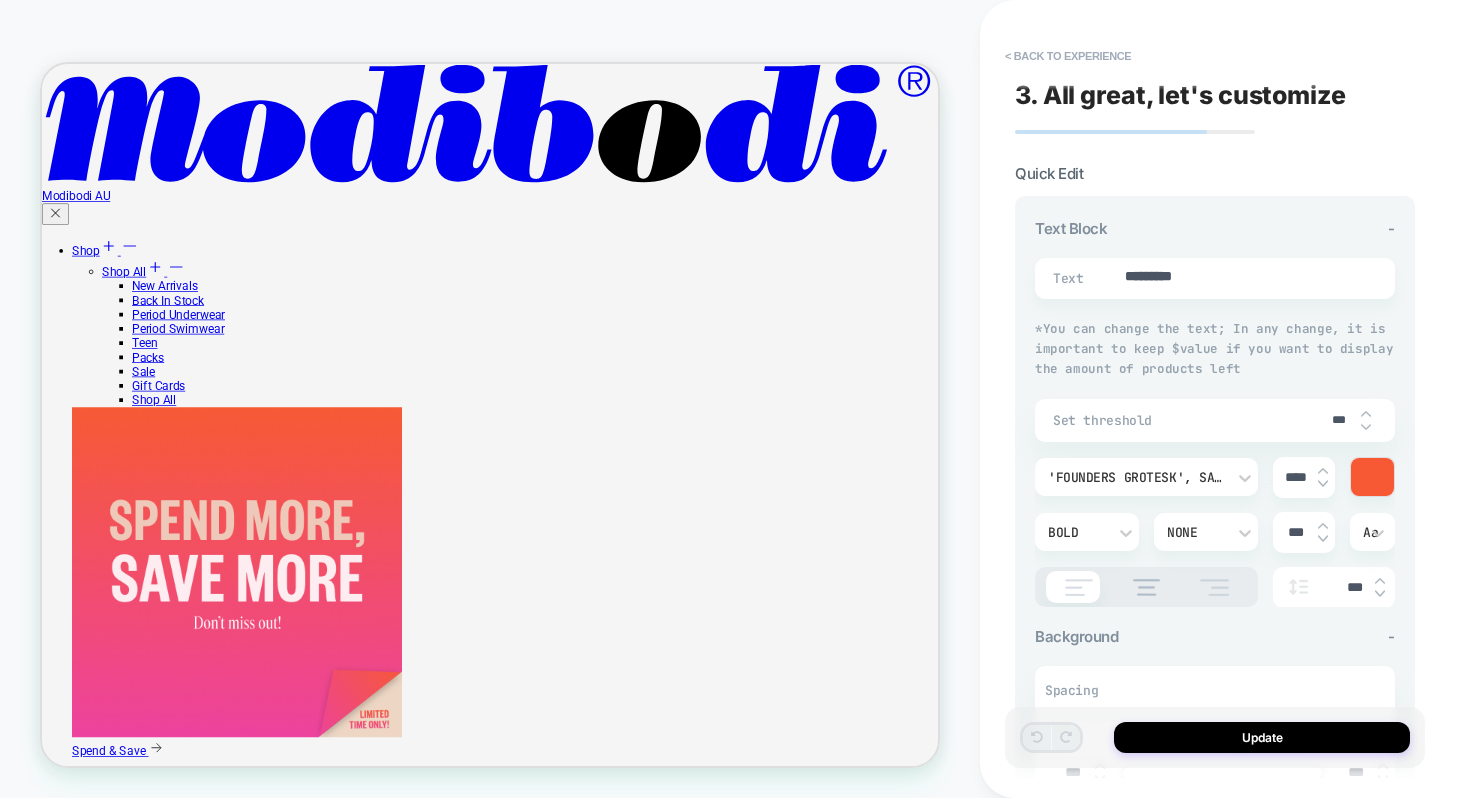 type on "*" 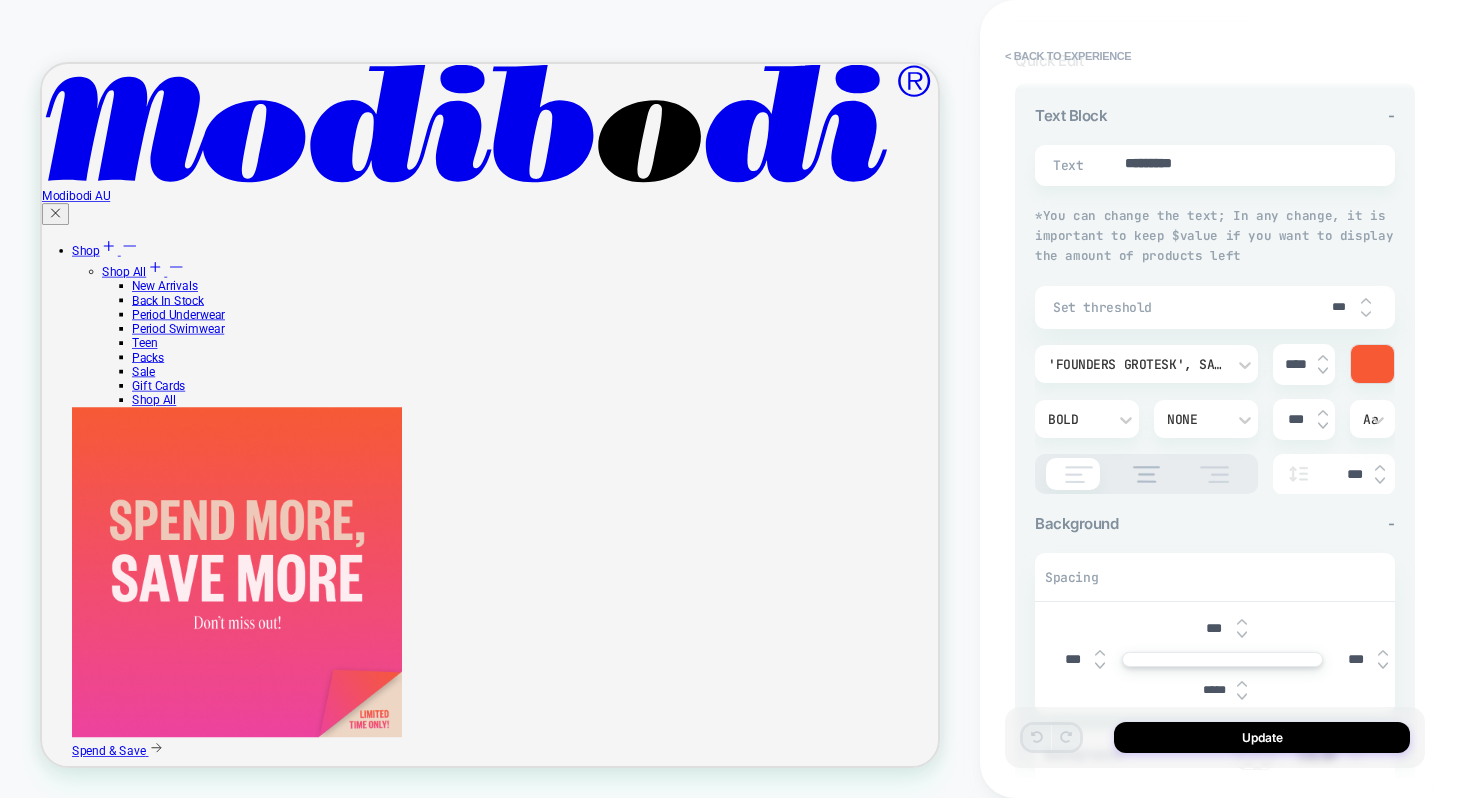 scroll, scrollTop: 0, scrollLeft: 0, axis: both 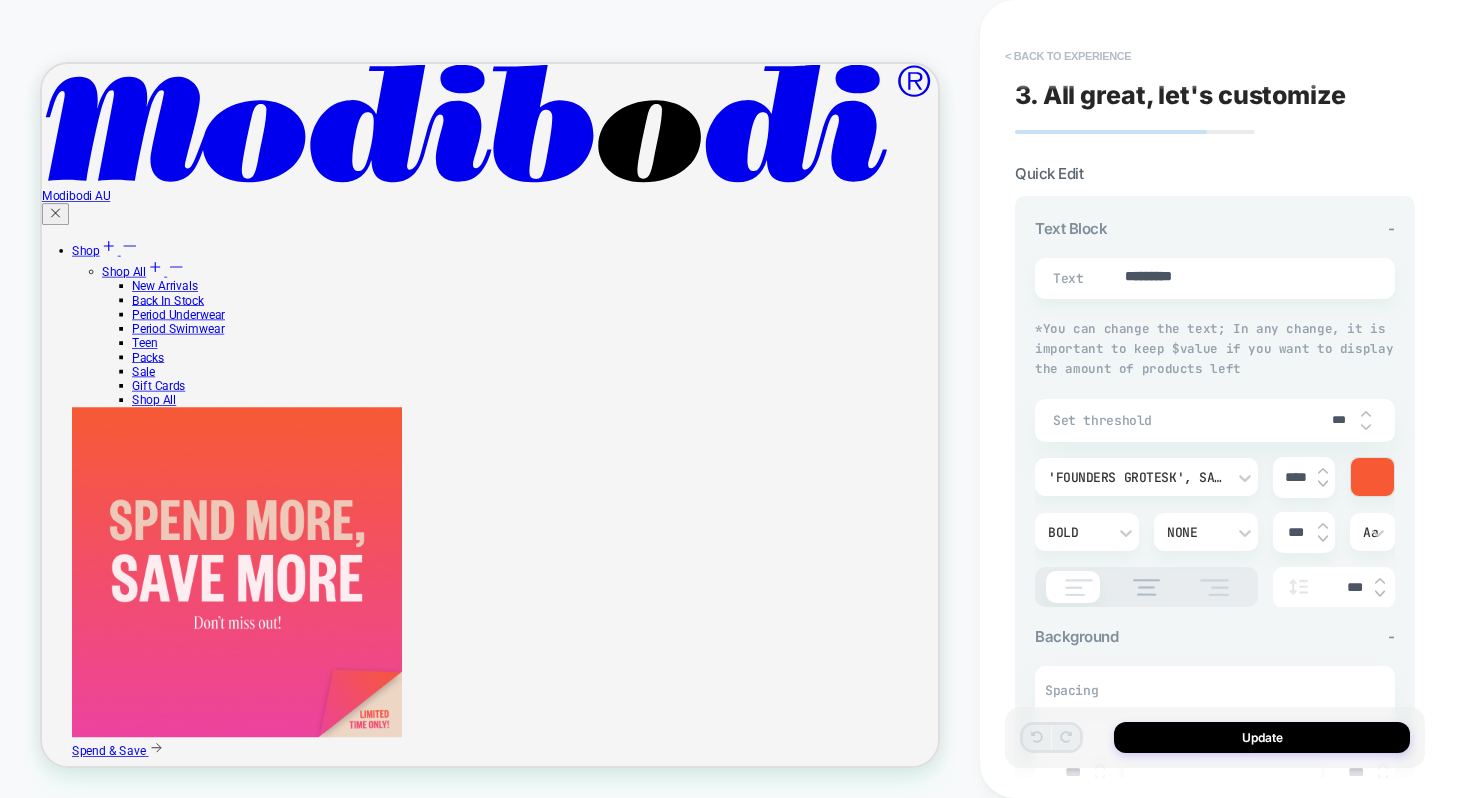 click on "< Back to experience" at bounding box center (1068, 56) 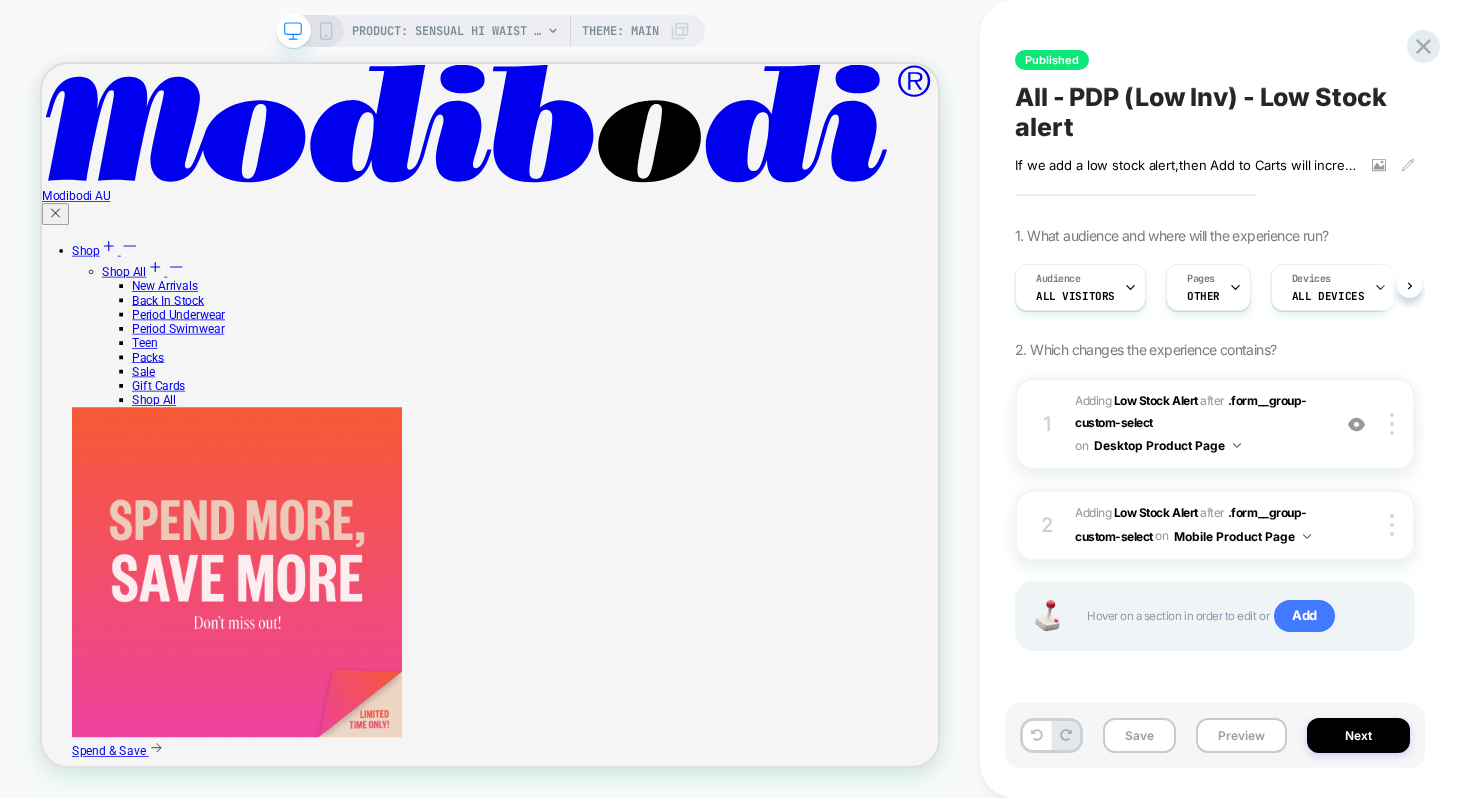 scroll, scrollTop: 0, scrollLeft: 1, axis: horizontal 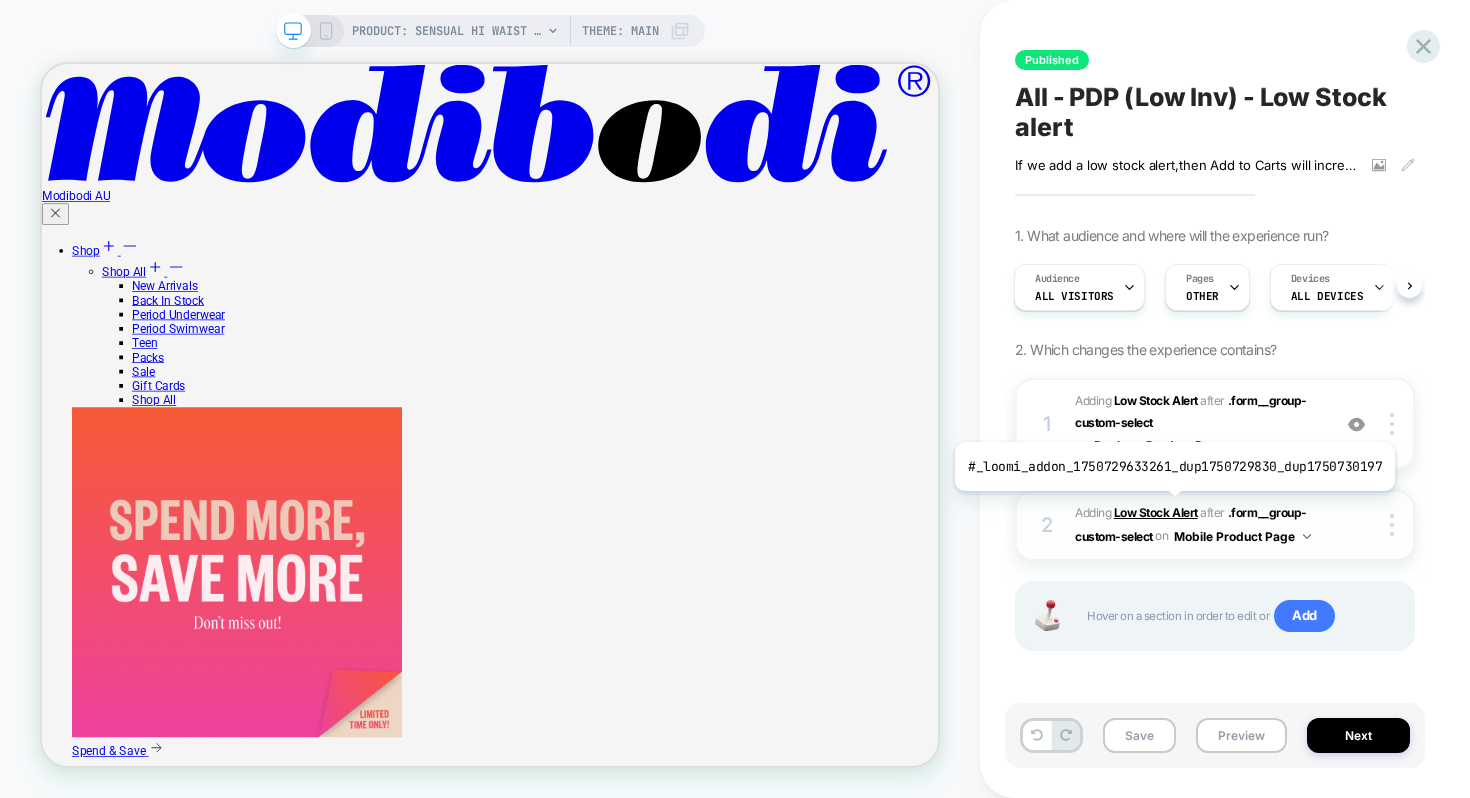 click on "Low Stock Alert" at bounding box center (1156, 512) 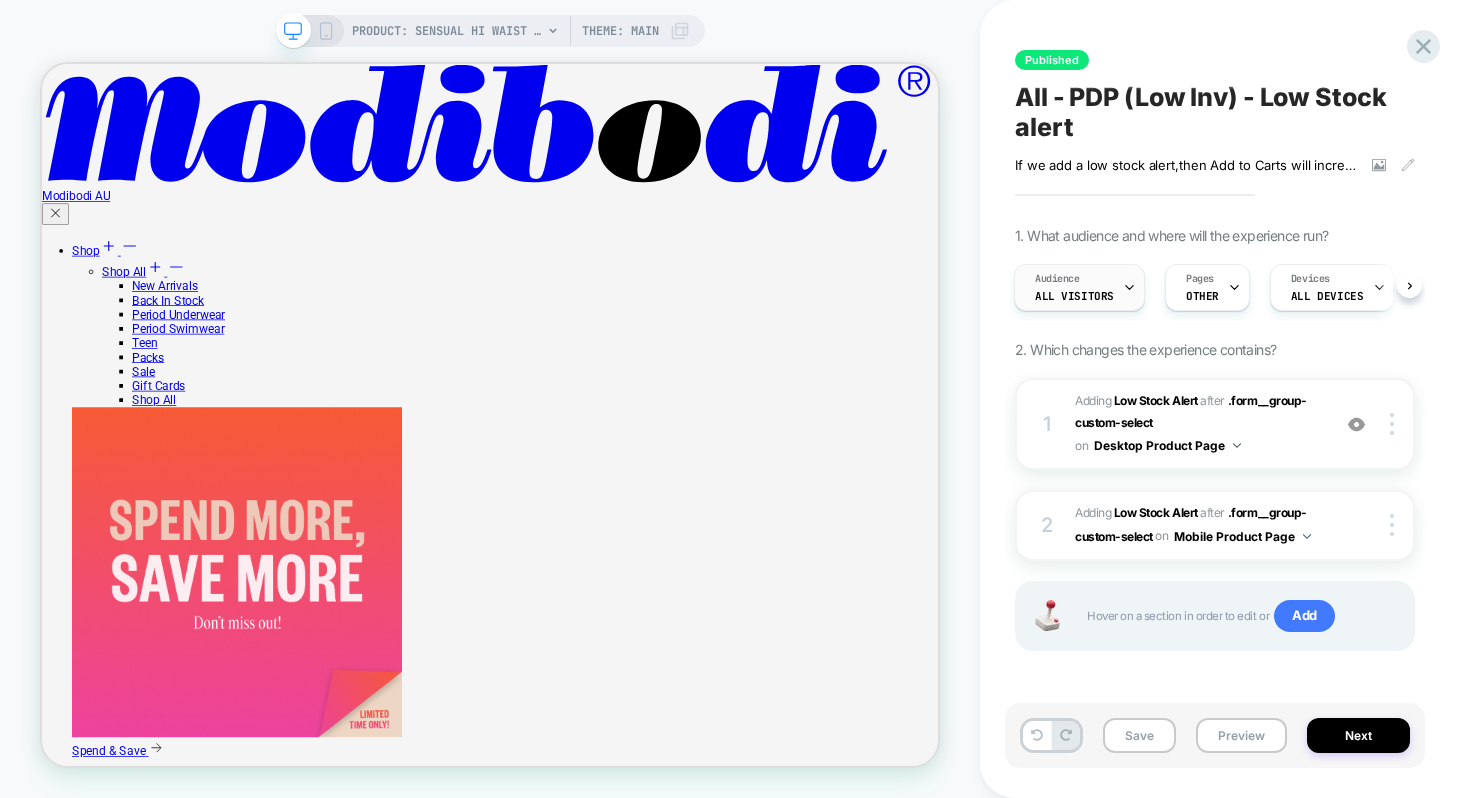 click on "Audience" at bounding box center [1057, 279] 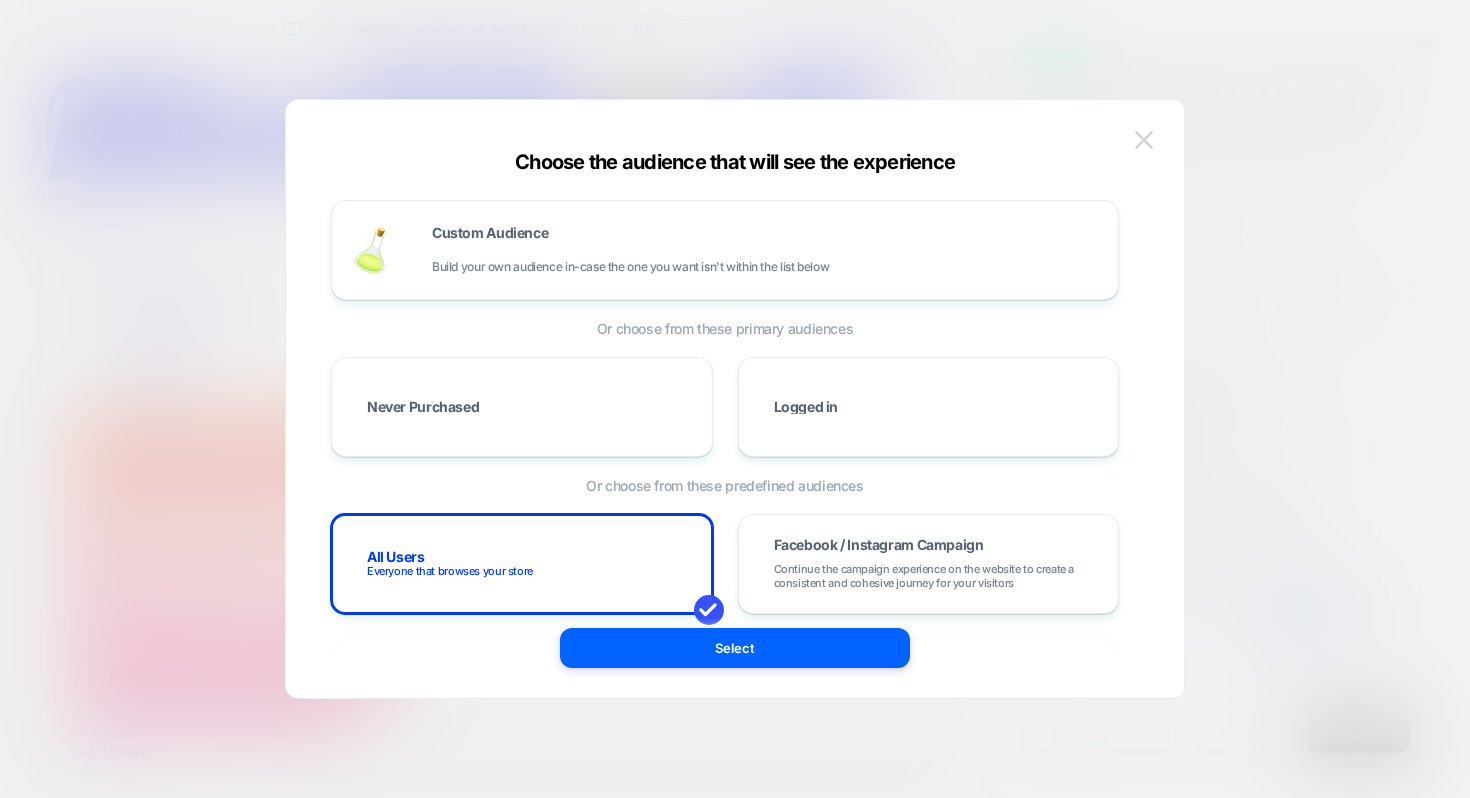 click at bounding box center [1144, 140] 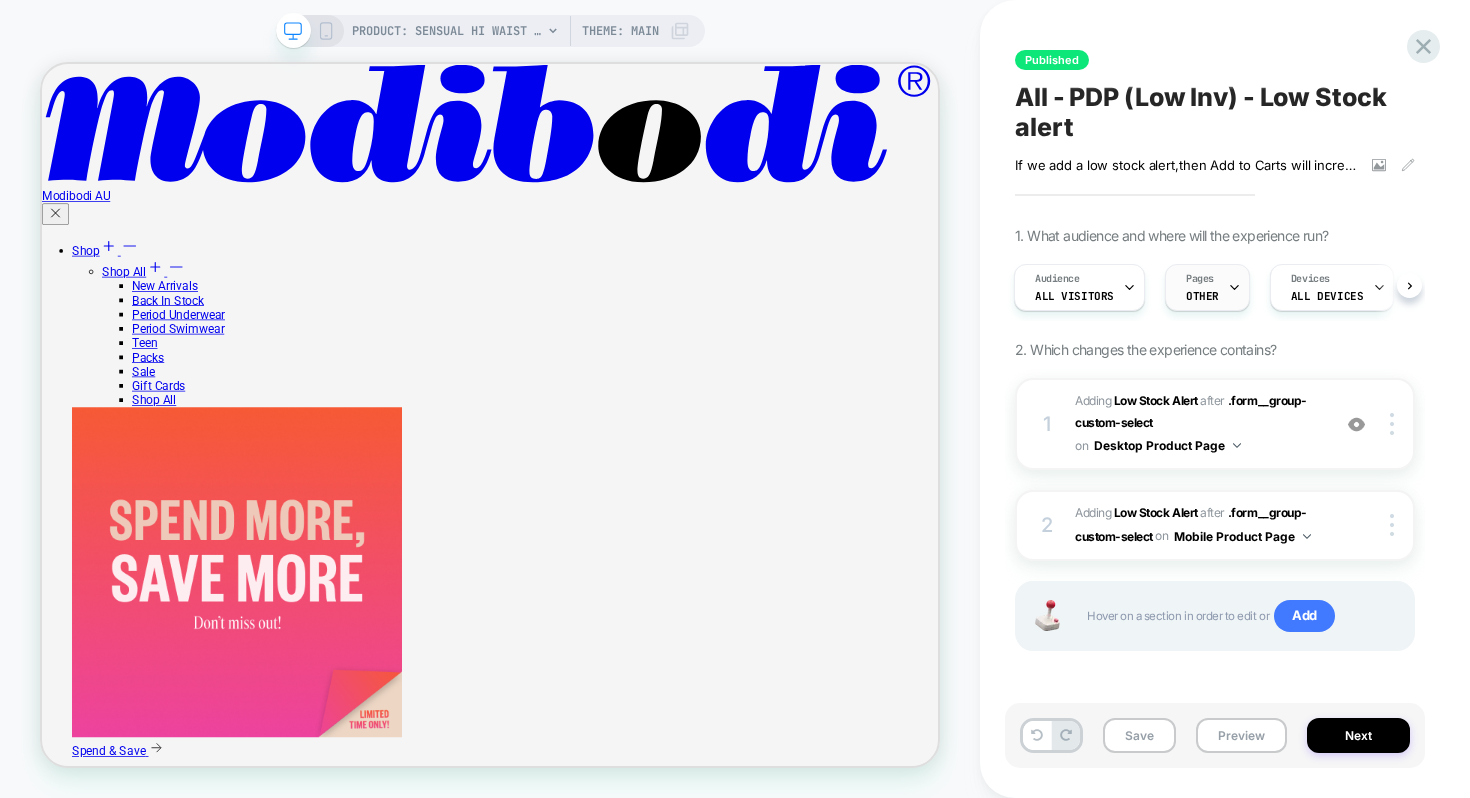 click on "Pages OTHER" at bounding box center (1202, 287) 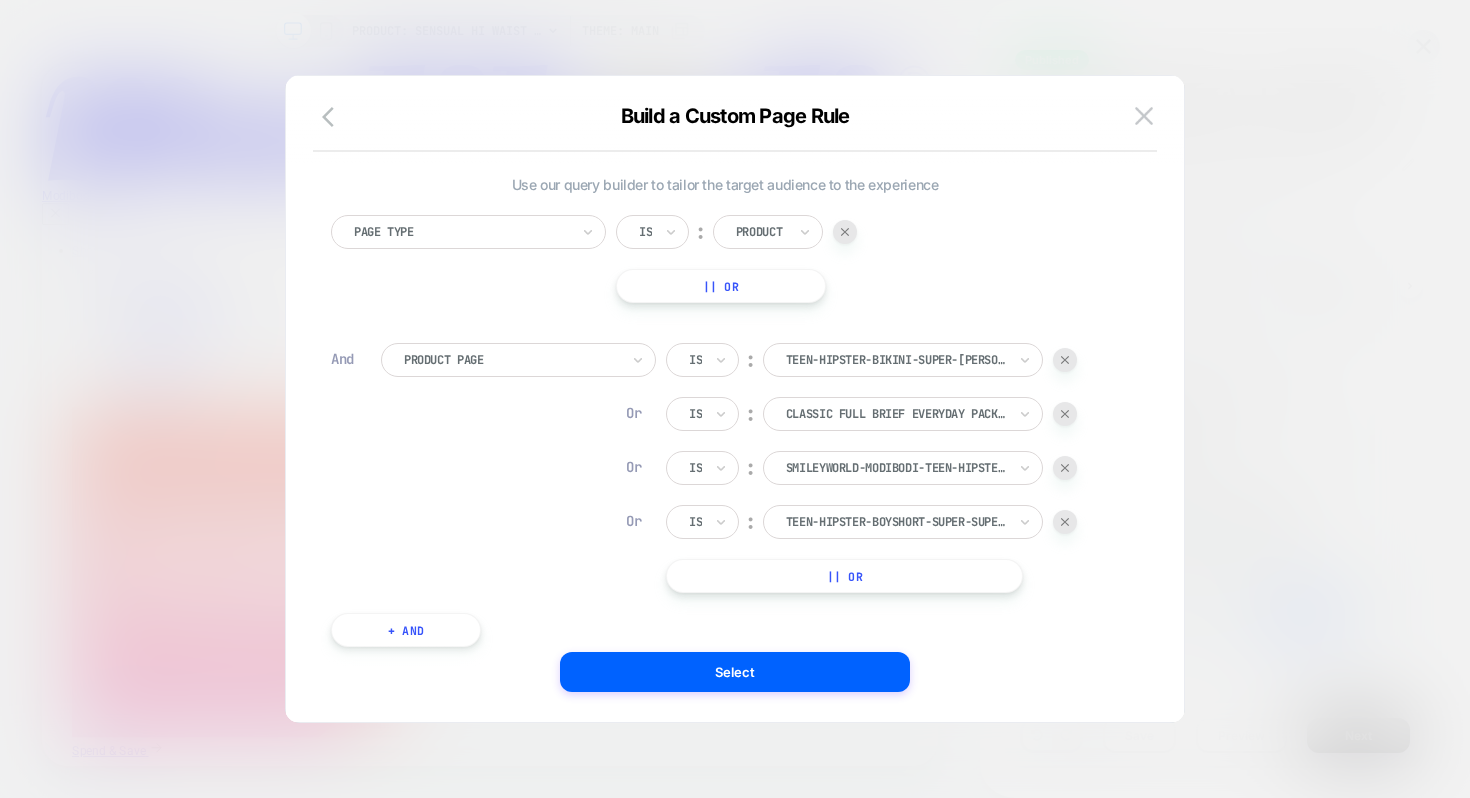 scroll, scrollTop: 20, scrollLeft: 0, axis: vertical 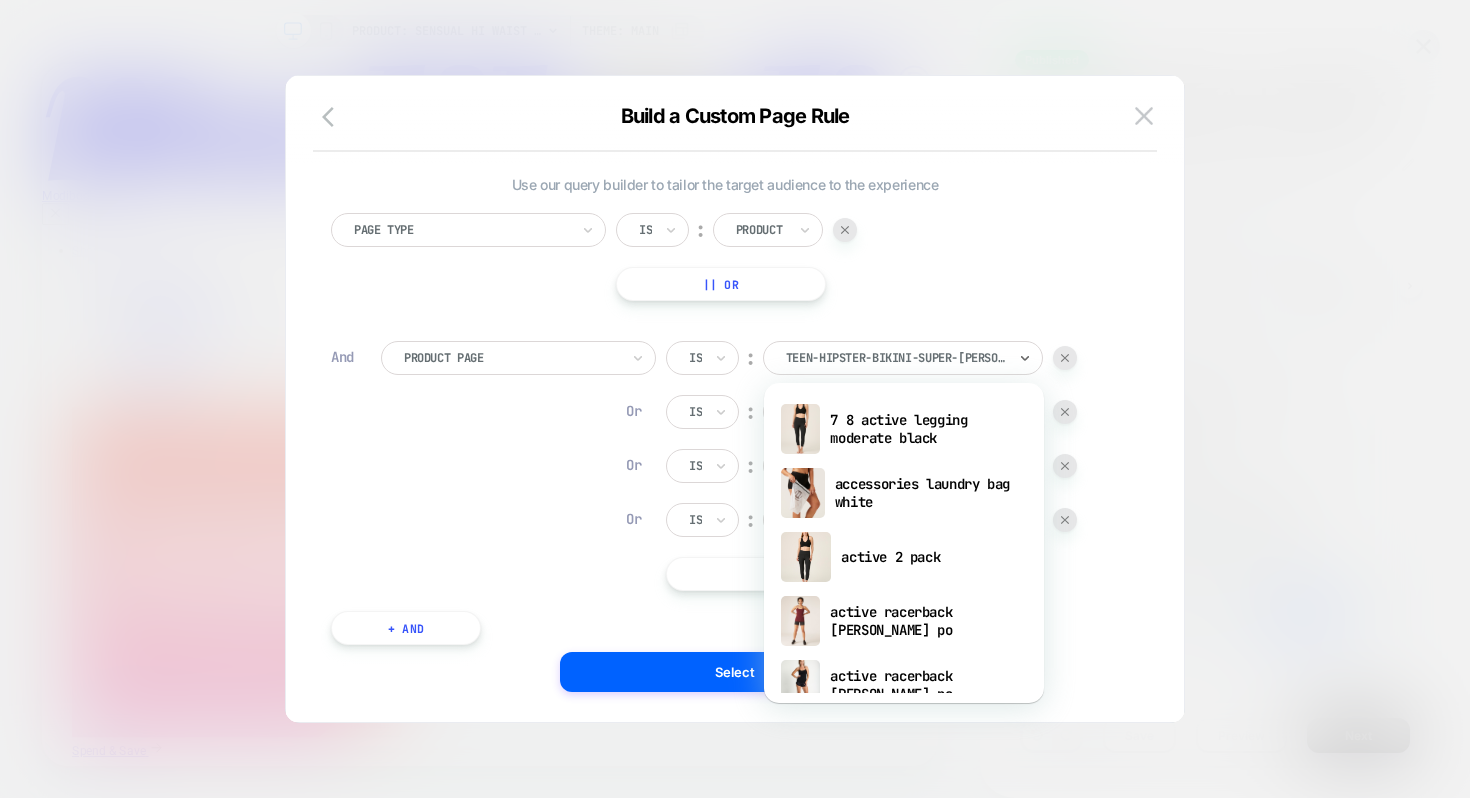 click at bounding box center (896, 358) 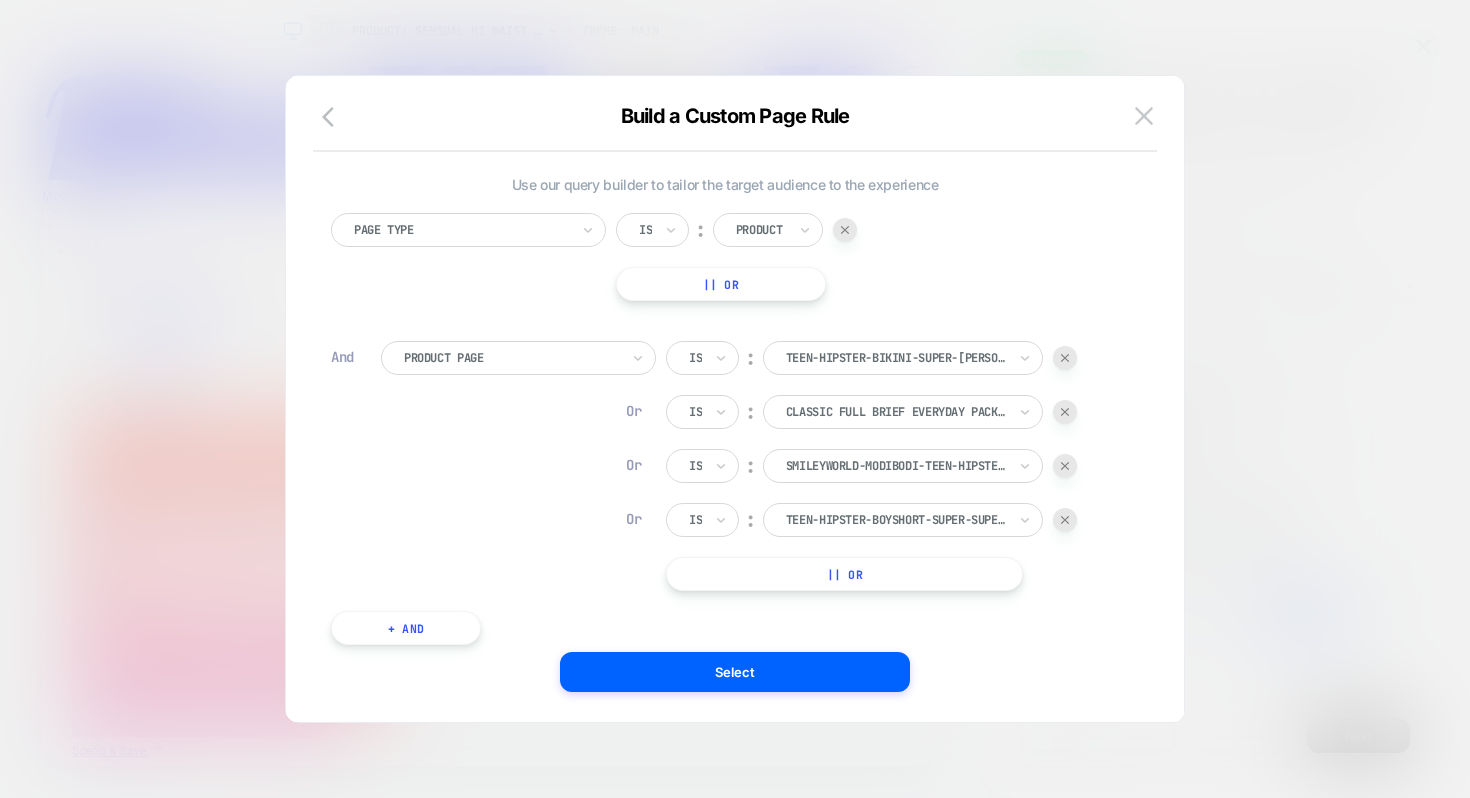 click at bounding box center (896, 358) 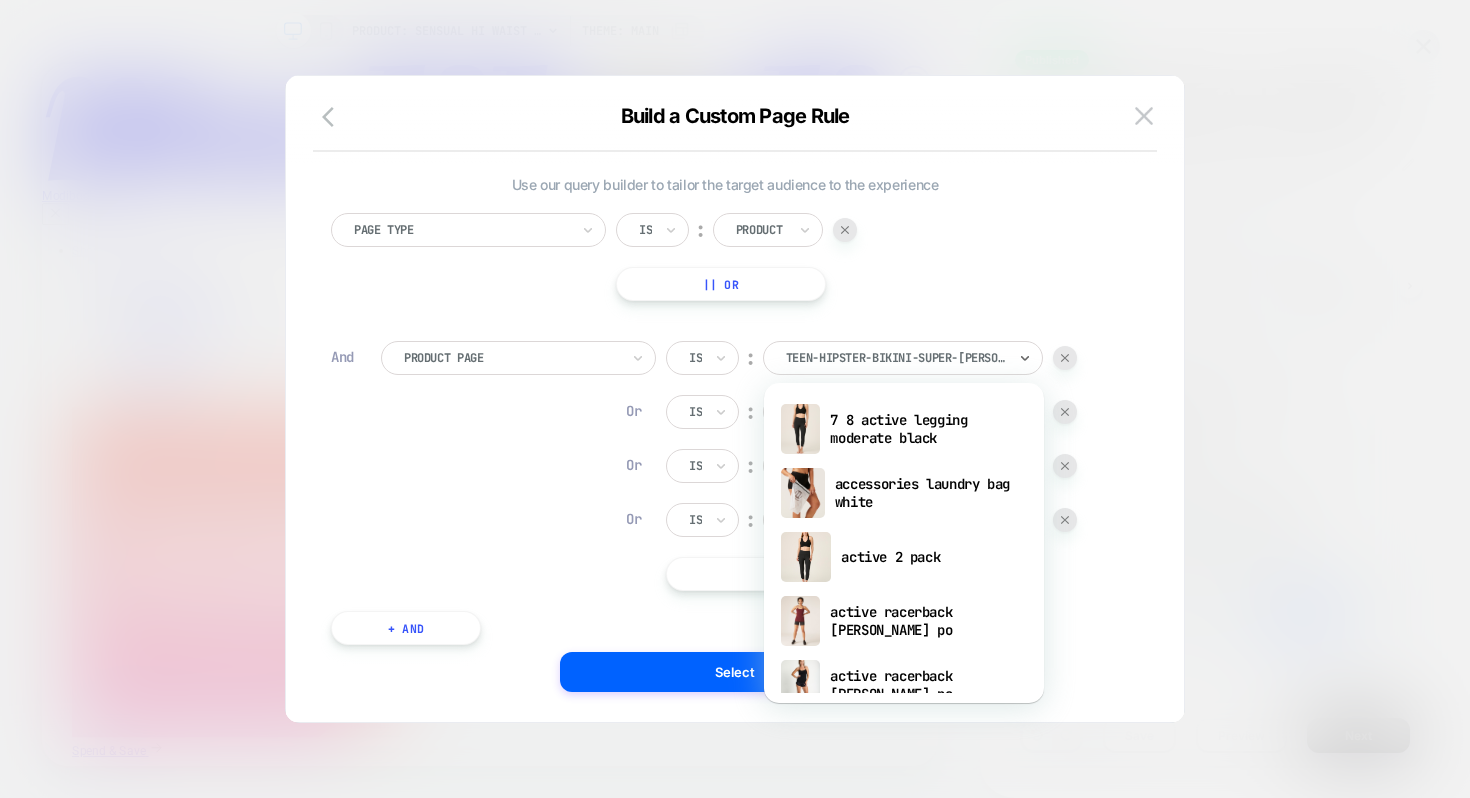 drag, startPoint x: 790, startPoint y: 354, endPoint x: 999, endPoint y: 354, distance: 209 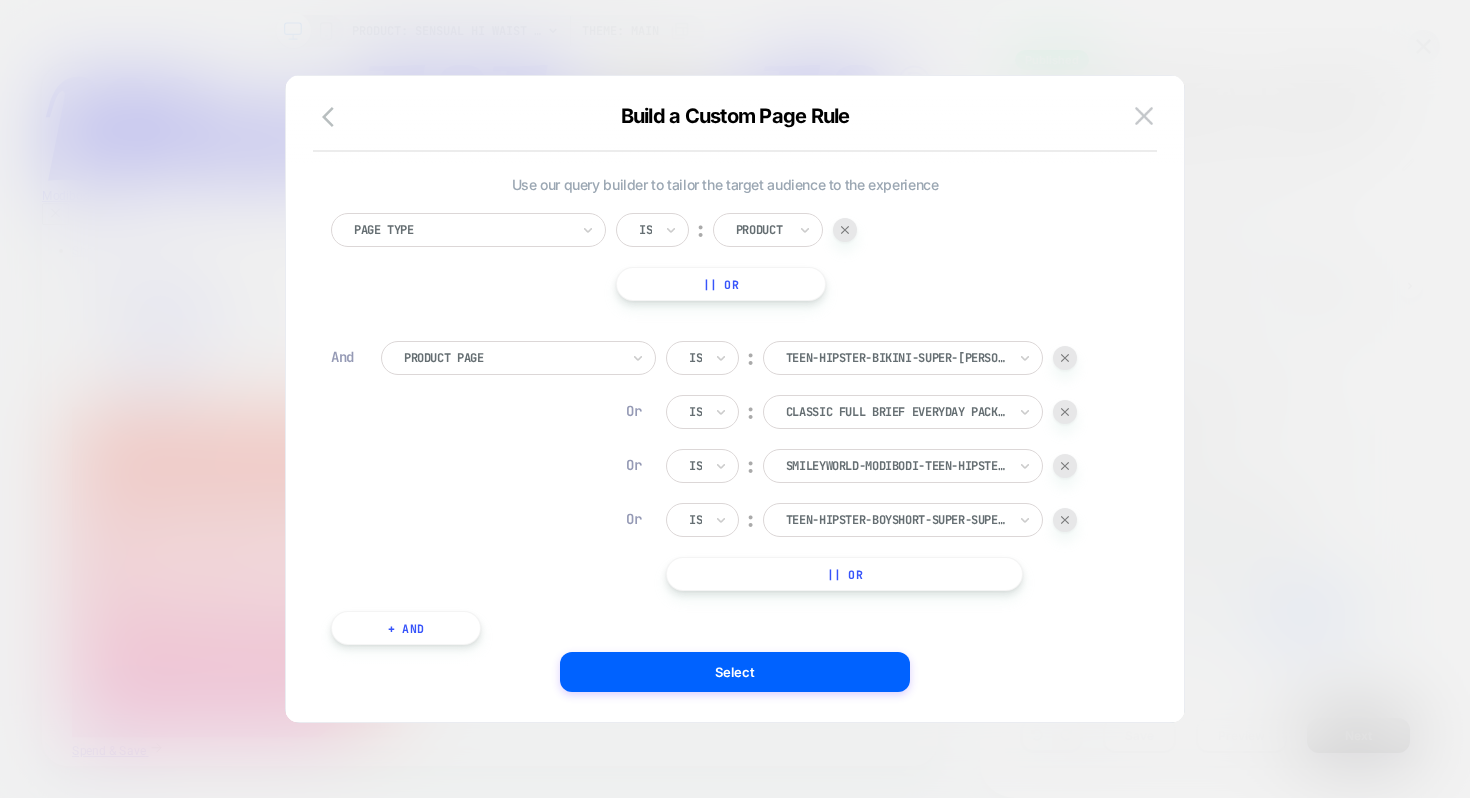 click on "Page Type Is ︰ Product || Or" at bounding box center [725, 257] 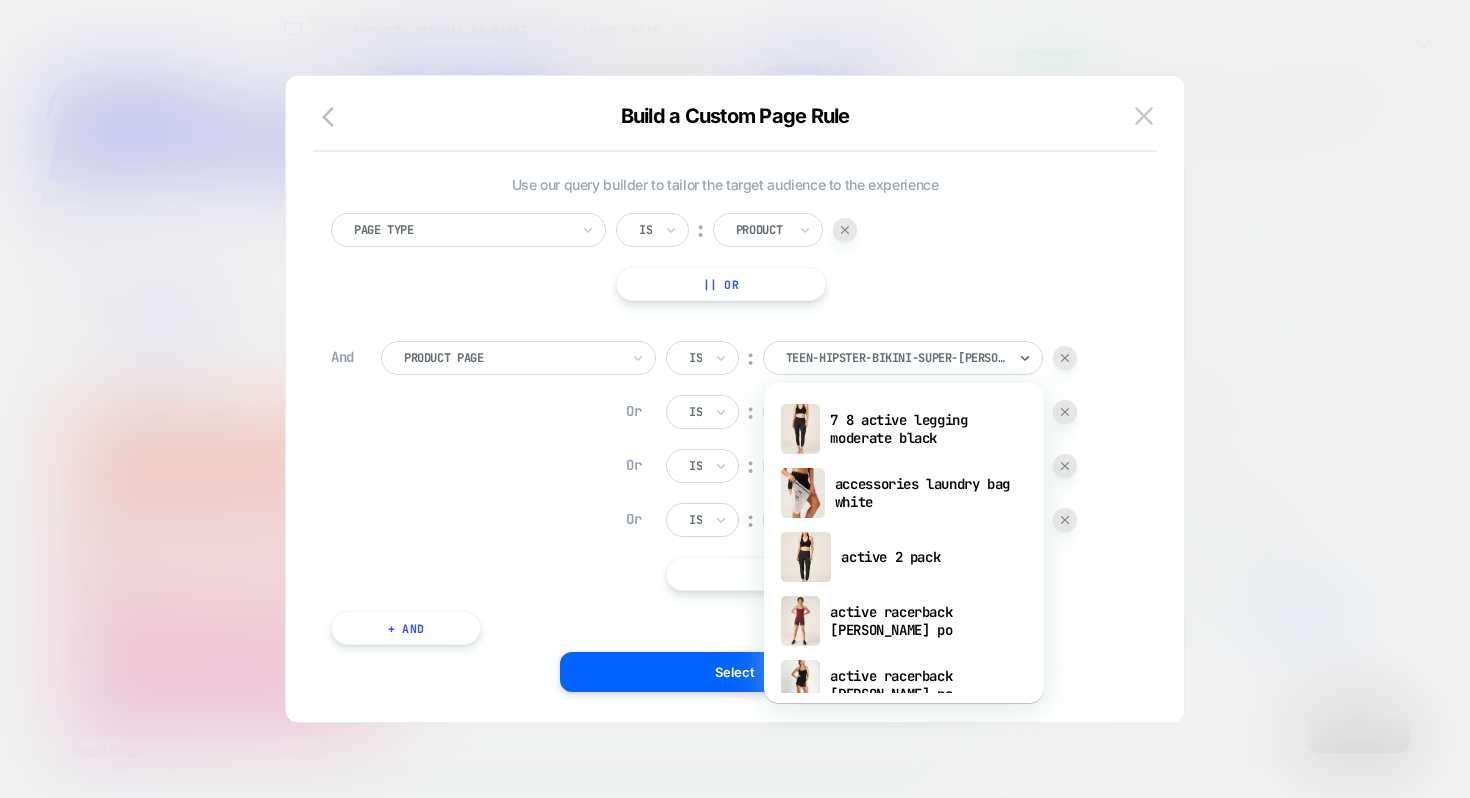 click on "Page Type Is ︰ Product || Or" at bounding box center [725, 257] 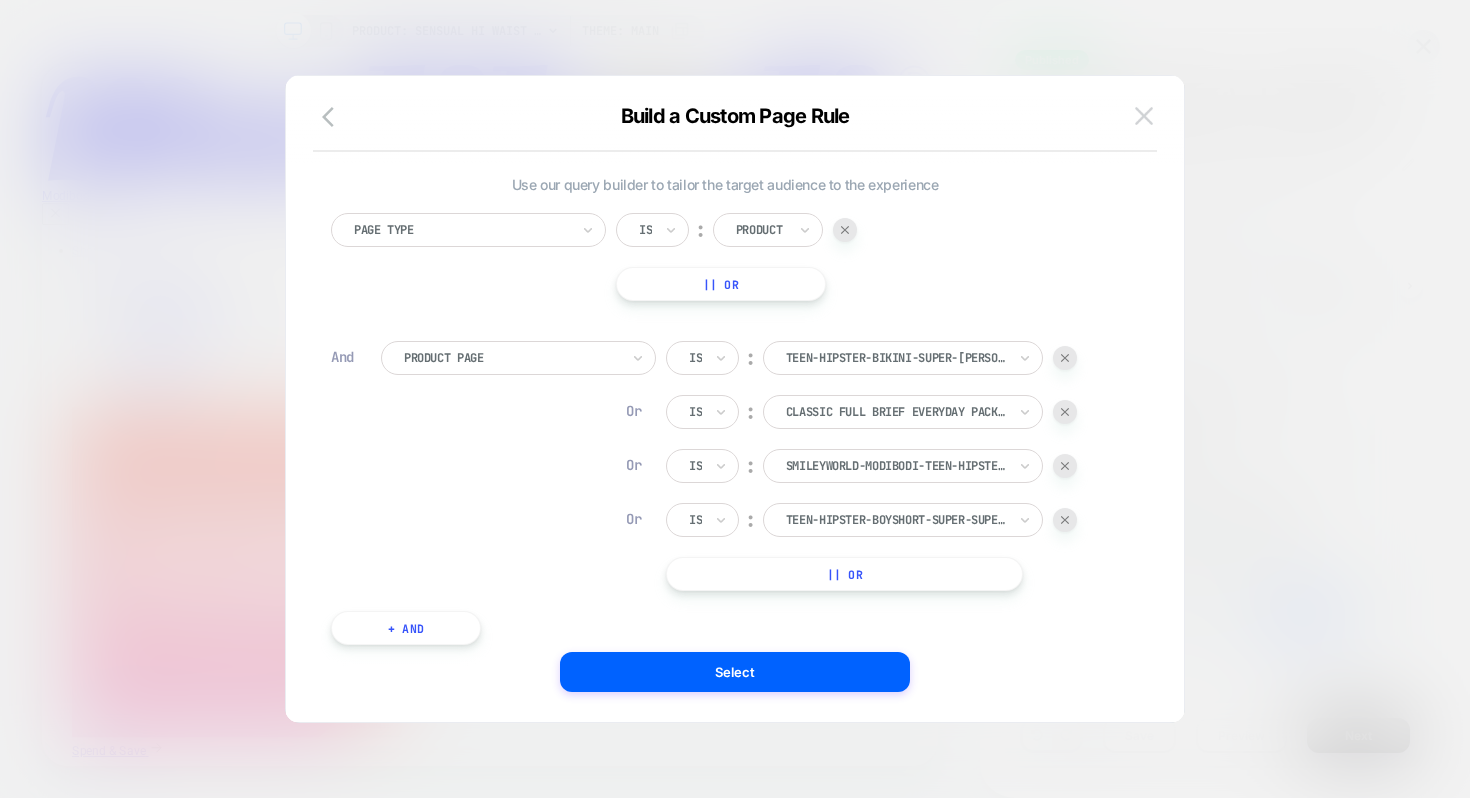 click at bounding box center (1144, 115) 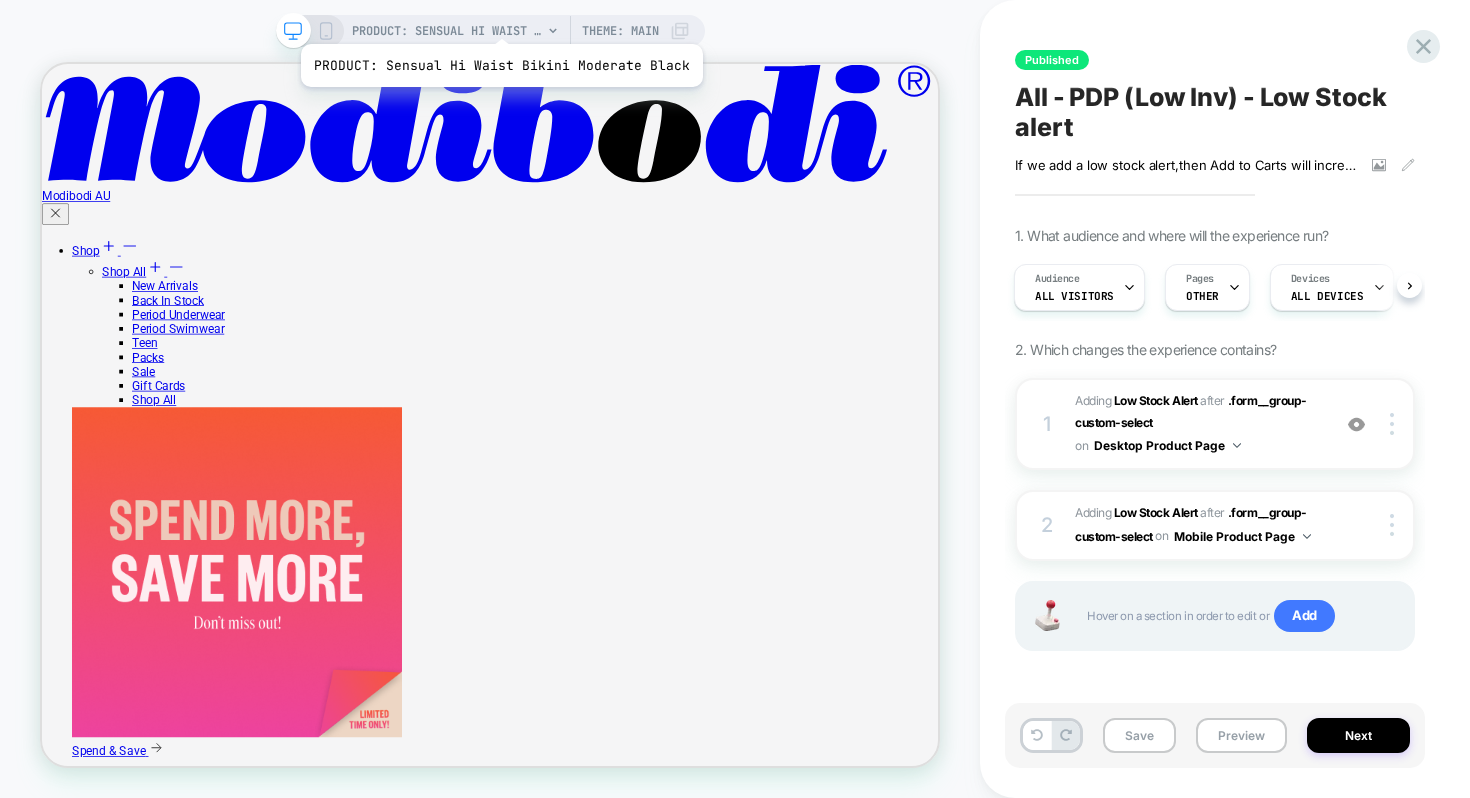 click on "PRODUCT: Sensual Hi Waist Bikini Moderate Black" at bounding box center [447, 31] 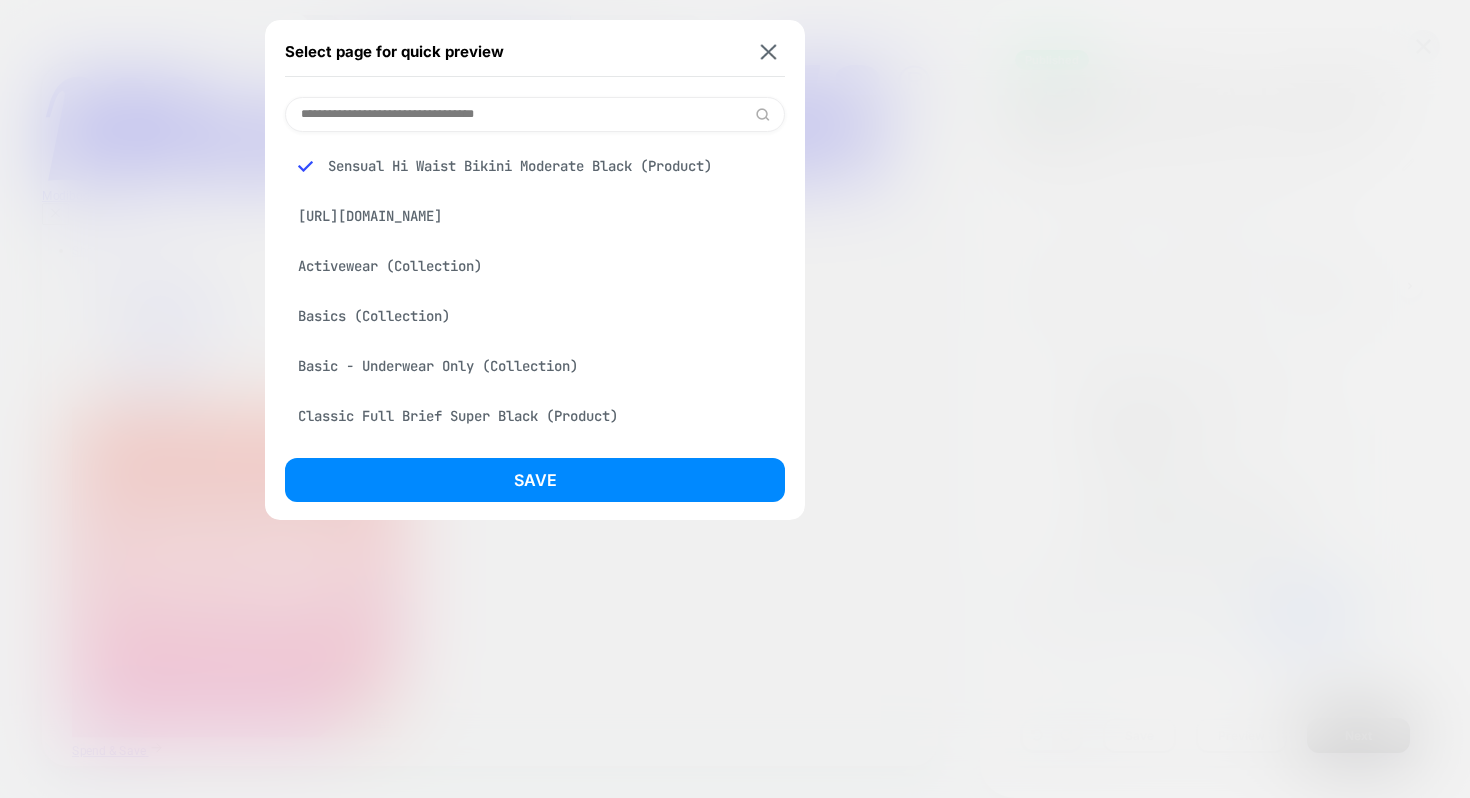 click on "Select page for quick preview Sensual Hi Waist Bikini Moderate Black (Product) [URL][DOMAIN_NAME] Activewear (Collection) Basics (Collection) Basic - Underwear Only (Collection) Classic Full Brief Super Black (Product) 7/8 Active Legging Moderate Black (Product) Checkout New Arrivals (Collection) Thong (Collection) Vegan (Collection) Biodegradable & Vegan (Collection) PUMA x Modibodi (Collection) Flash Sale (Collection) Seamfree Underwear (Collection) Basic Mid-Rise Brief Moderate Black (Product) Classic Bikini Super Black (Product) Teen Hipster Bikini Super Black (Product) Teen Hipster Boyshort Super Black (Product) Puma X Modibodi Seamfree Active Bikini Moderate Onyx Grey (Product) Classic Boyshort Super Black (Product)" at bounding box center (535, 270) 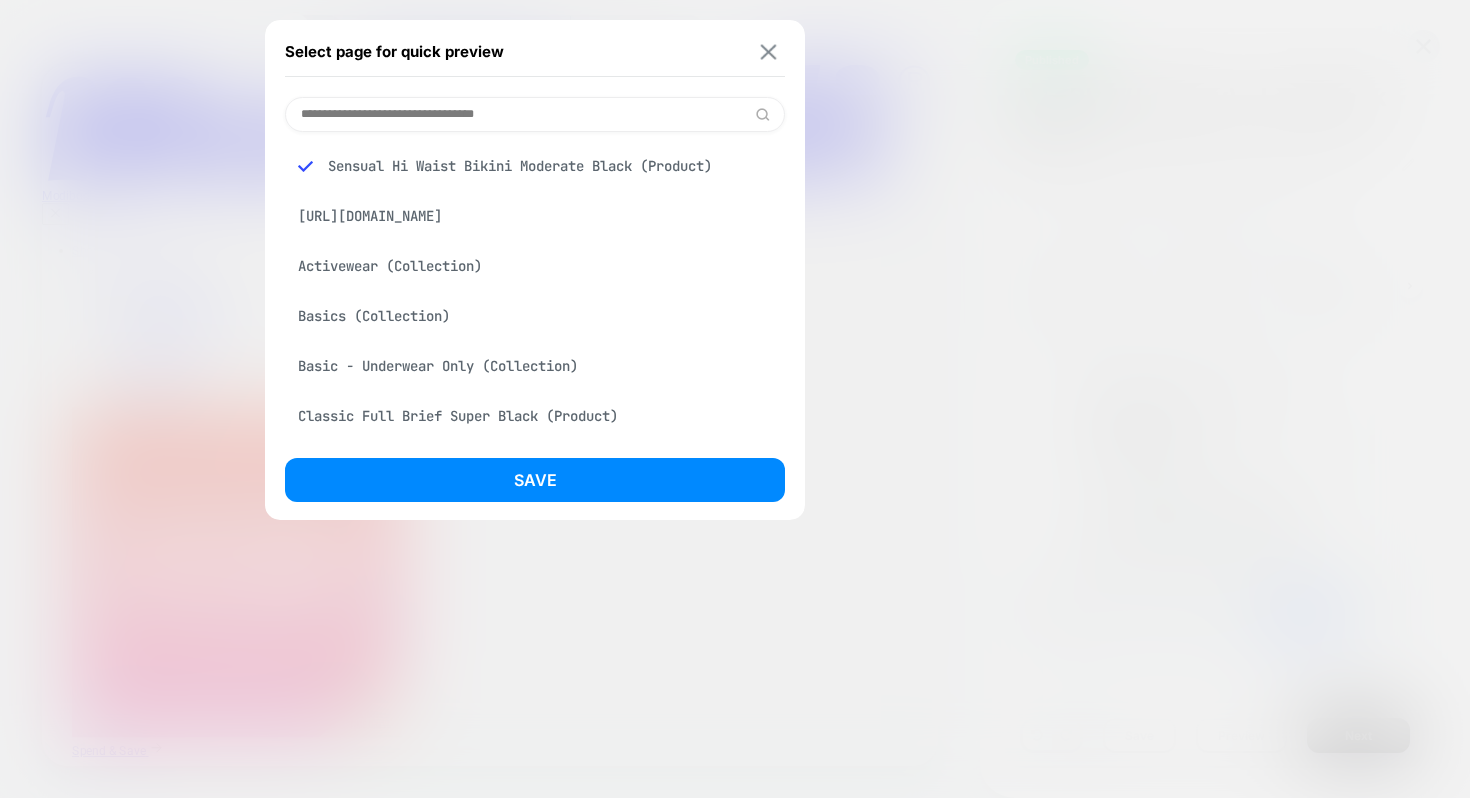 click at bounding box center (769, 51) 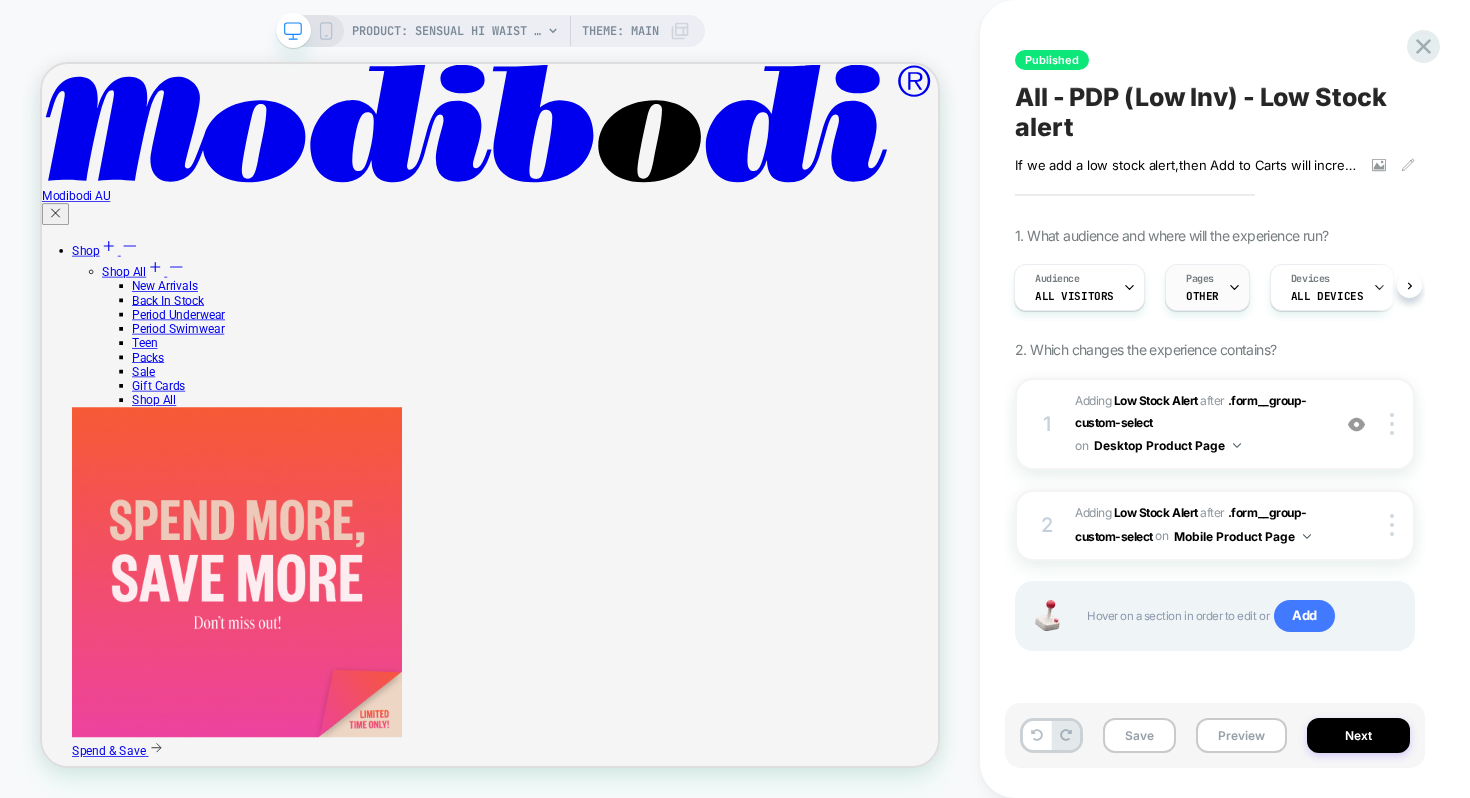 click on "Pages OTHER" at bounding box center (1202, 287) 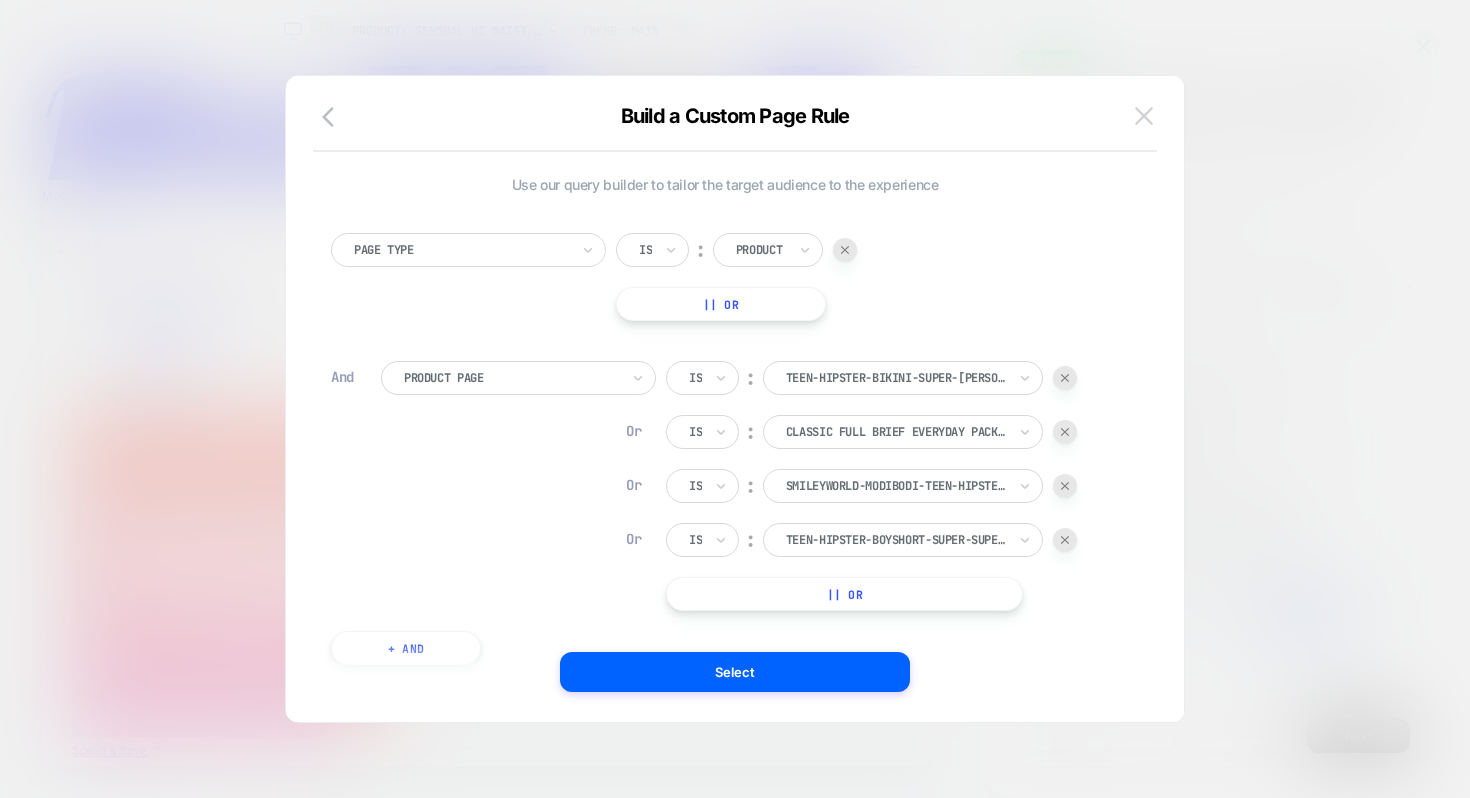 click at bounding box center [1144, 115] 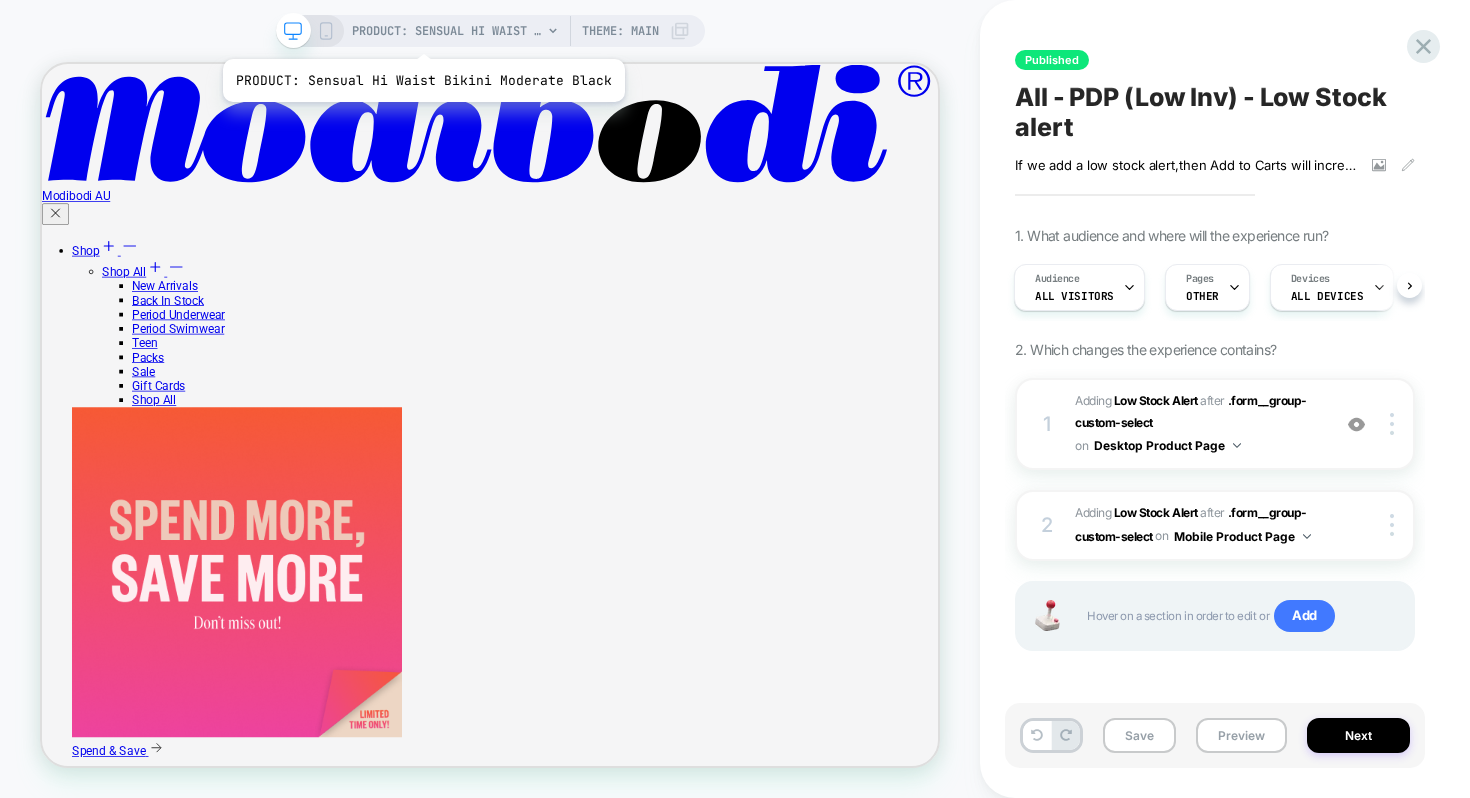 click on "PRODUCT: Sensual Hi Waist Bikini Moderate Black" at bounding box center (447, 31) 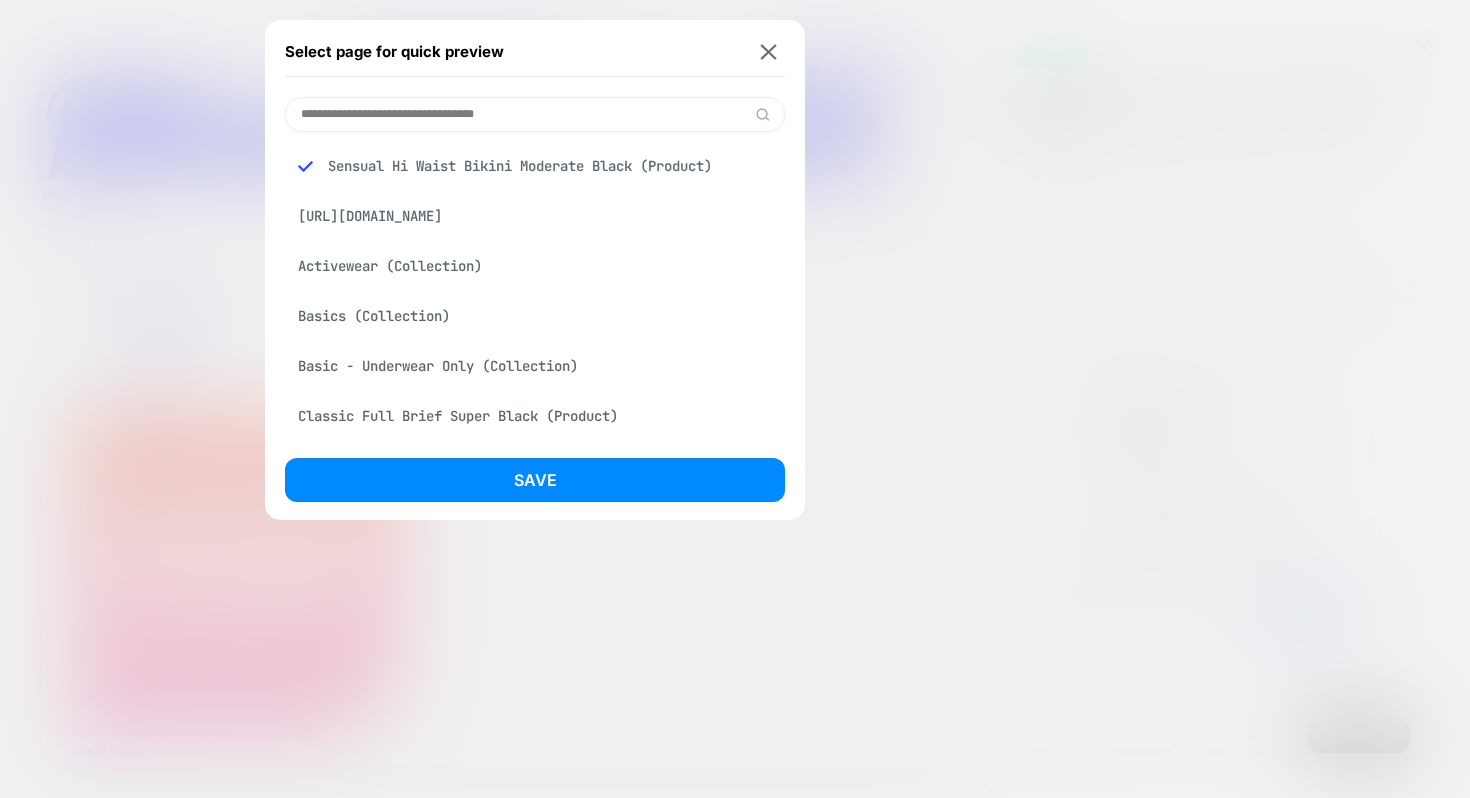 click at bounding box center (535, 114) 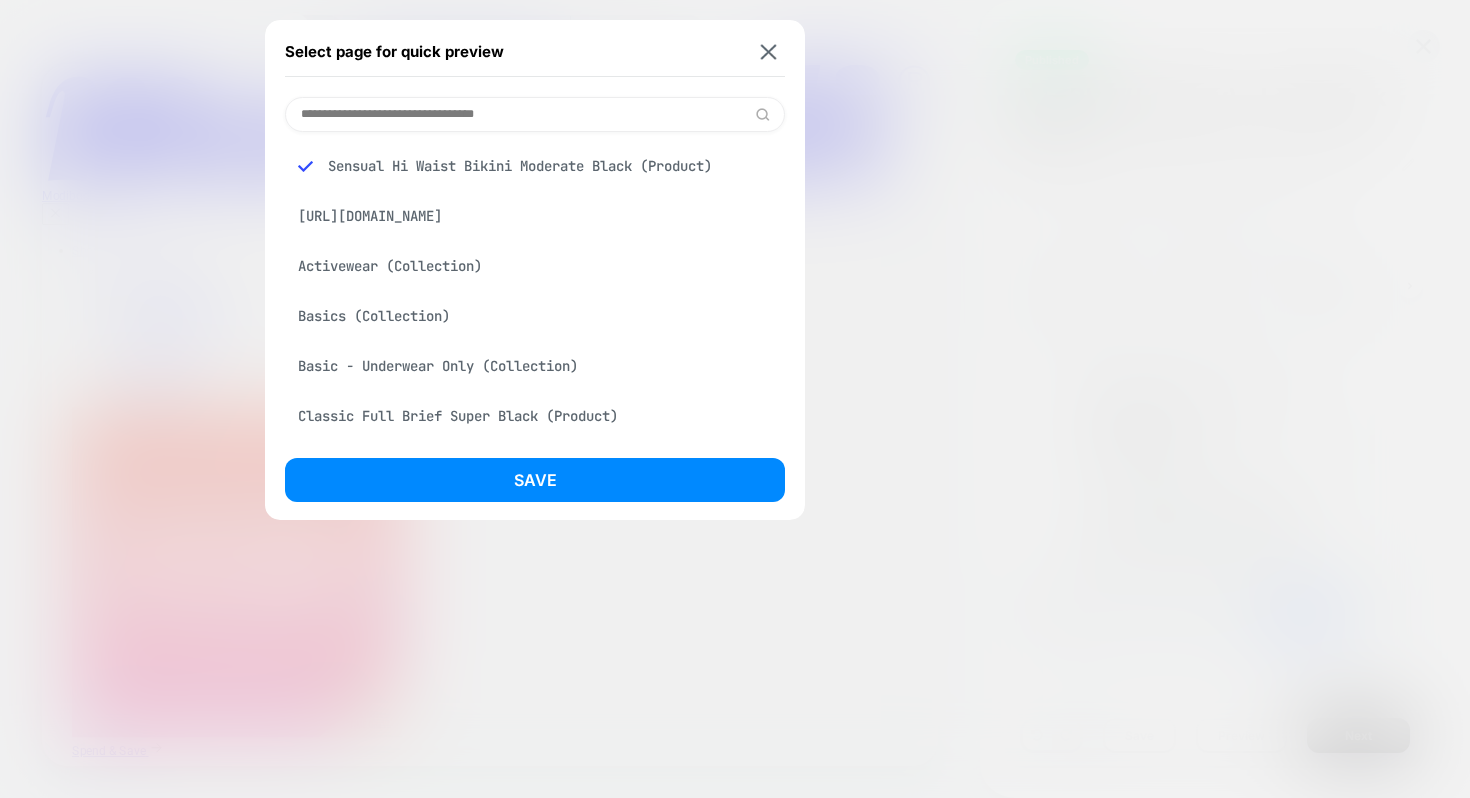 paste on "**********" 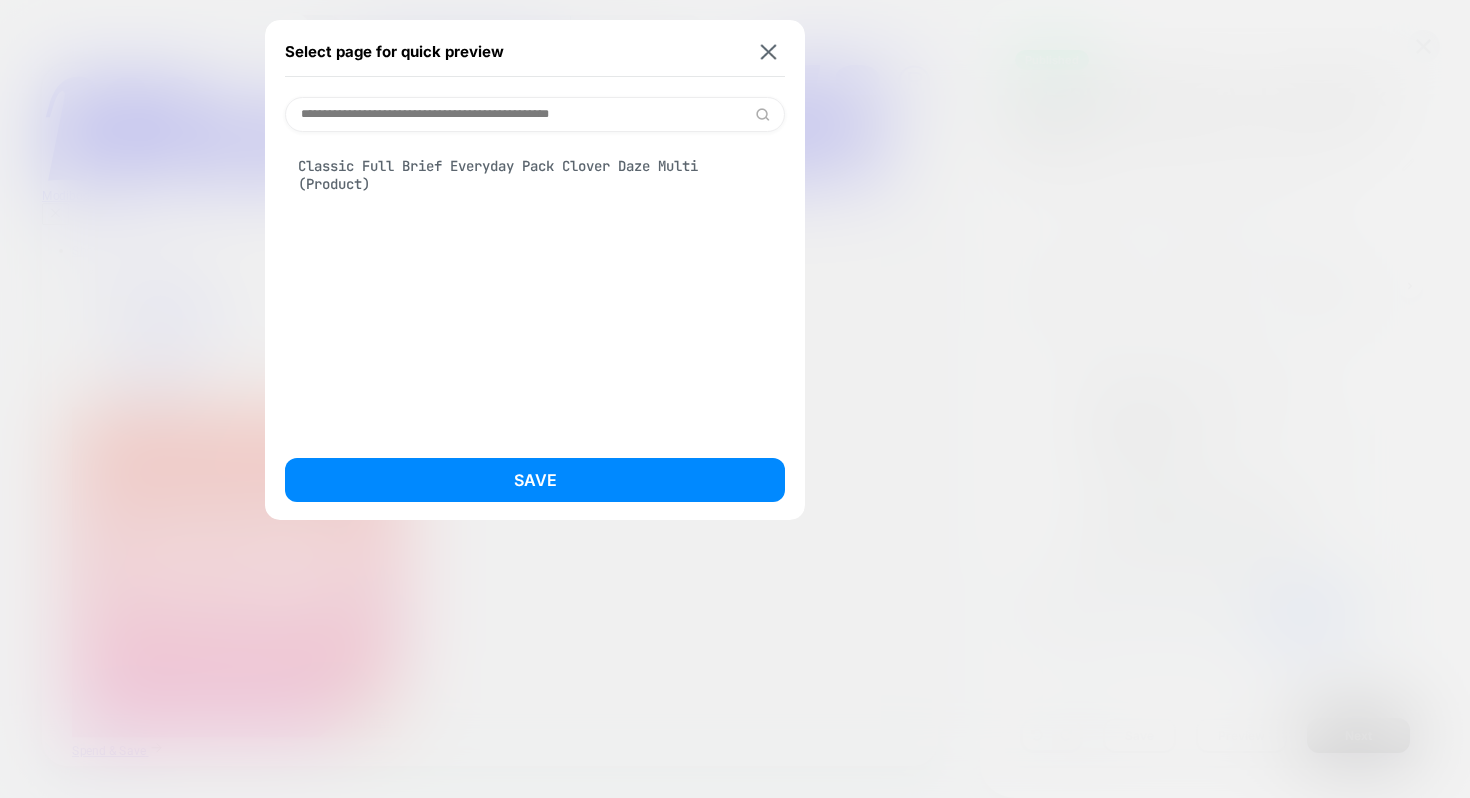 type on "**********" 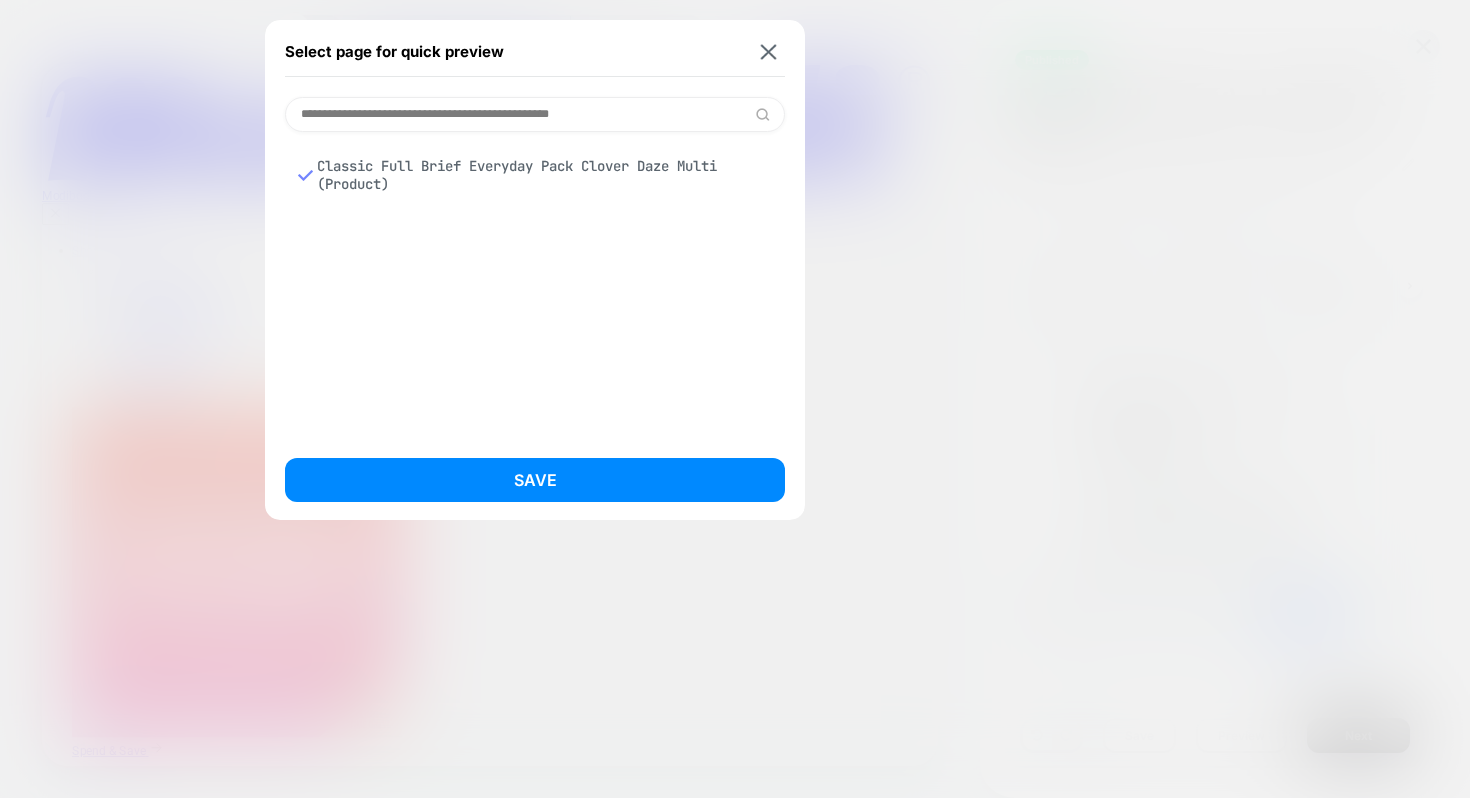 click on "Classic Full Brief Everyday Pack Clover Daze Multi (Product)" at bounding box center [535, 175] 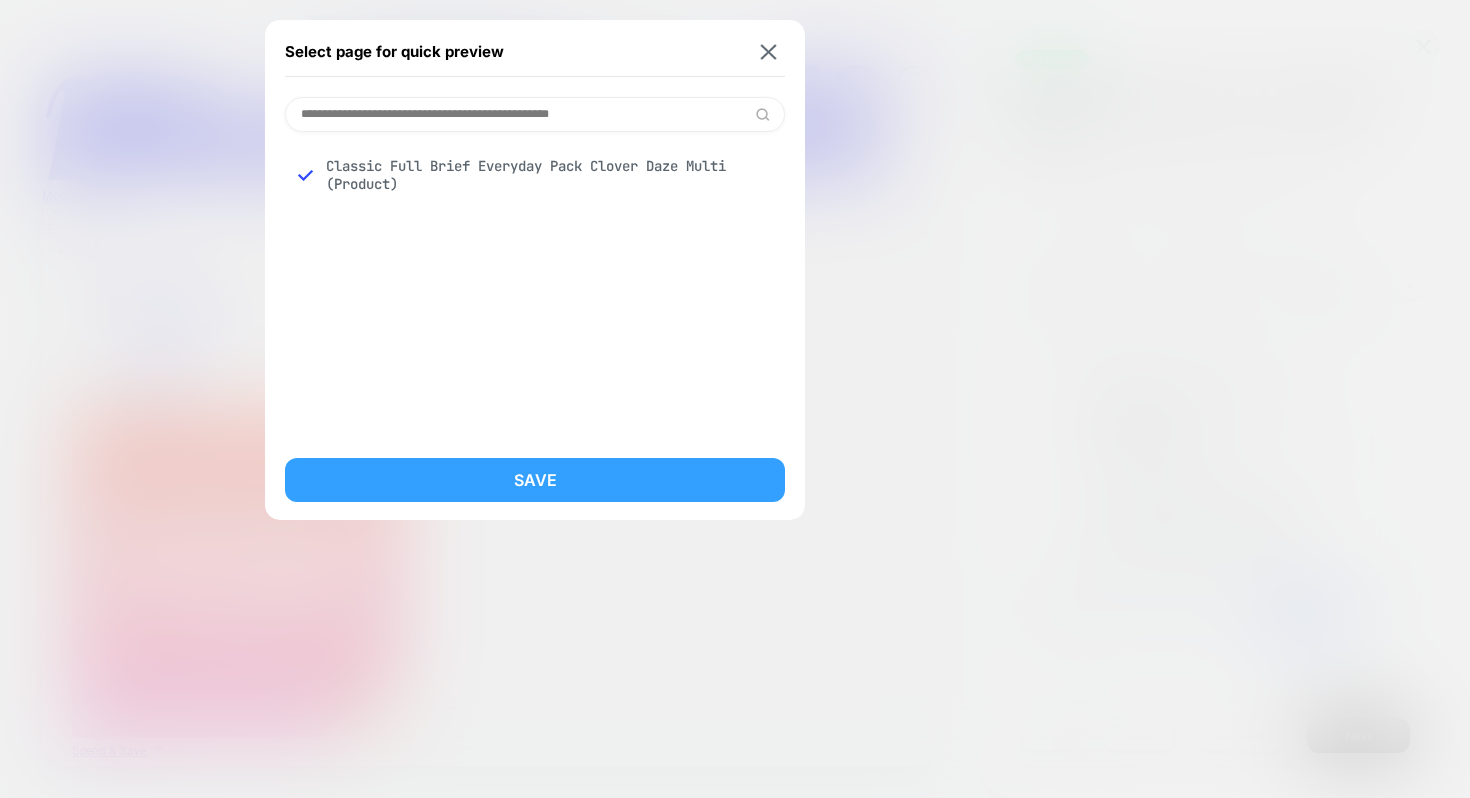 click on "Save" at bounding box center [535, 480] 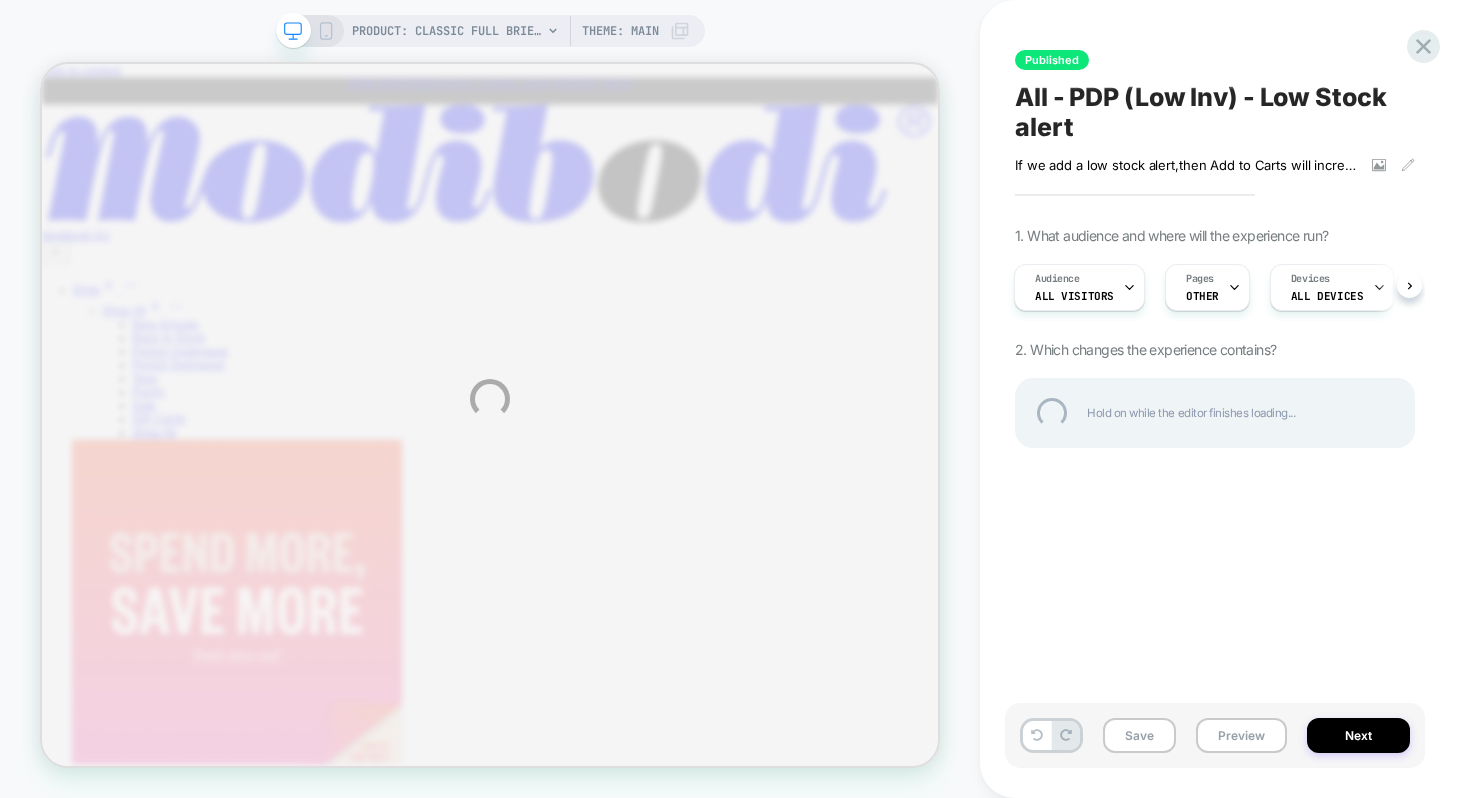 scroll, scrollTop: 0, scrollLeft: 0, axis: both 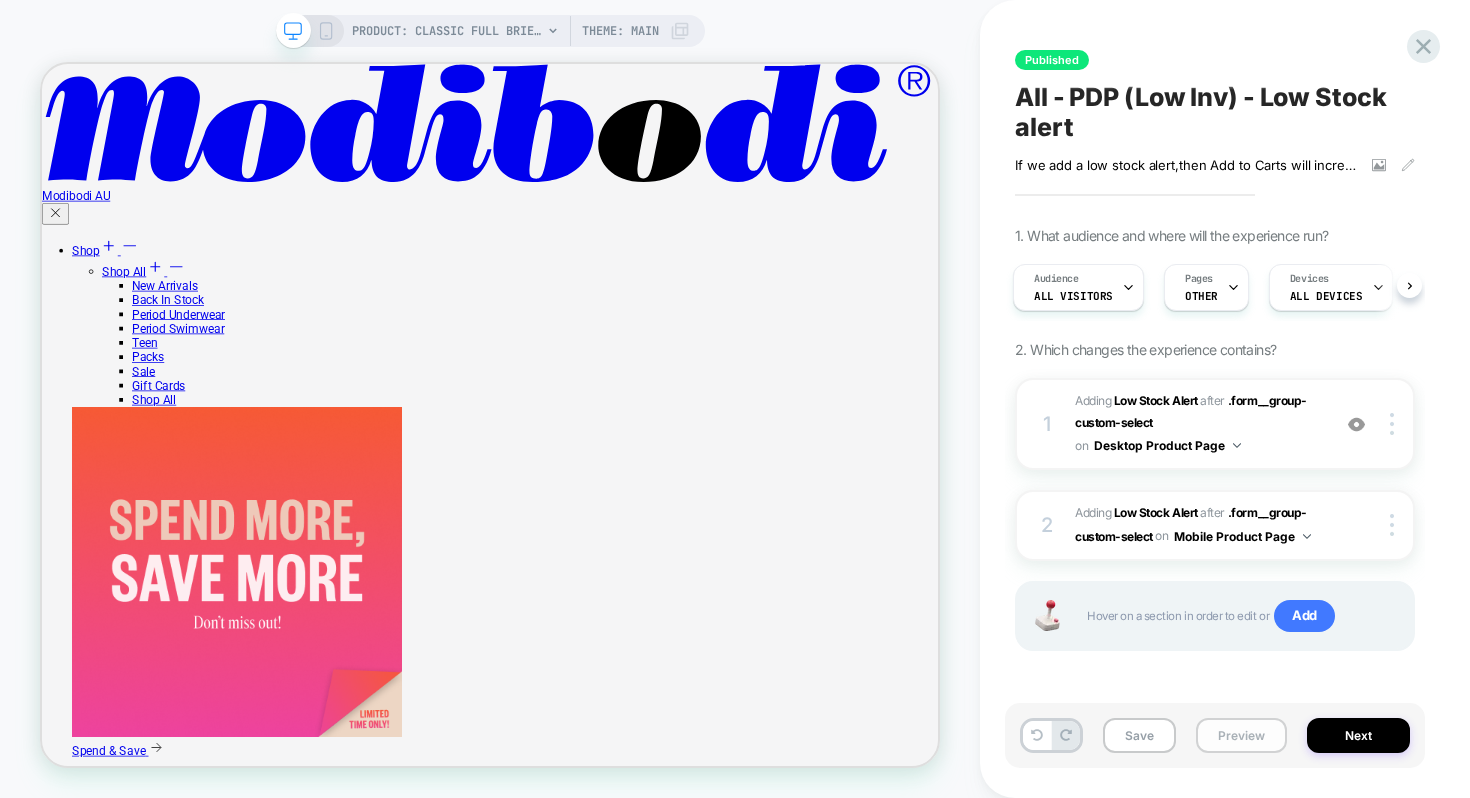 click on "Preview" at bounding box center (1241, 735) 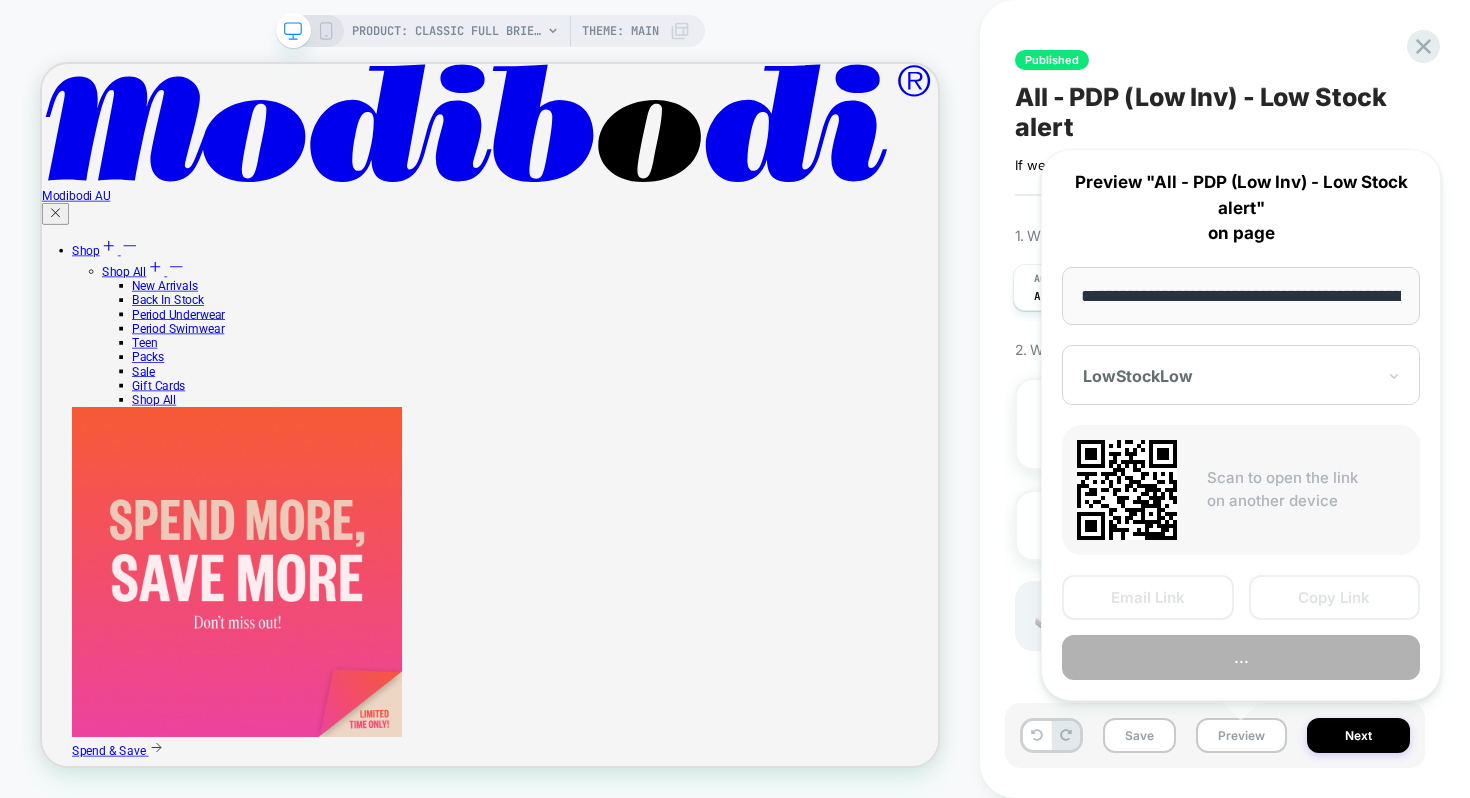 scroll, scrollTop: 0, scrollLeft: 524, axis: horizontal 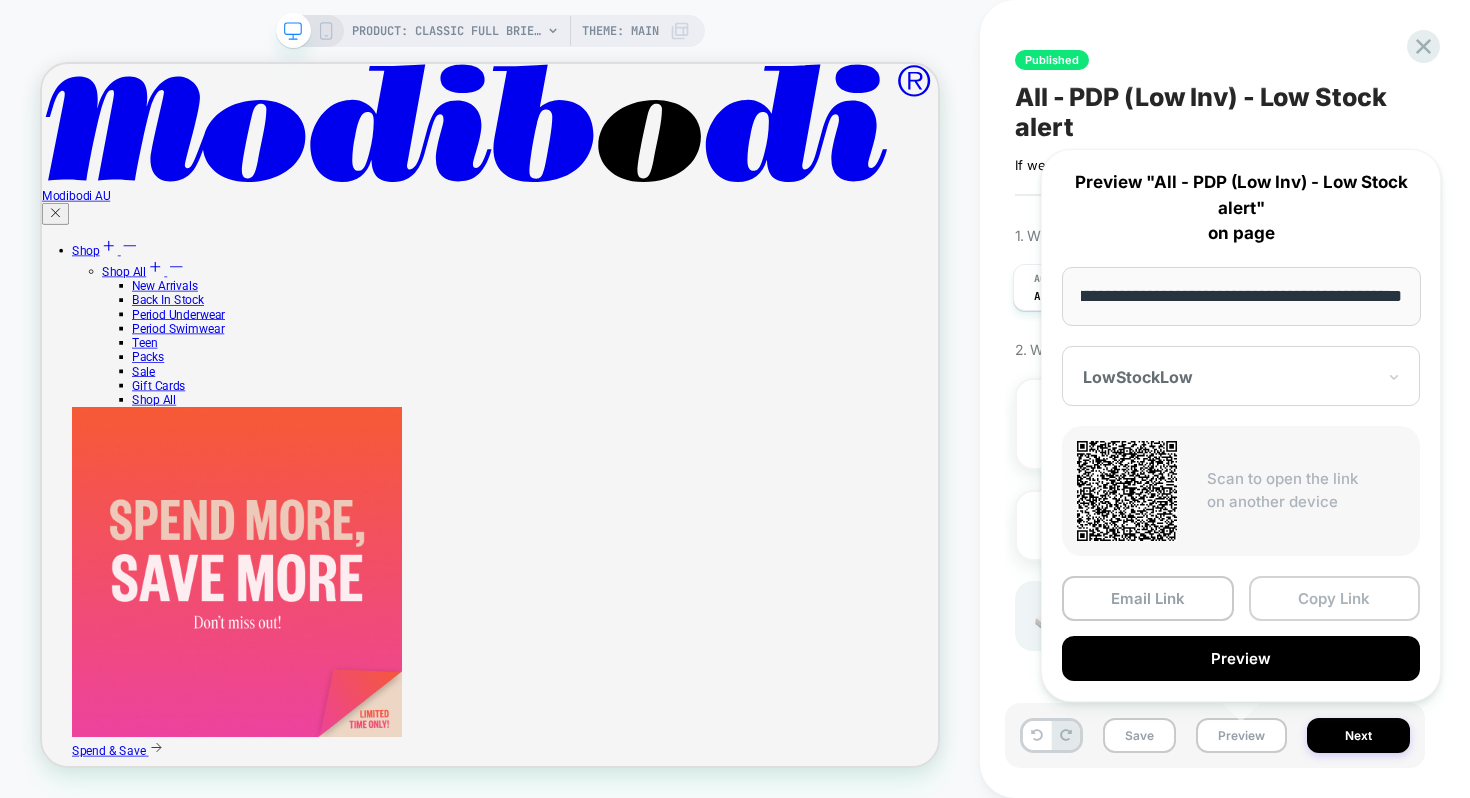 click on "Copy Link" at bounding box center [1335, 598] 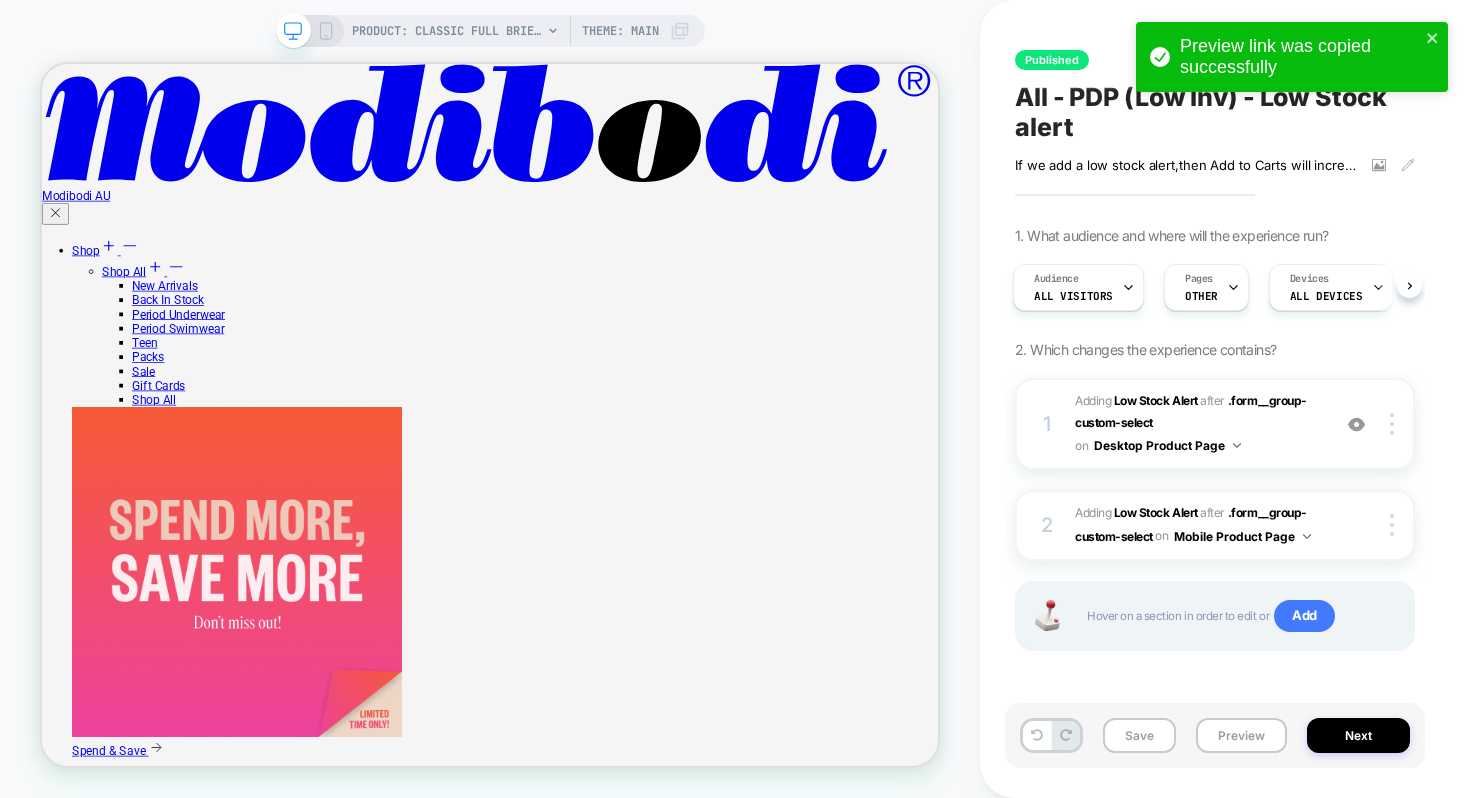 click on "Preview link was copied successfully" at bounding box center [1292, 57] 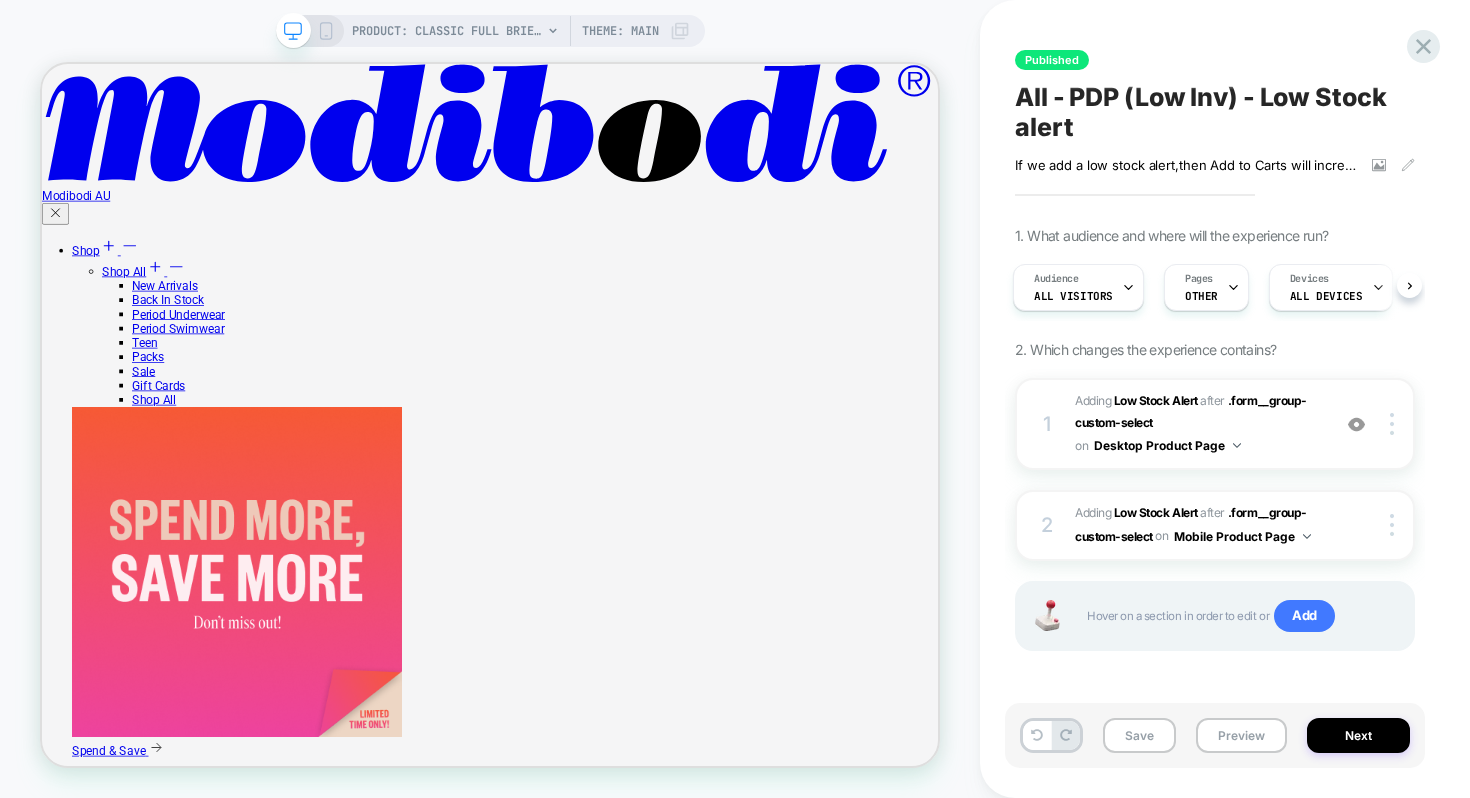 click on "Preview link was copied successfully PRODUCT: Classic Full Brief Everyday Pack Clover Daze Multi PRODUCT: Classic Full Brief Everyday Pack Clover Daze Multi Theme: MAIN Published All - PDP (Low Inv) - Low Stock alert If we  add a low stock alert , then  Add to Carts  will  increase , due to an increased sense of urgency . Click to view images Click to edit experience details If we add a low stock alert,then Add to Carts will increase,due to an increased sense of urgency. 1. What audience and where will the experience run? Audience All Visitors Pages OTHER Devices ALL DEVICES Trigger Page Load 2. Which changes the experience contains? 1 #_loomi_addon_1750728816481_dup1750729830_dup1750730197 Adding   Low Stock Alert   AFTER .form__group-custom-select .form__group-custom-select   on Desktop Product Page Add Before Add After Duplicate Replace Position Copy CSS Selector Copy Widget Id Rename Copy to   Mobile Target   All Devices Delete 2 #_loomi_addon_1750729633261_dup1750729830_dup1750730197 Adding     AFTER" at bounding box center [735, 399] 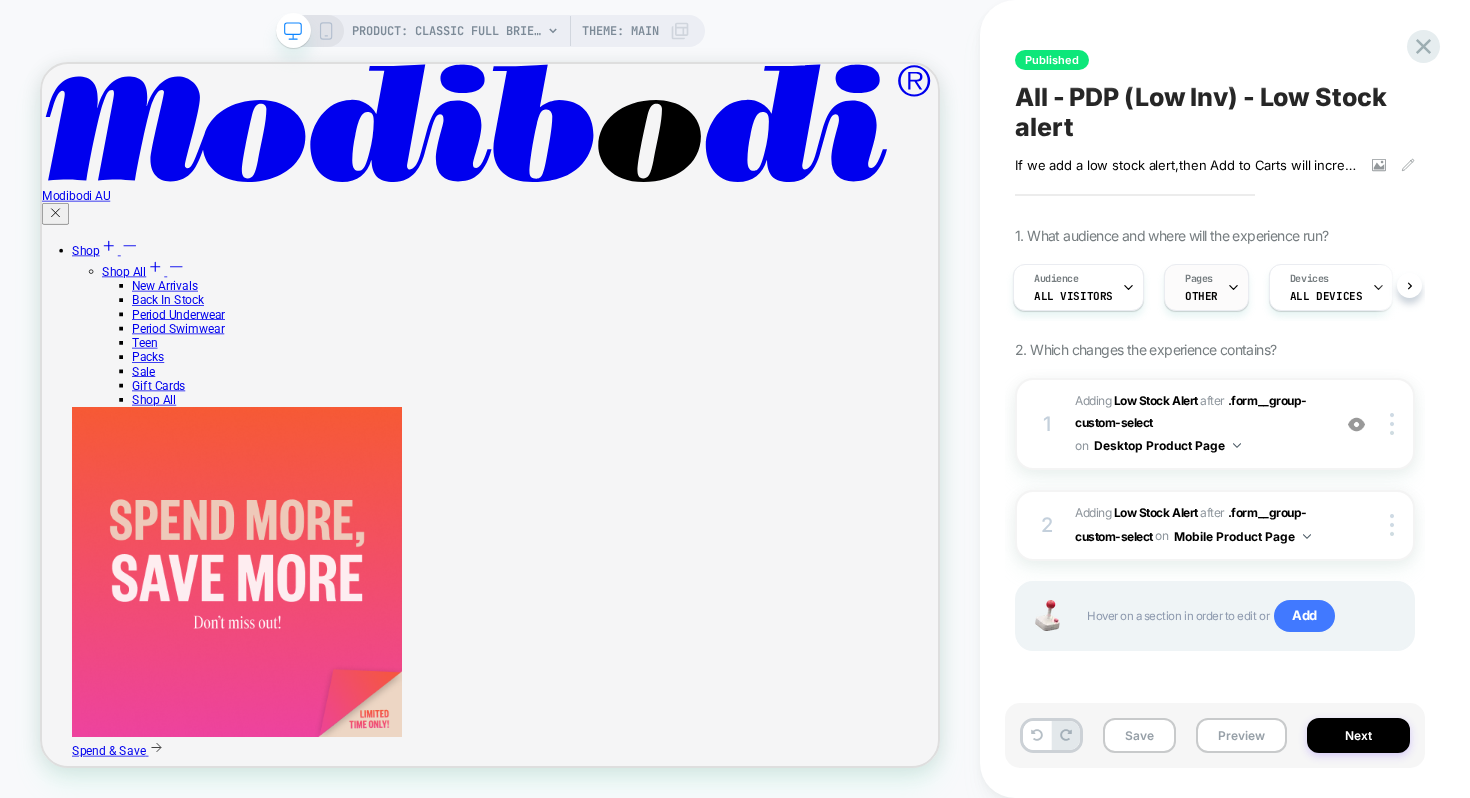 click on "OTHER" at bounding box center [1201, 296] 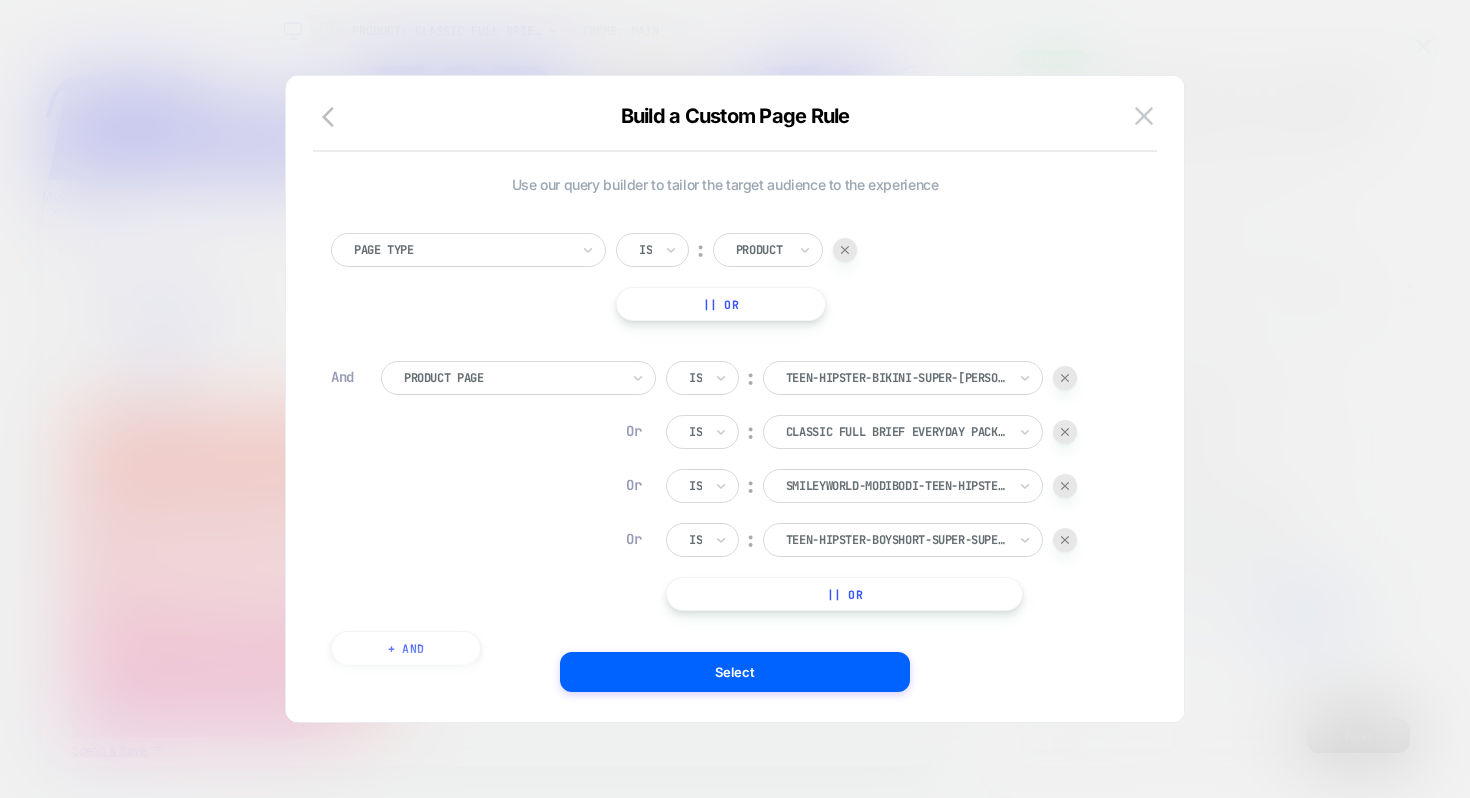 click on "Build a Custom Page Rule" at bounding box center [735, 128] 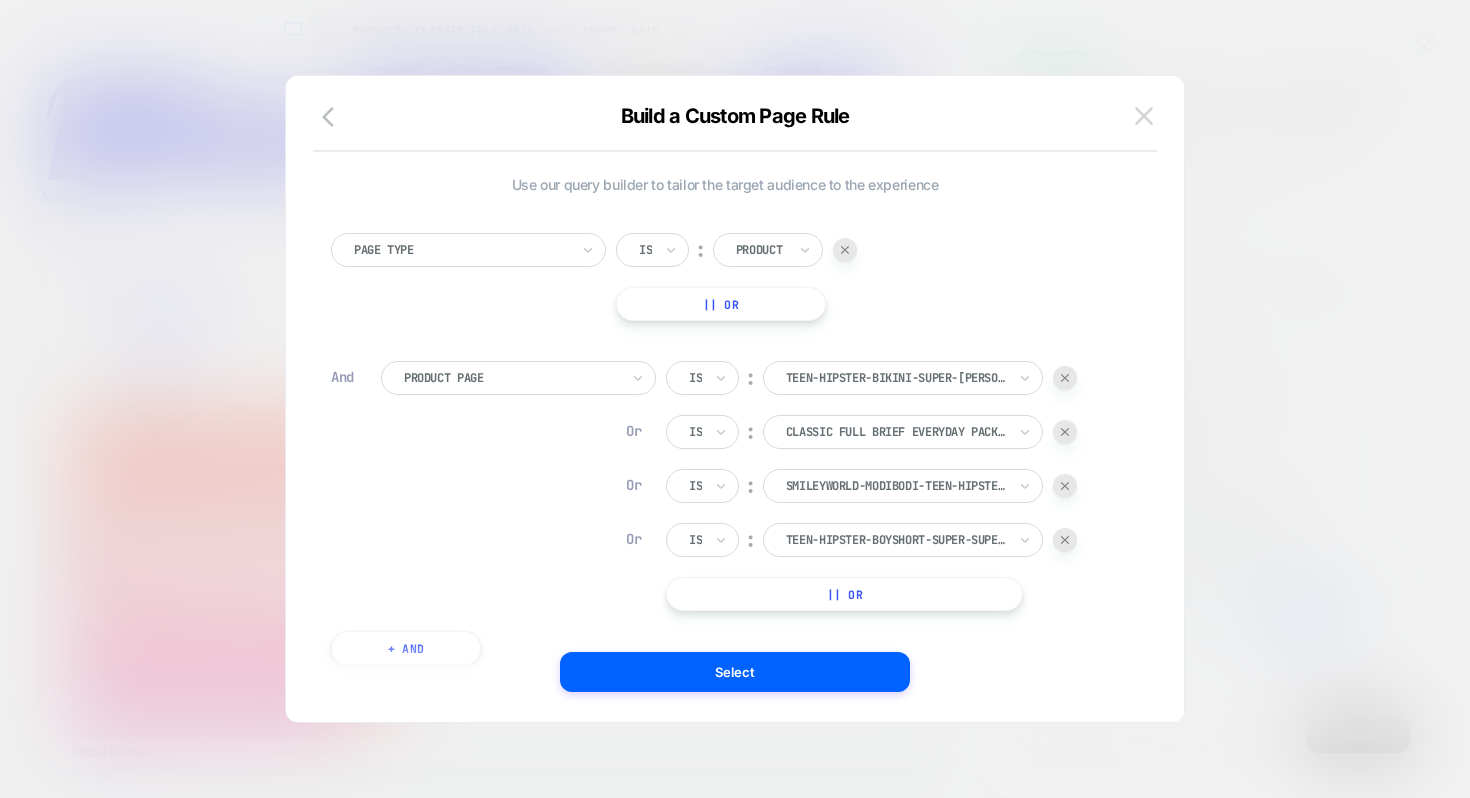 click at bounding box center (1144, 116) 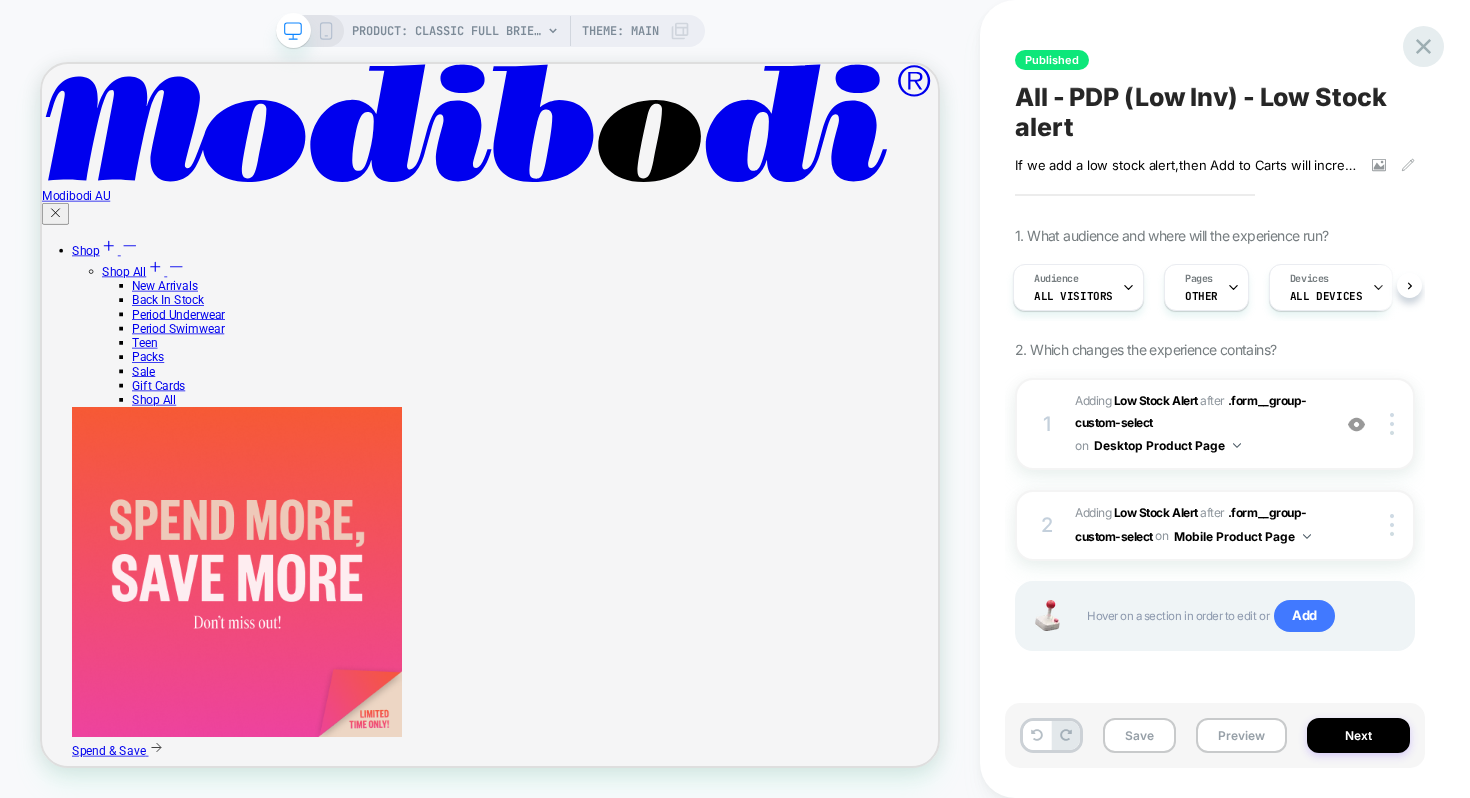 click 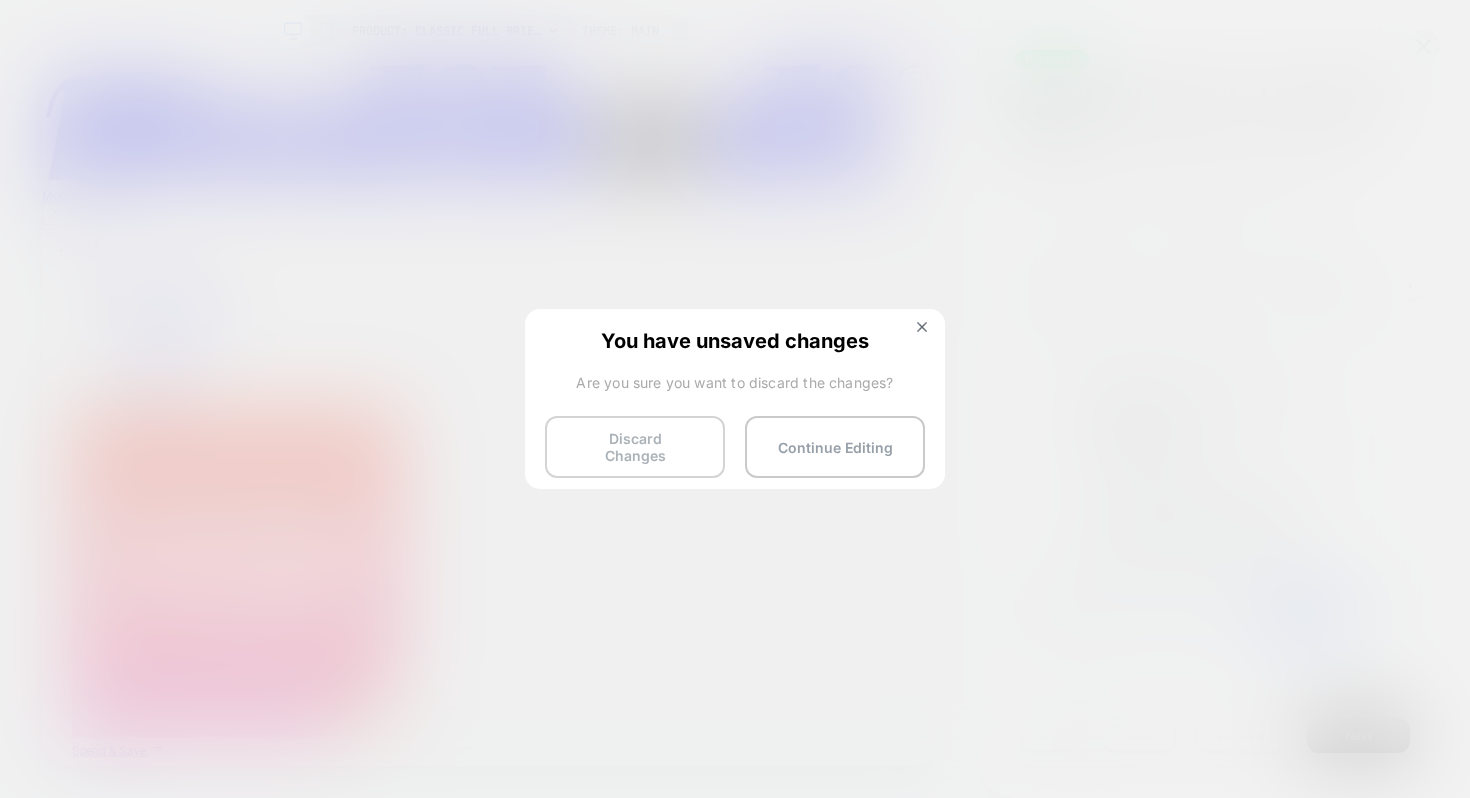 click on "Discard Changes" at bounding box center [635, 447] 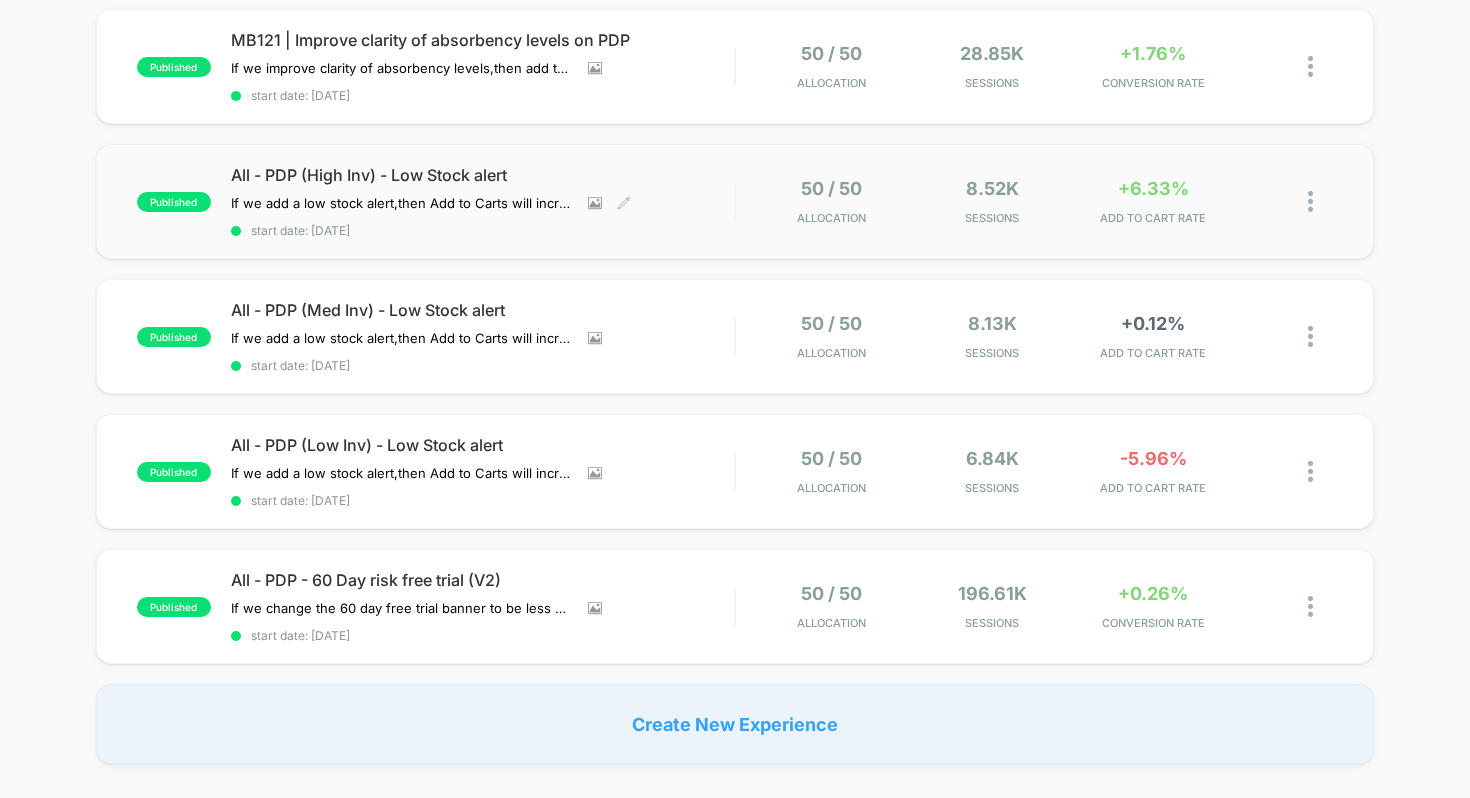 scroll, scrollTop: 210, scrollLeft: 0, axis: vertical 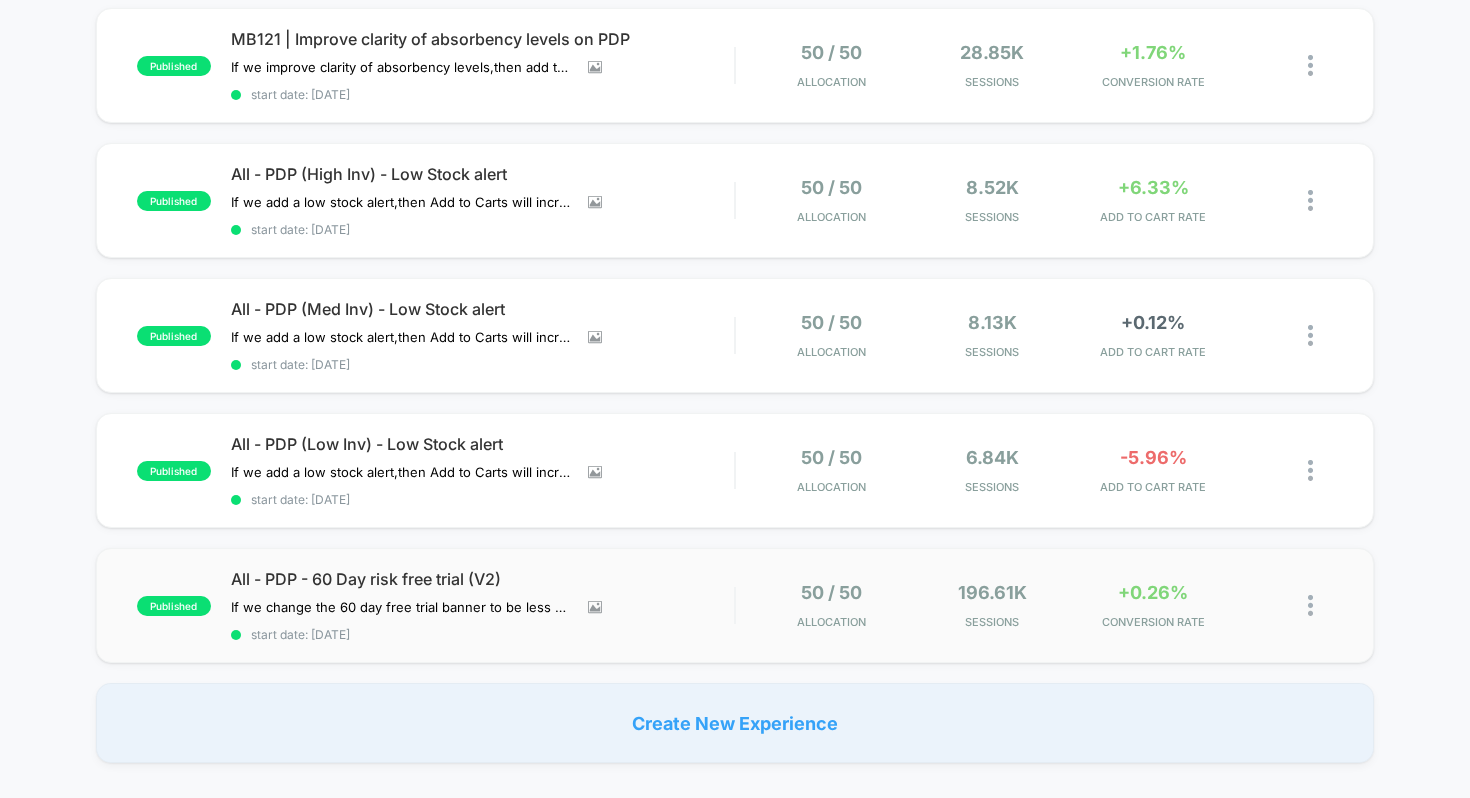 click on "All - PDP - 60 Day risk free trial (V2)" at bounding box center (483, 579) 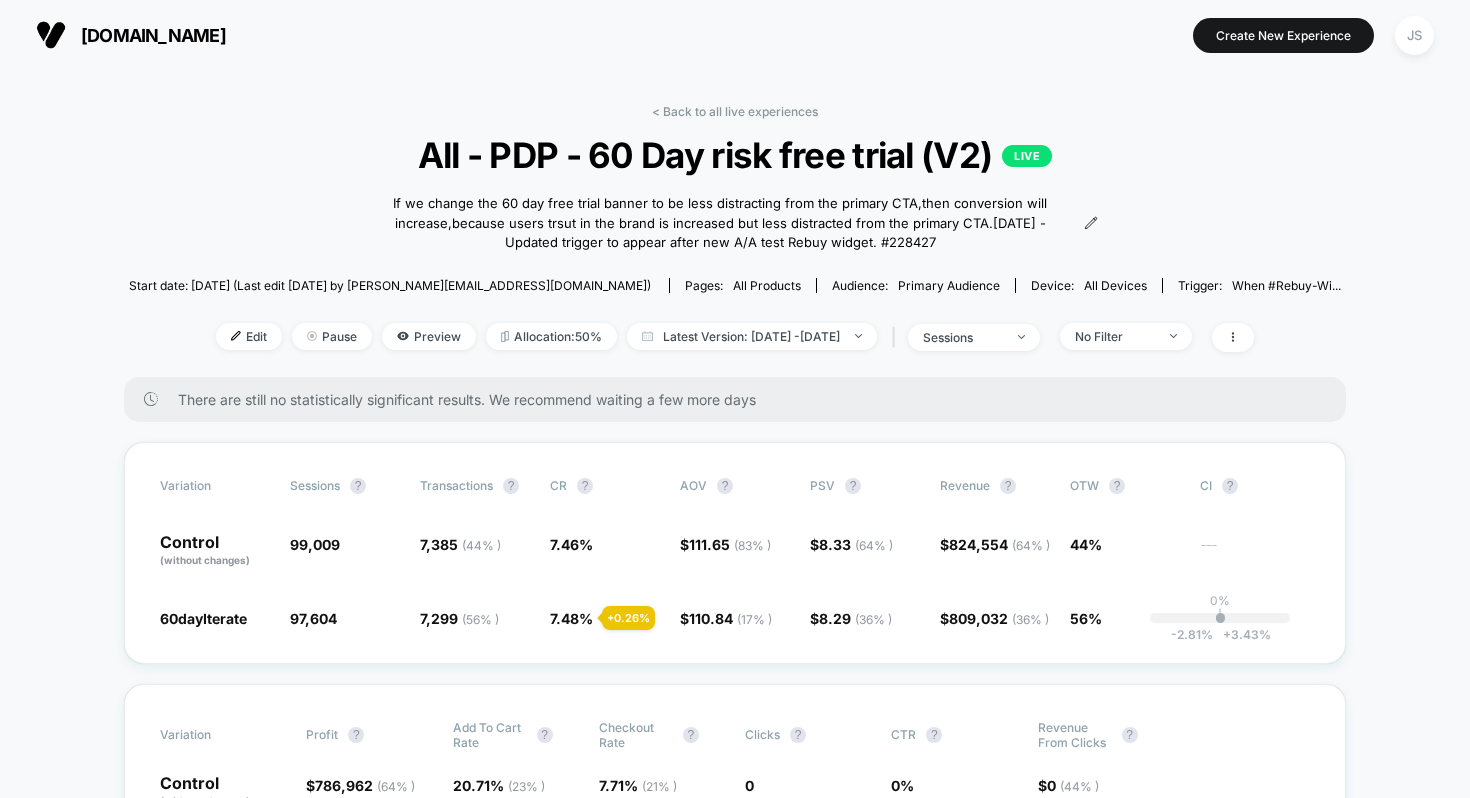 click on "< Back to all live experiences  All - PDP - 60 Day risk free trial (V2) LIVE If we  change the 60 day free trial banner to be less distracting from the primary CTA , then  conversion  will  increase , because  users trsut in the brand is increased but less distracted from the primary CTA . [DATE] - Updated trigger to appear after new A/A test Rebuy widget. # 228427 Click to view images Click to edit experience details If we change the 60 day free trial banner to be less distracting from the primary CTA,then conversion will increase,because users trsut in the brand is increased but less distracted from the primary CTA.[DATE] - Updated trigger to appear after new A/A test Rebuy widget. #228427 Start date: [DATE] (Last edit [DATE] by [PERSON_NAME][EMAIL_ADDRESS][DOMAIN_NAME]) Pages: all products Audience: Primary Audience Device: all devices Trigger: When #rebuy-wi... Edit Pause  Preview Allocation:  50% Latest Version:     [DATE]    -    [DATE] |   sessions   No Filter" at bounding box center (735, 240) 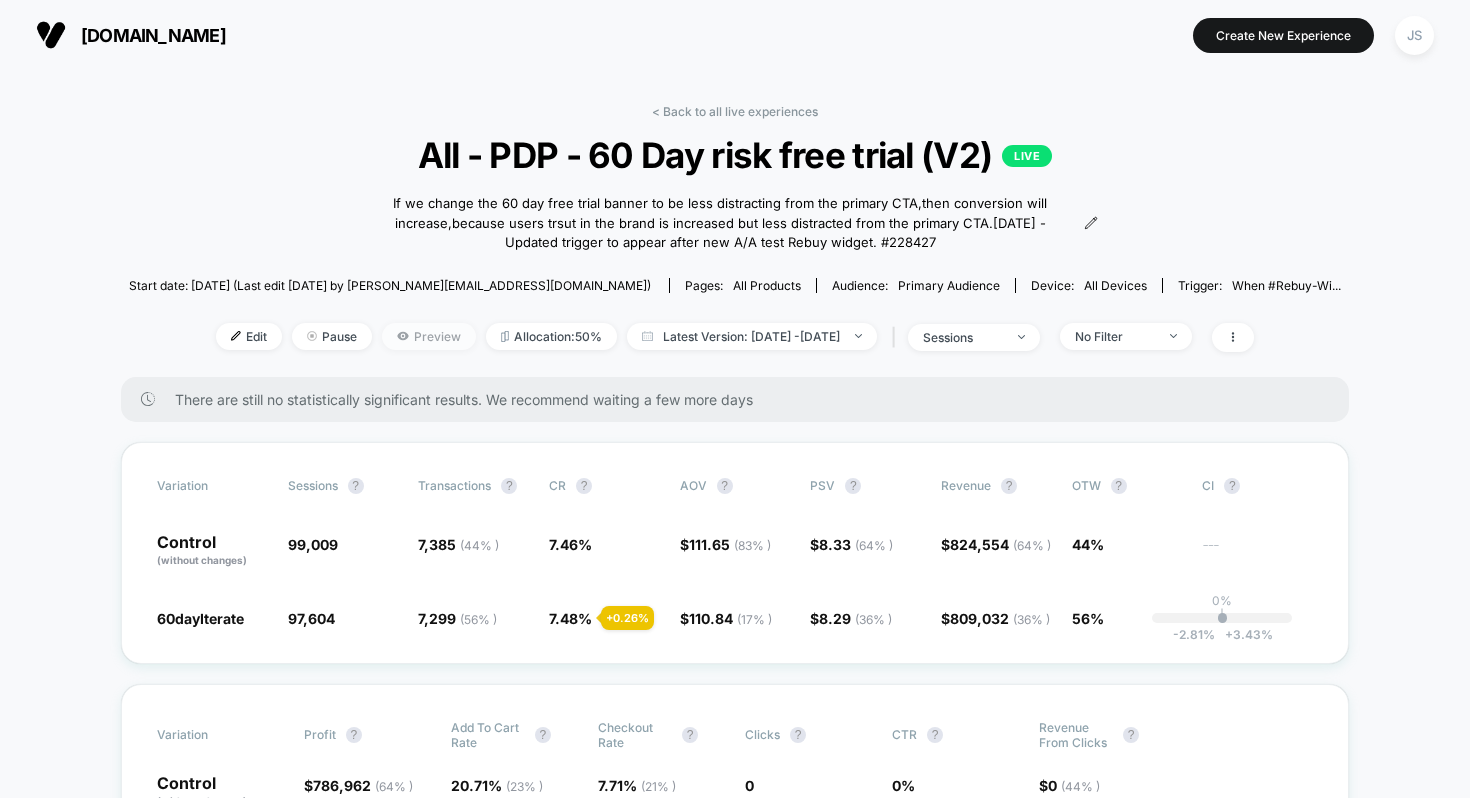 click on "Preview" at bounding box center (429, 336) 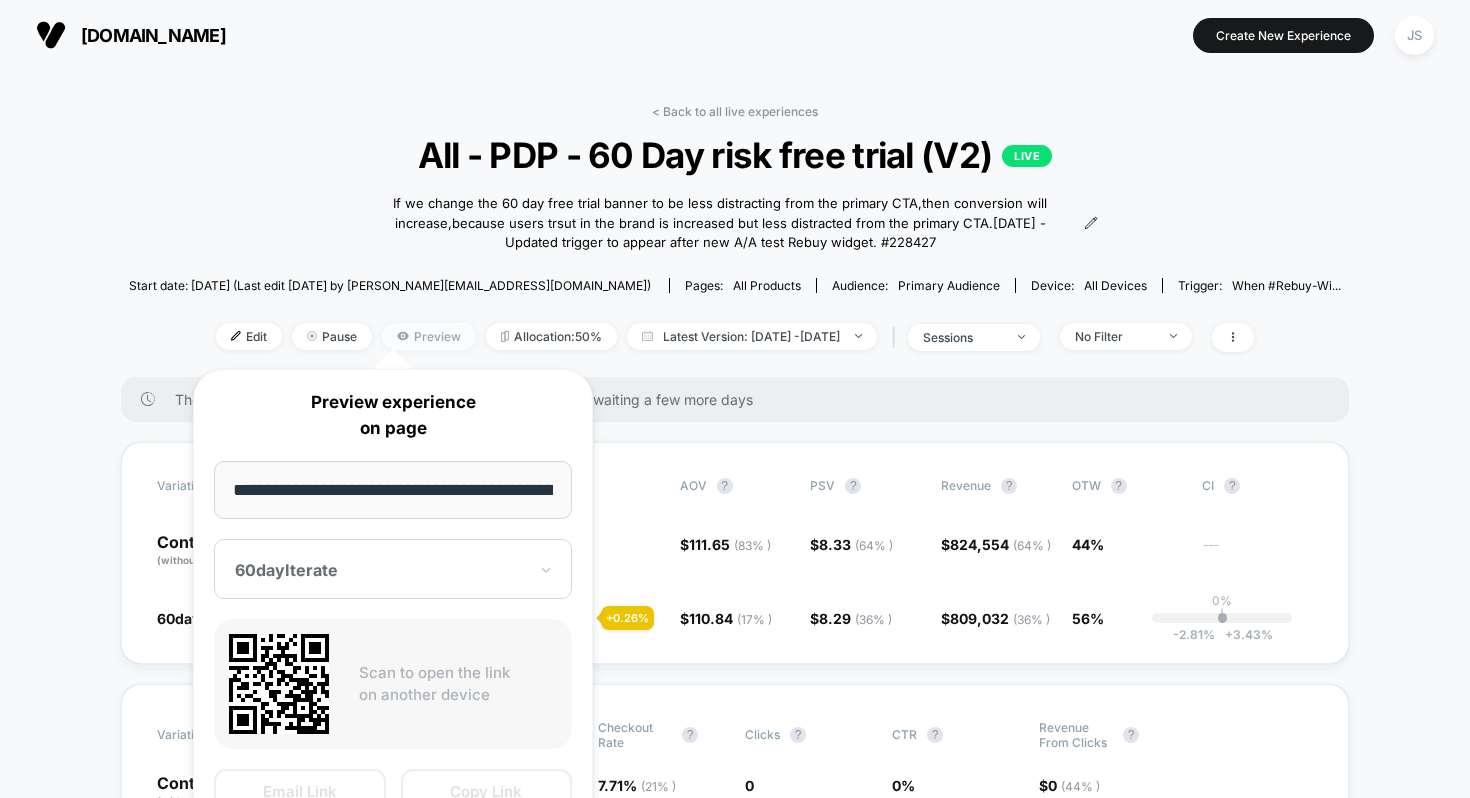 scroll, scrollTop: 0, scrollLeft: 250, axis: horizontal 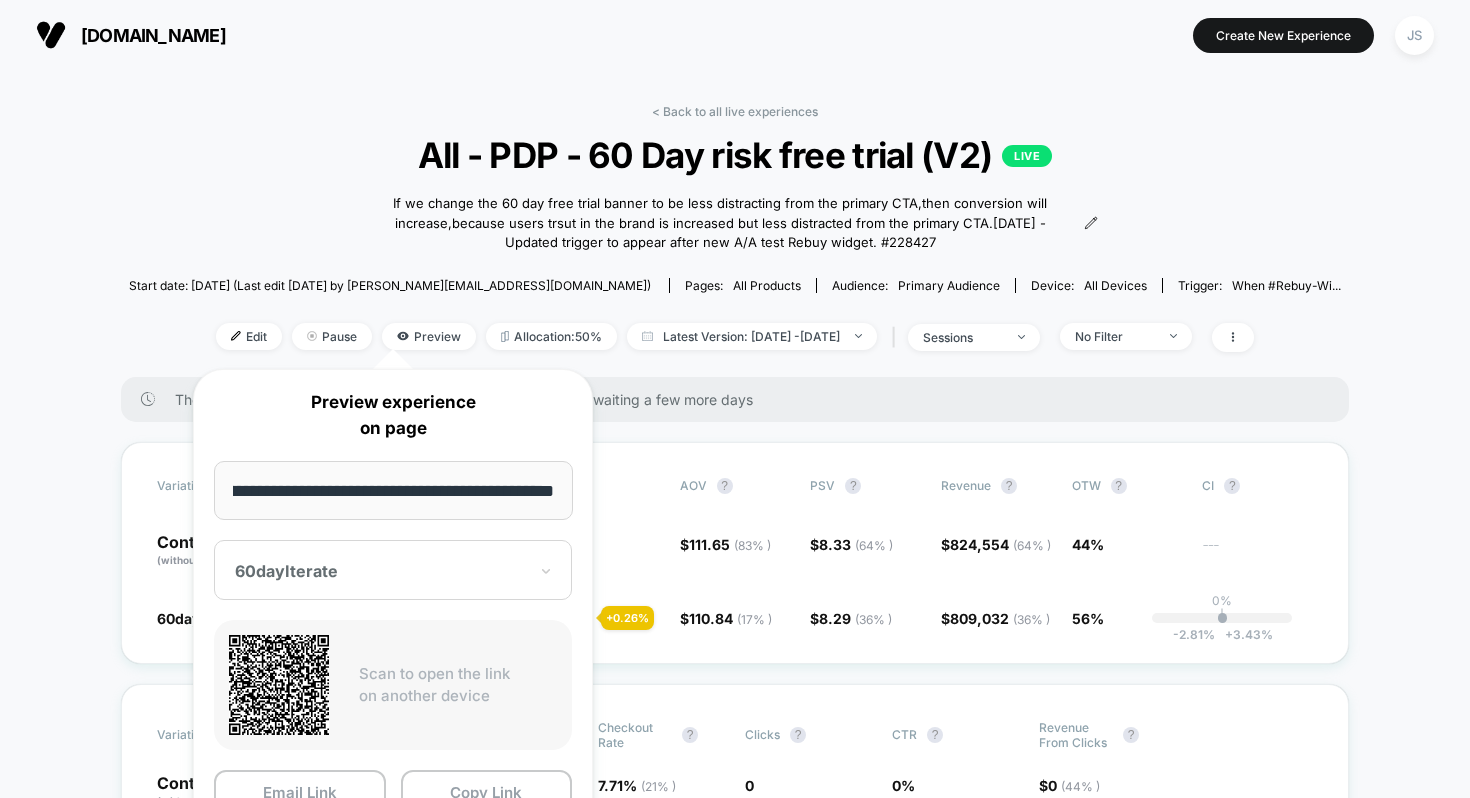 click on "< Back to all live experiences  All - PDP - 60 Day risk free trial (V2) LIVE If we  change the 60 day free trial banner to be less distracting from the primary CTA , then  conversion  will  increase , because  users trsut in the brand is increased but less distracted from the primary CTA . [DATE] - Updated trigger to appear after new A/A test Rebuy widget. # 228427 Click to view images Click to edit experience details If we change the 60 day free trial banner to be less distracting from the primary CTA,then conversion will increase,because users trsut in the brand is increased but less distracted from the primary CTA.[DATE] - Updated trigger to appear after new A/A test Rebuy widget. #228427 Start date: [DATE] (Last edit [DATE] by [PERSON_NAME][EMAIL_ADDRESS][DOMAIN_NAME]) Pages: all products Audience: Primary Audience Device: all devices Trigger: When #rebuy-wi... Edit Pause  Preview Allocation:  50% Latest Version:     [DATE]    -    [DATE] |   sessions   No Filter" at bounding box center (735, 240) 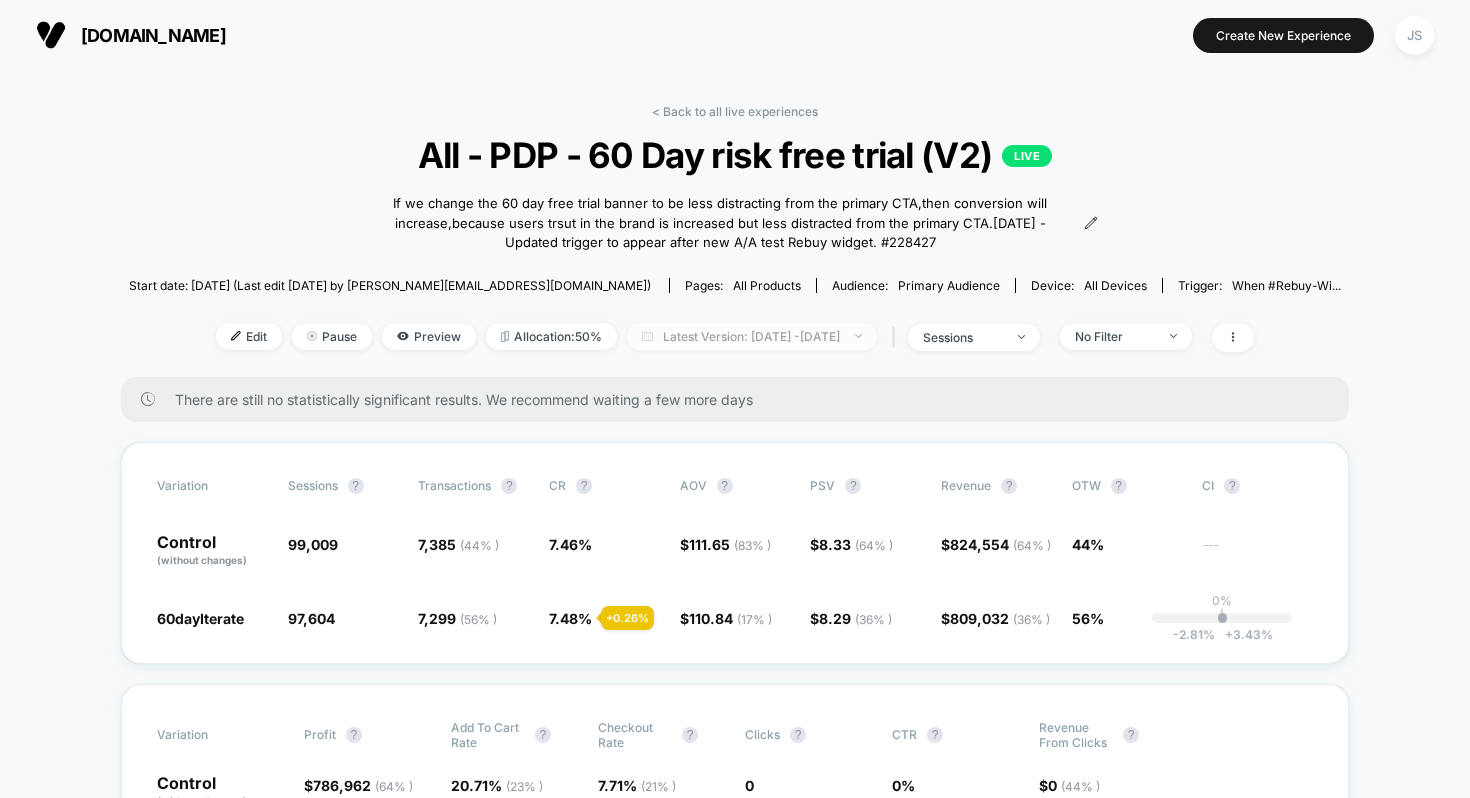 click on "Latest Version:     [DATE]    -    [DATE]" at bounding box center (752, 336) 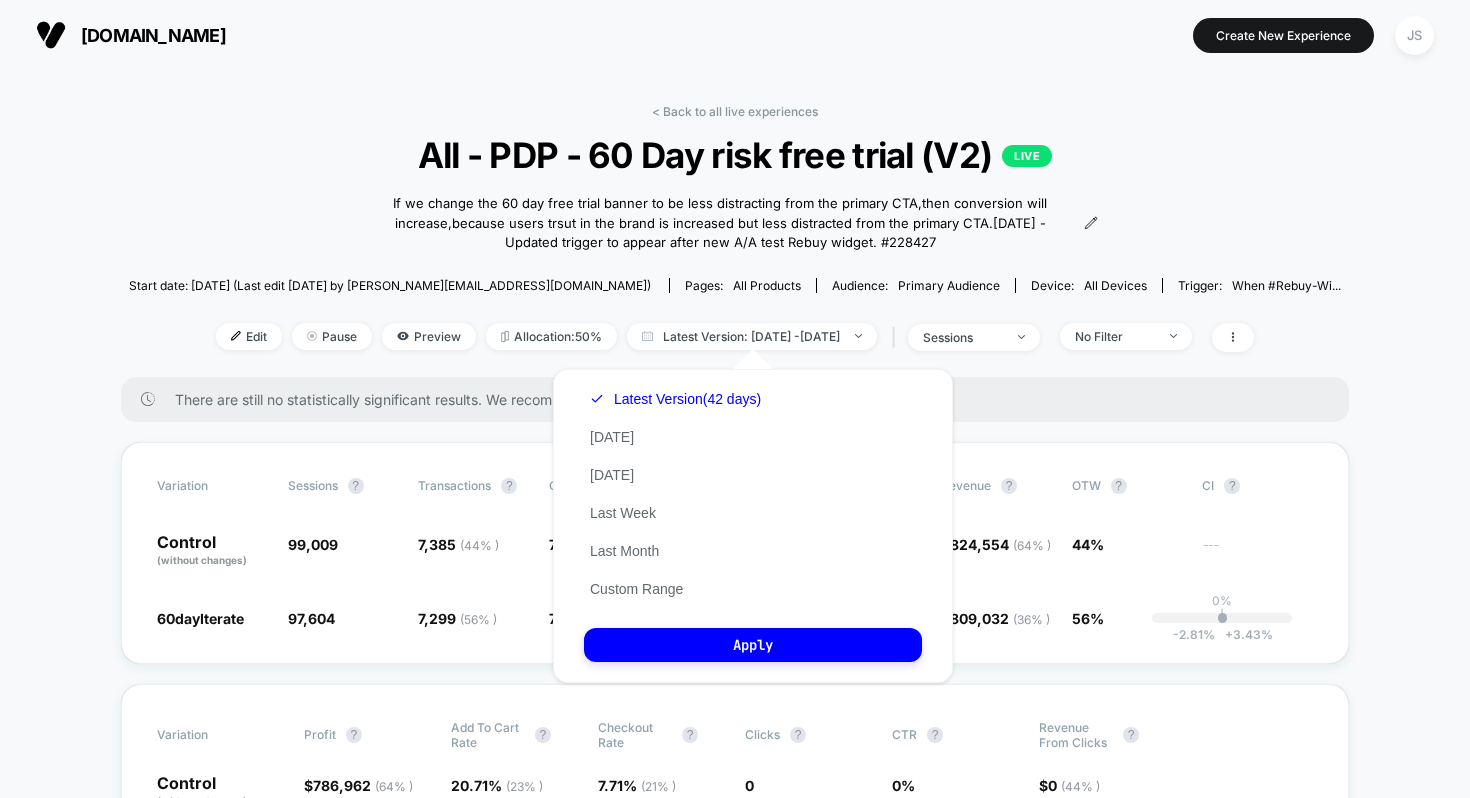 click on "< Back to all live experiences  All - PDP - 60 Day risk free trial (V2) LIVE If we  change the 60 day free trial banner to be less distracting from the primary CTA , then  conversion  will  increase , because  users trsut in the brand is increased but less distracted from the primary CTA . [DATE] - Updated trigger to appear after new A/A test Rebuy widget. # 228427 Click to view images Click to edit experience details If we change the 60 day free trial banner to be less distracting from the primary CTA,then conversion will increase,because users trsut in the brand is increased but less distracted from the primary CTA.[DATE] - Updated trigger to appear after new A/A test Rebuy widget. #228427 Start date: [DATE] (Last edit [DATE] by [PERSON_NAME][EMAIL_ADDRESS][DOMAIN_NAME]) Pages: all products Audience: Primary Audience Device: all devices Trigger: When #rebuy-wi... Edit Pause  Preview Allocation:  50% Latest Version:     [DATE]    -    [DATE] |   sessions   No Filter" at bounding box center [735, 240] 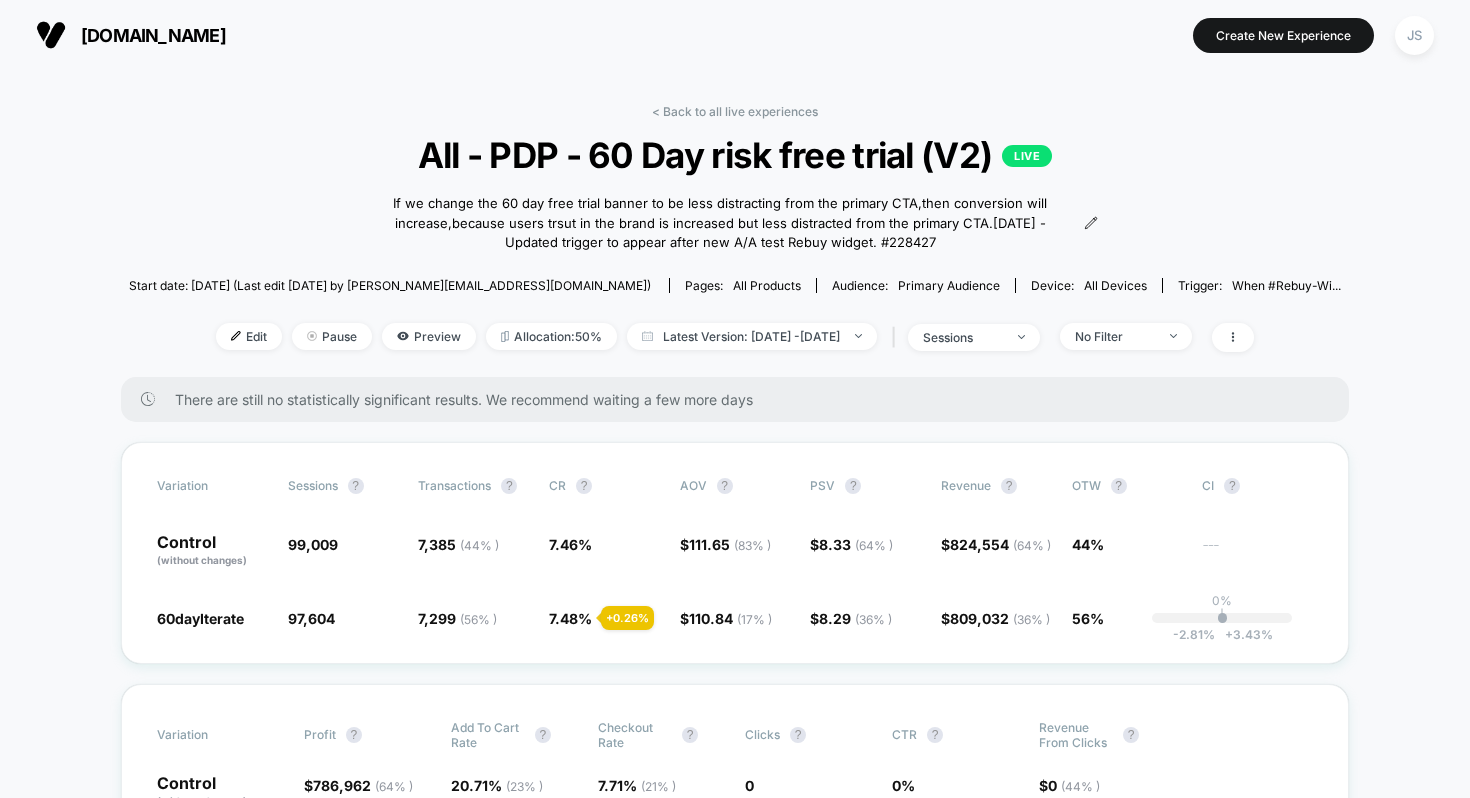 click on "< Back to all live experiences  All - PDP - 60 Day risk free trial (V2) LIVE If we  change the 60 day free trial banner to be less distracting from the primary CTA , then  conversion  will  increase , because  users trsut in the brand is increased but less distracted from the primary CTA . [DATE] - Updated trigger to appear after new A/A test Rebuy widget. # 228427 Click to view images Click to edit experience details If we change the 60 day free trial banner to be less distracting from the primary CTA,then conversion will increase,because users trsut in the brand is increased but less distracted from the primary CTA.[DATE] - Updated trigger to appear after new A/A test Rebuy widget. #228427 Start date: [DATE] (Last edit [DATE] by [PERSON_NAME][EMAIL_ADDRESS][DOMAIN_NAME]) Pages: all products Audience: Primary Audience Device: all devices Trigger: When #rebuy-wi... Edit Pause  Preview Allocation:  50% Latest Version:     [DATE]    -    [DATE] |   sessions   No Filter" at bounding box center [735, 240] 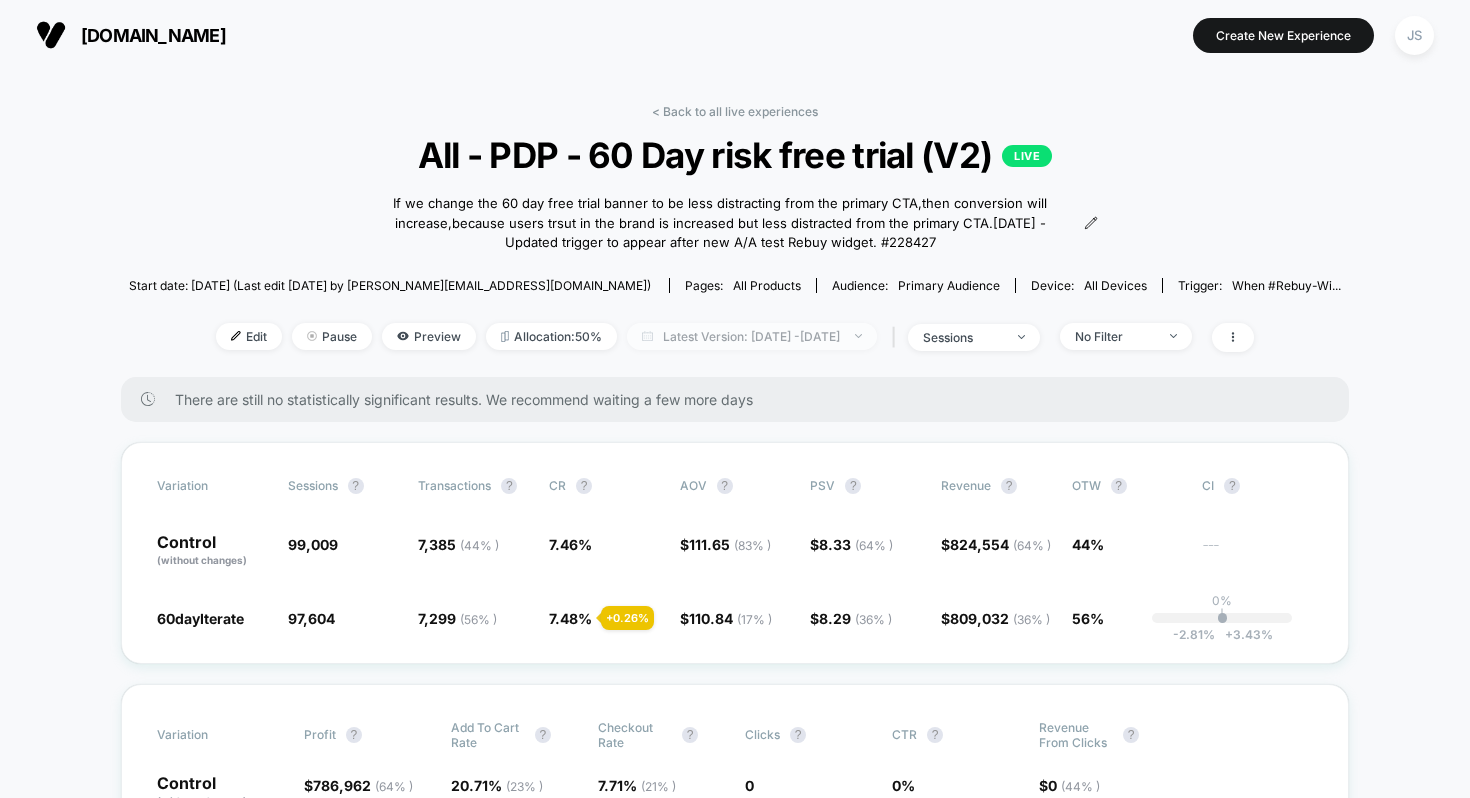 click on "Latest Version:     [DATE]    -    [DATE]" at bounding box center (752, 336) 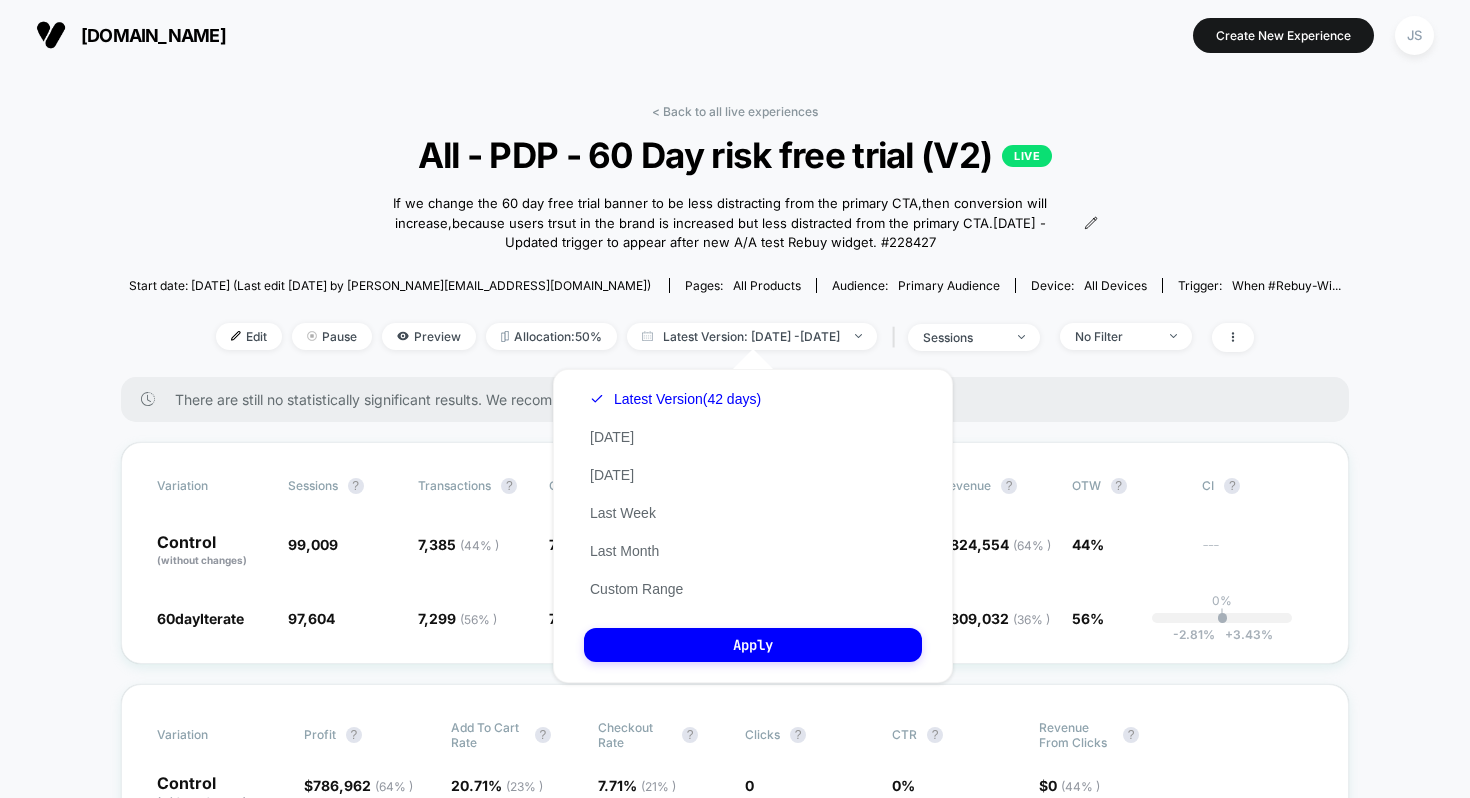 click on "< Back to all live experiences  All - PDP - 60 Day risk free trial (V2) LIVE If we  change the 60 day free trial banner to be less distracting from the primary CTA , then  conversion  will  increase , because  users trsut in the brand is increased but less distracted from the primary CTA . [DATE] - Updated trigger to appear after new A/A test Rebuy widget. # 228427 Click to view images Click to edit experience details If we change the 60 day free trial banner to be less distracting from the primary CTA,then conversion will increase,because users trsut in the brand is increased but less distracted from the primary CTA.[DATE] - Updated trigger to appear after new A/A test Rebuy widget. #228427 Start date: [DATE] (Last edit [DATE] by [PERSON_NAME][EMAIL_ADDRESS][DOMAIN_NAME]) Pages: all products Audience: Primary Audience Device: all devices Trigger: When #rebuy-wi... Edit Pause  Preview Allocation:  50% Latest Version:     [DATE]    -    [DATE] |   sessions   No Filter" at bounding box center (735, 240) 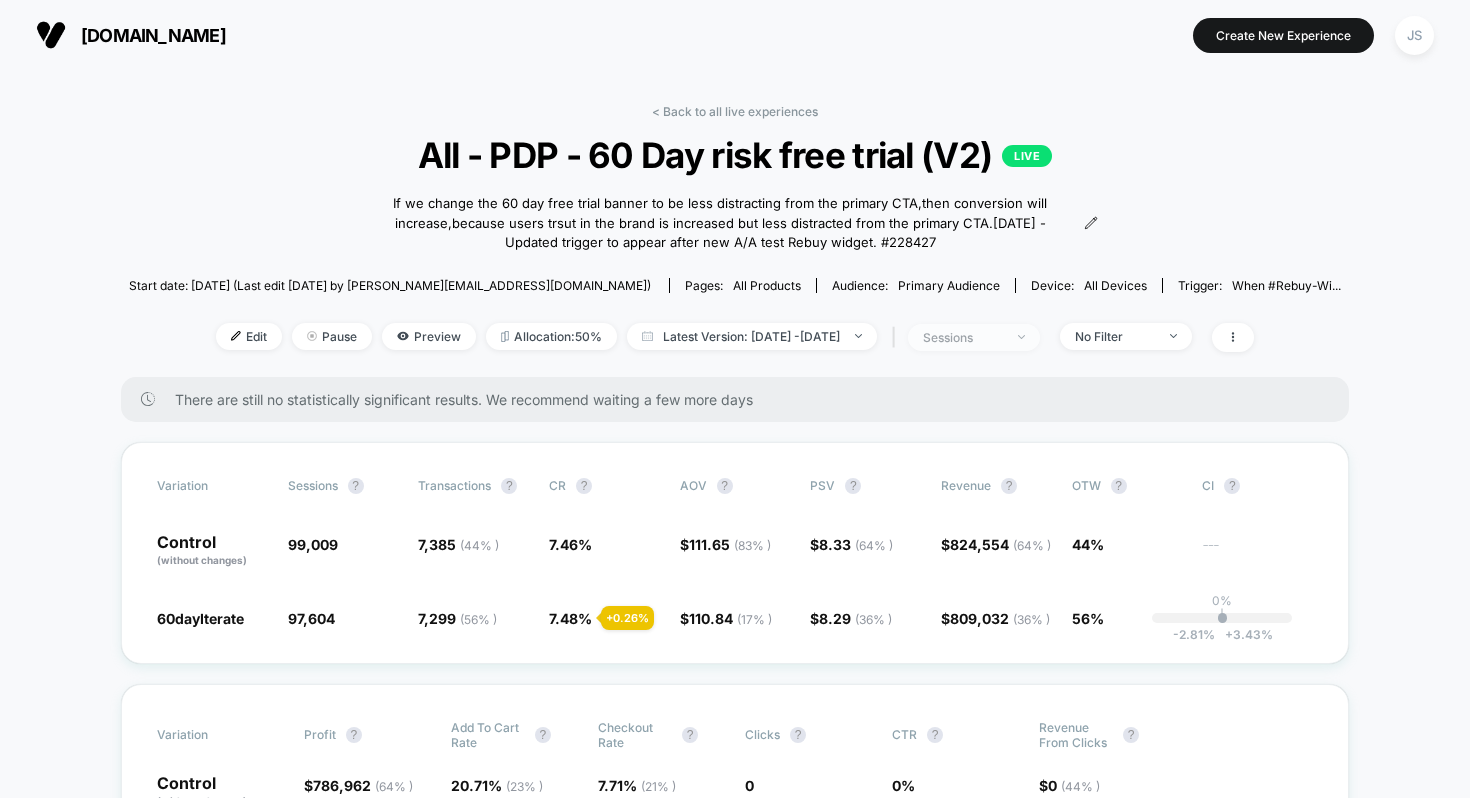 click on "sessions" at bounding box center [963, 337] 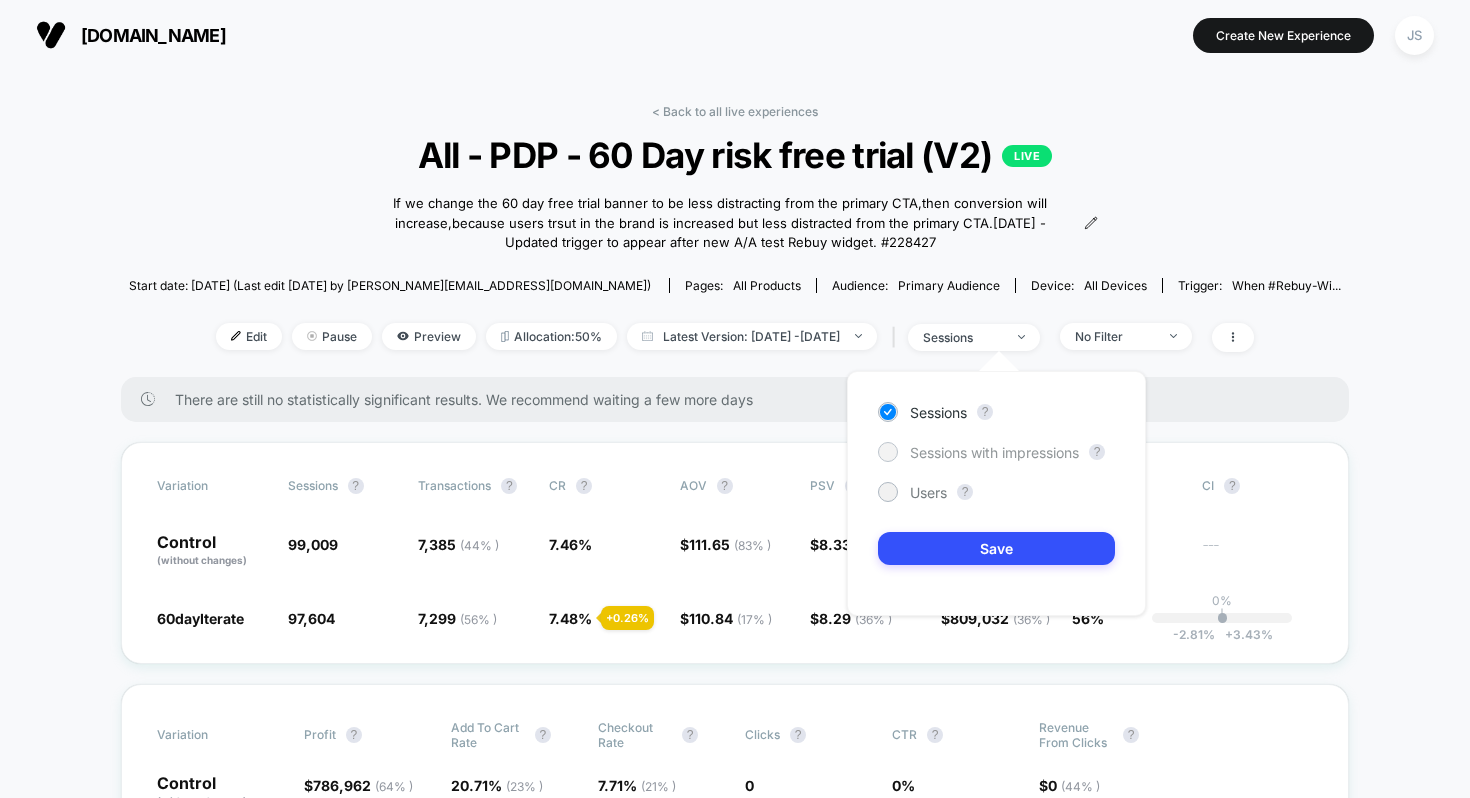 click on "Sessions with impressions" at bounding box center [994, 452] 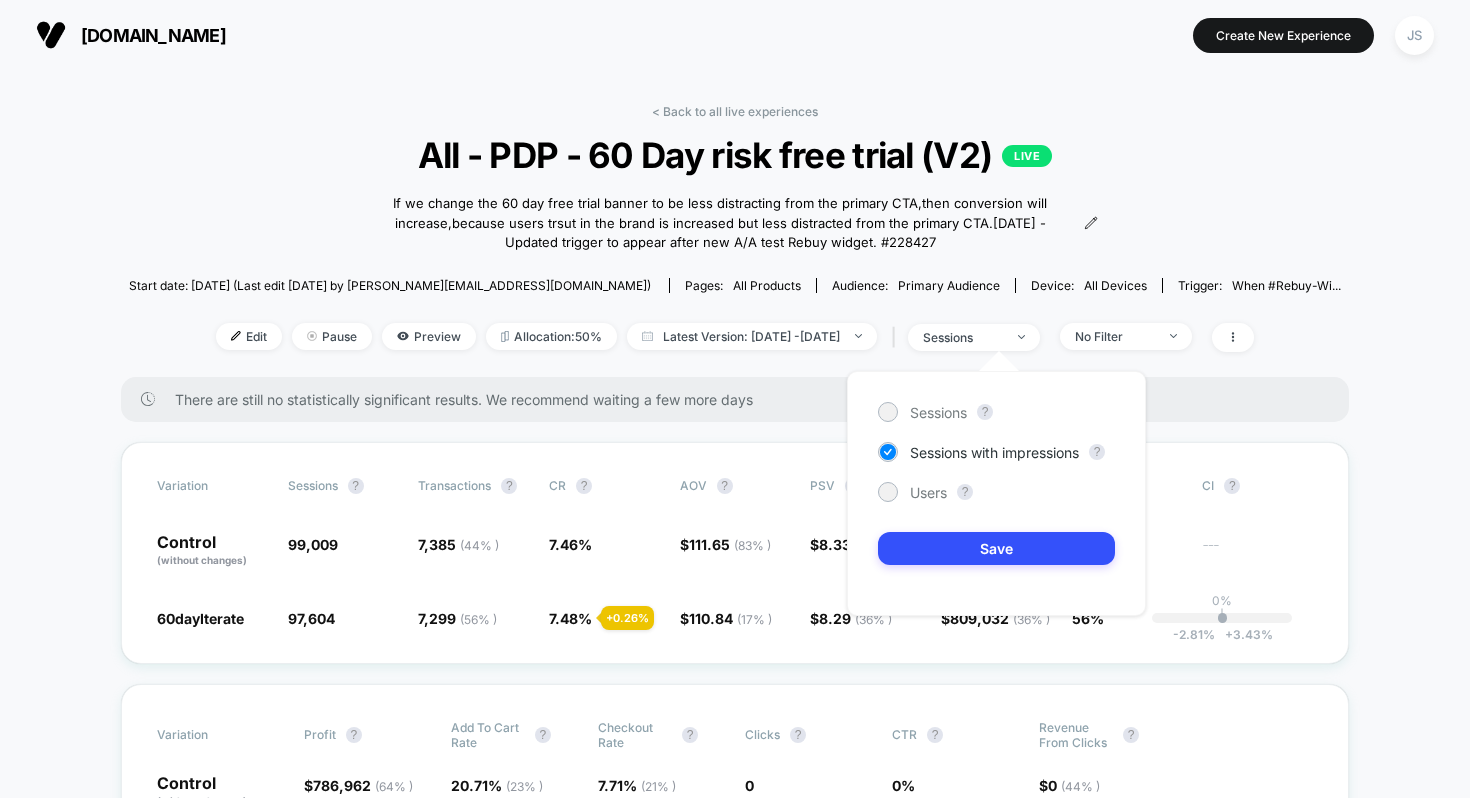 click on "Sessions ? Sessions with impressions ? Users ? Save" at bounding box center (996, 493) 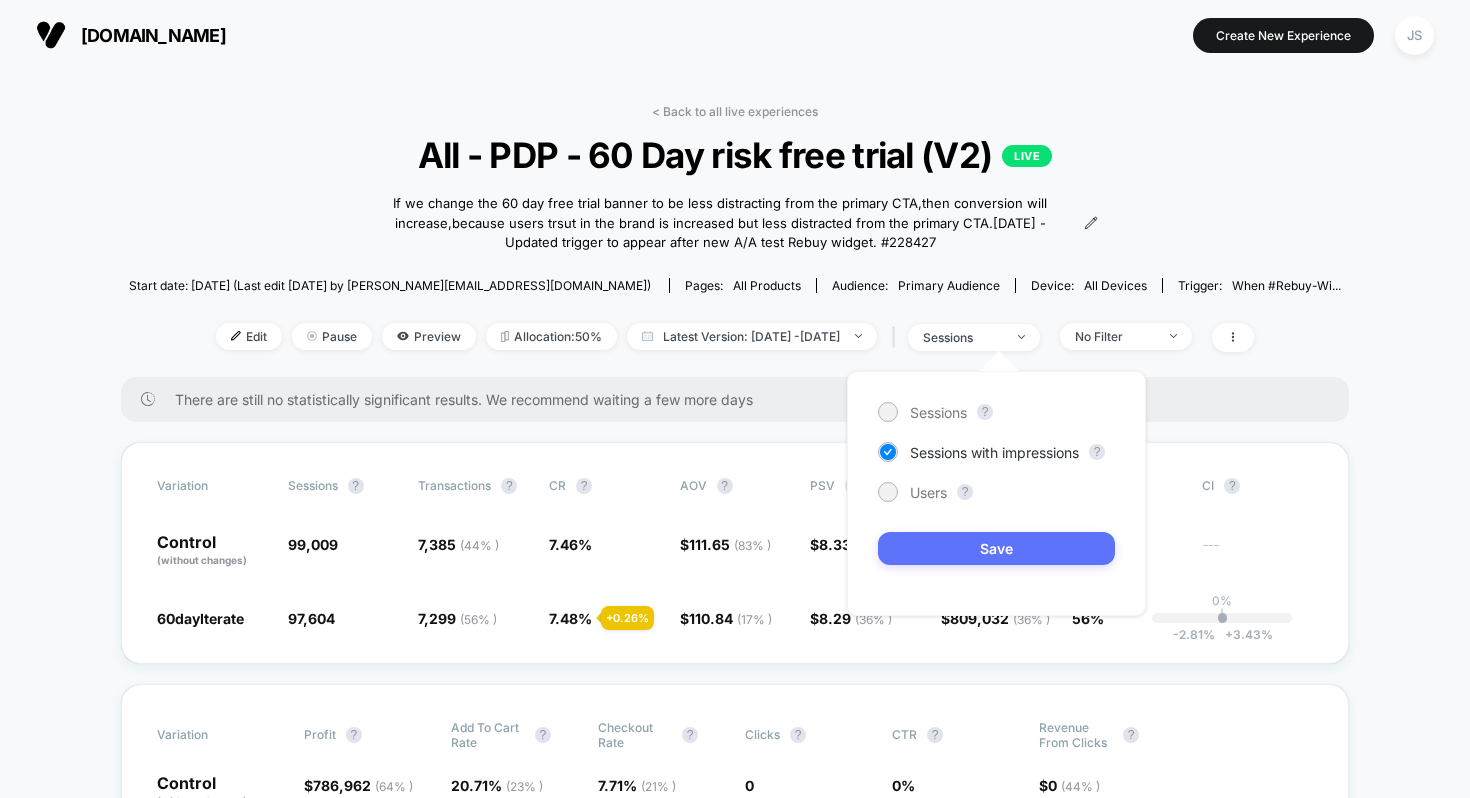 click on "Save" at bounding box center (996, 548) 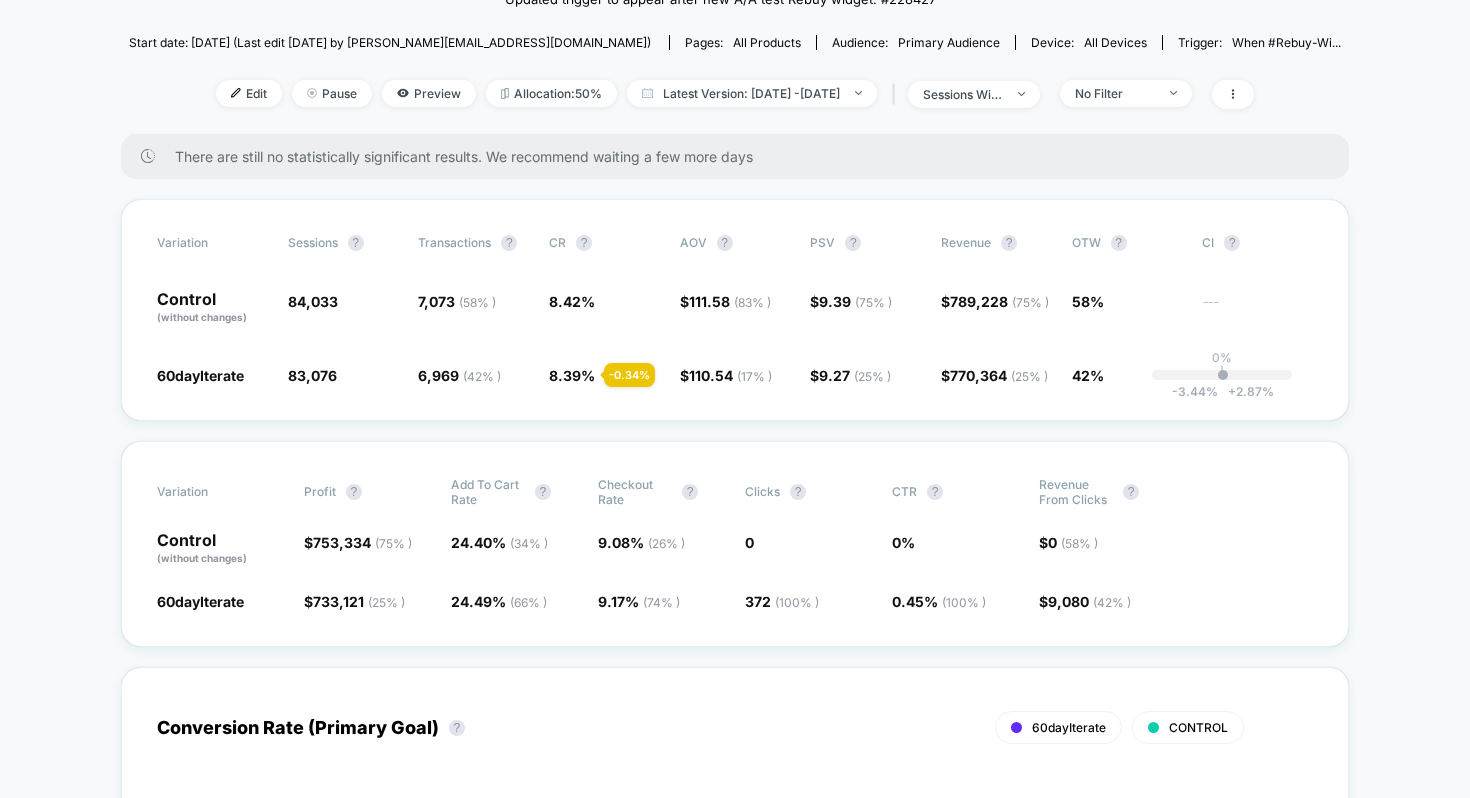 scroll, scrollTop: 246, scrollLeft: 0, axis: vertical 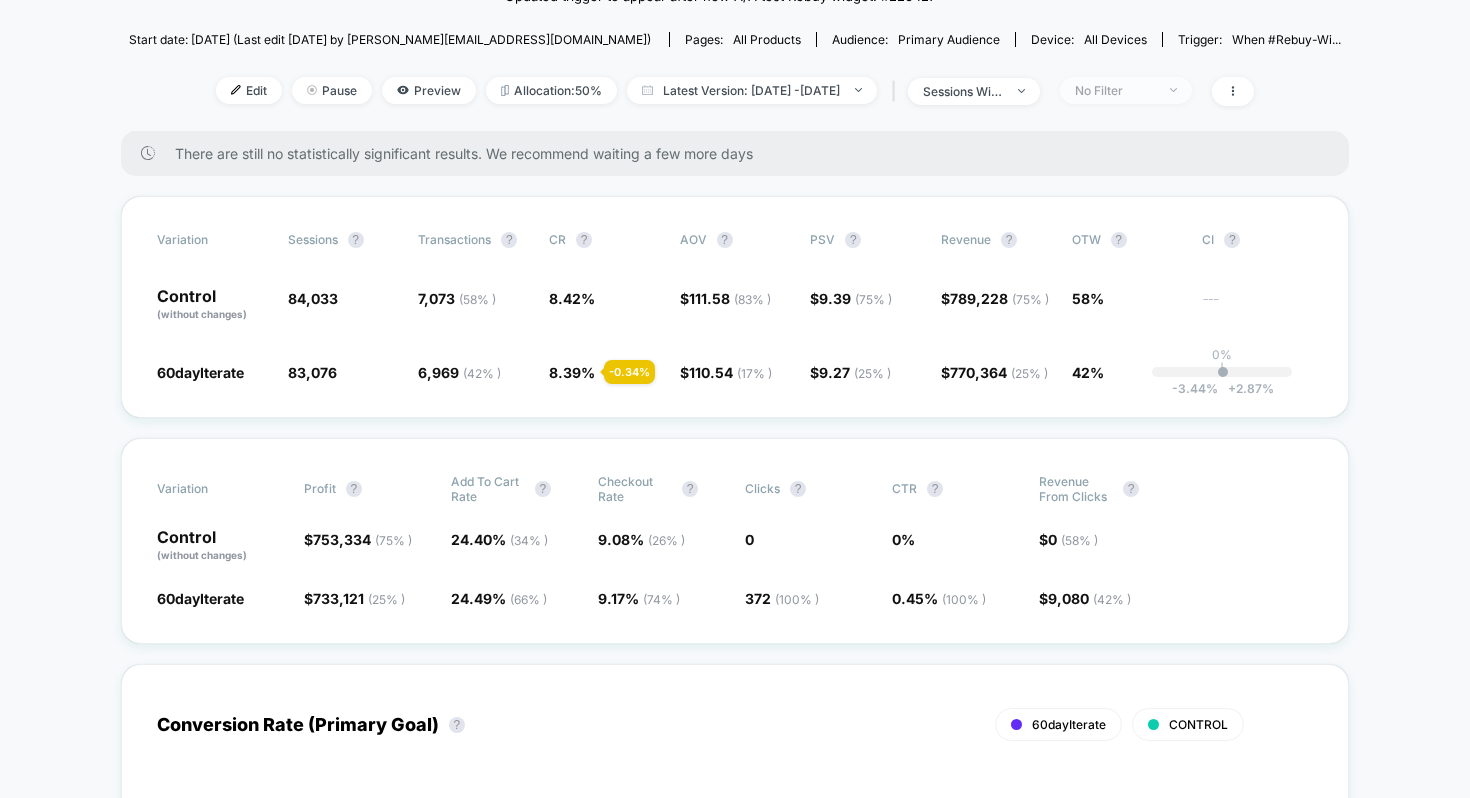 click on "No Filter" at bounding box center [1126, 90] 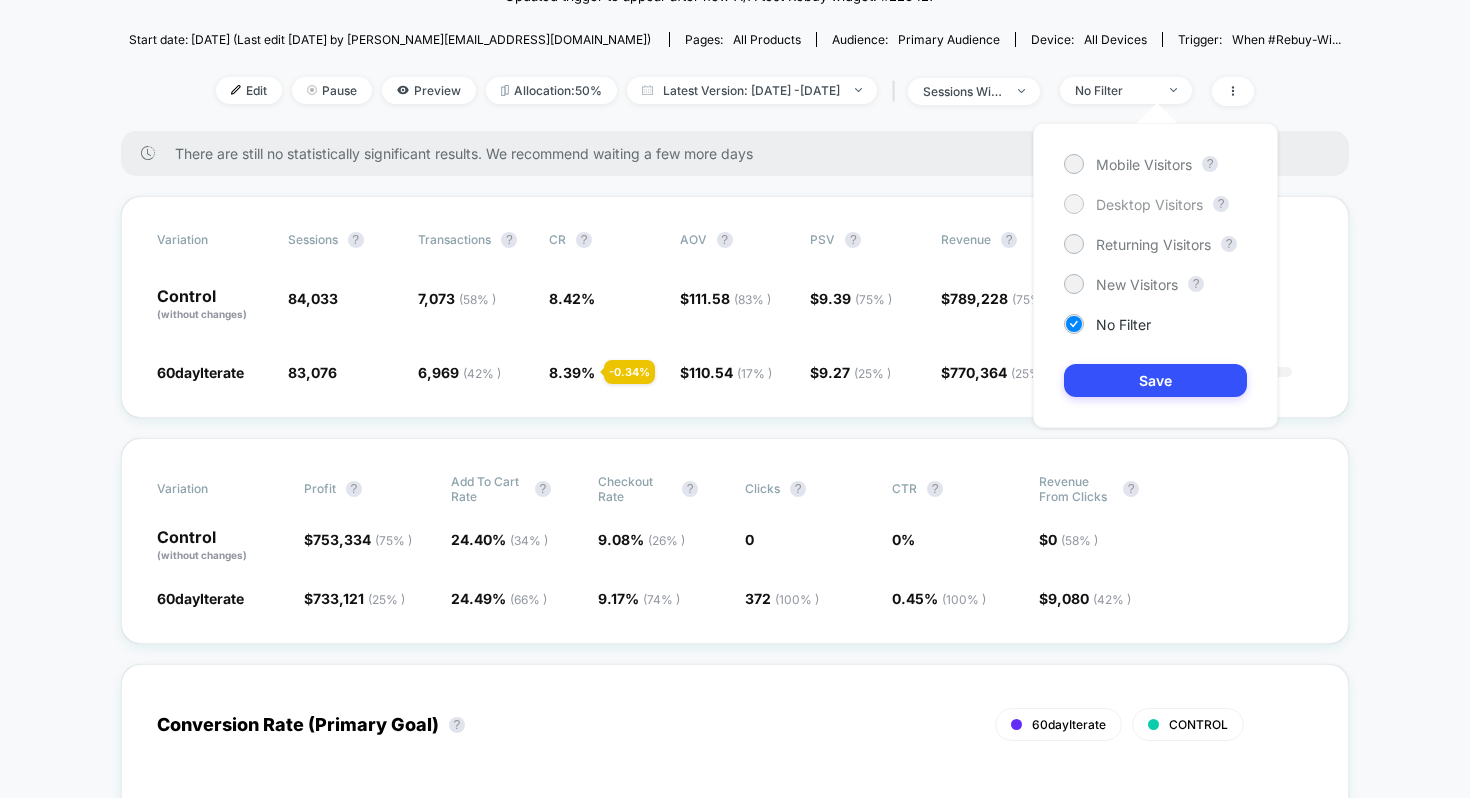 click on "Desktop Visitors" at bounding box center [1149, 204] 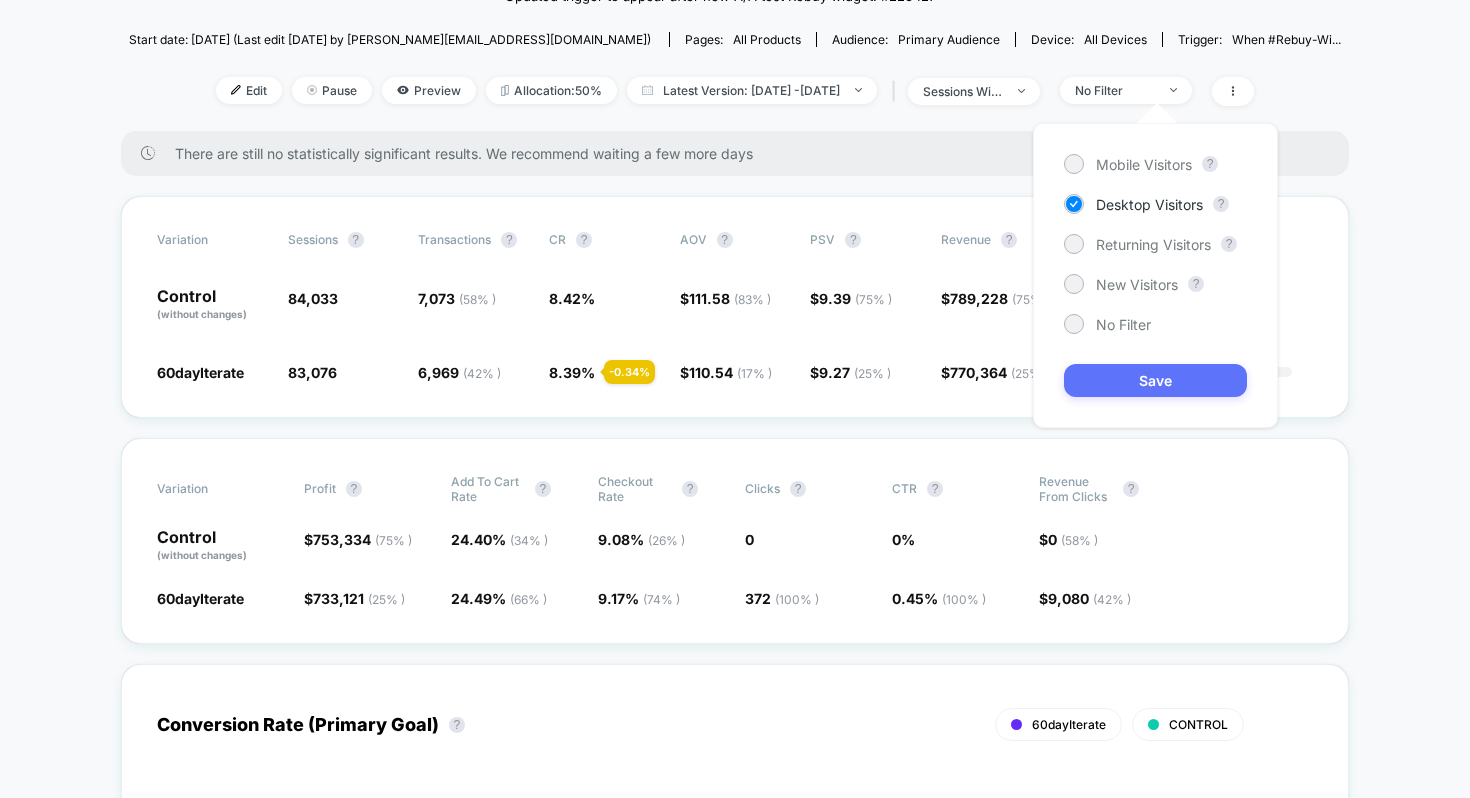 click on "Save" at bounding box center [1155, 380] 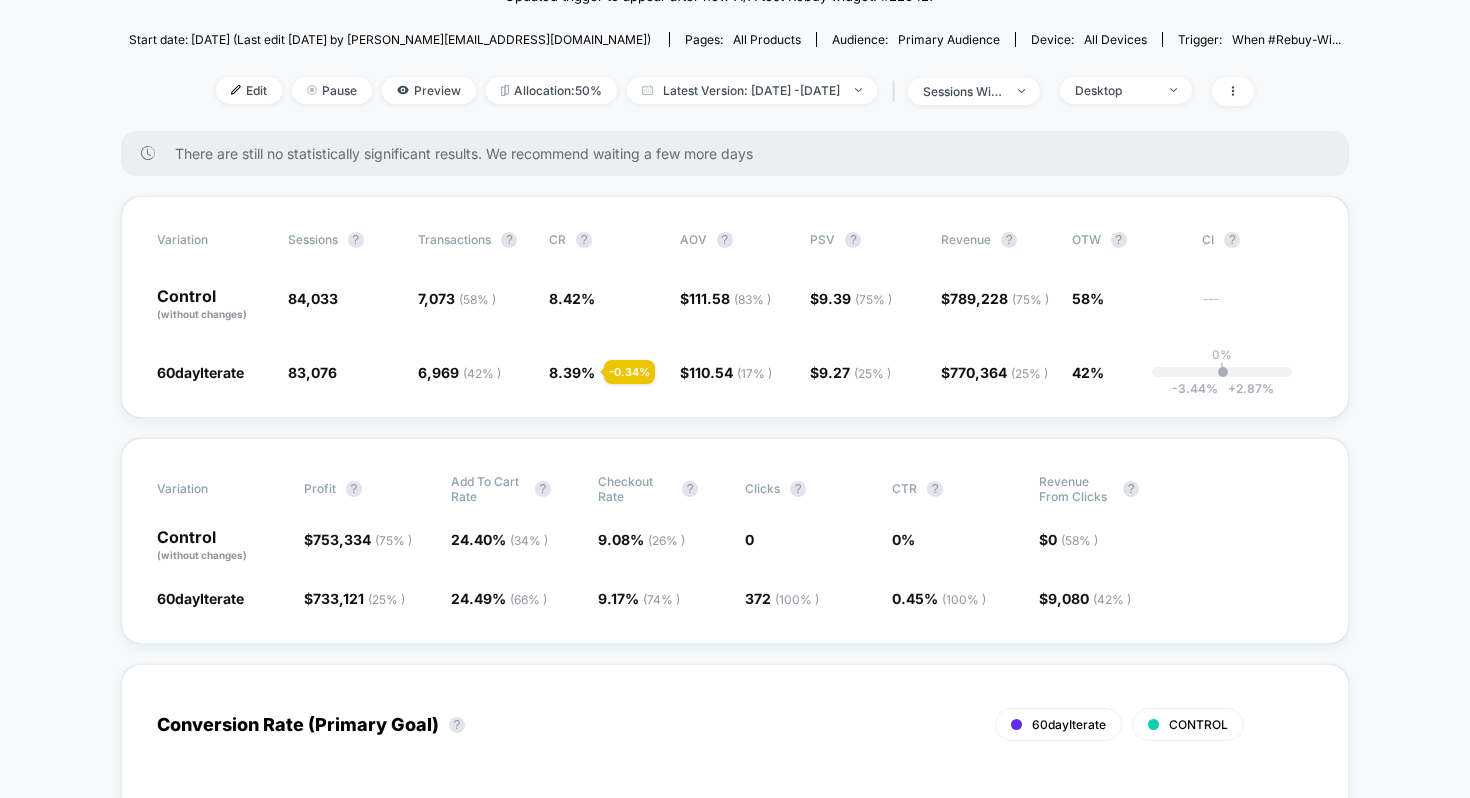 click on "There are still no statistically significant results. We recommend waiting a few more days" at bounding box center [735, 153] 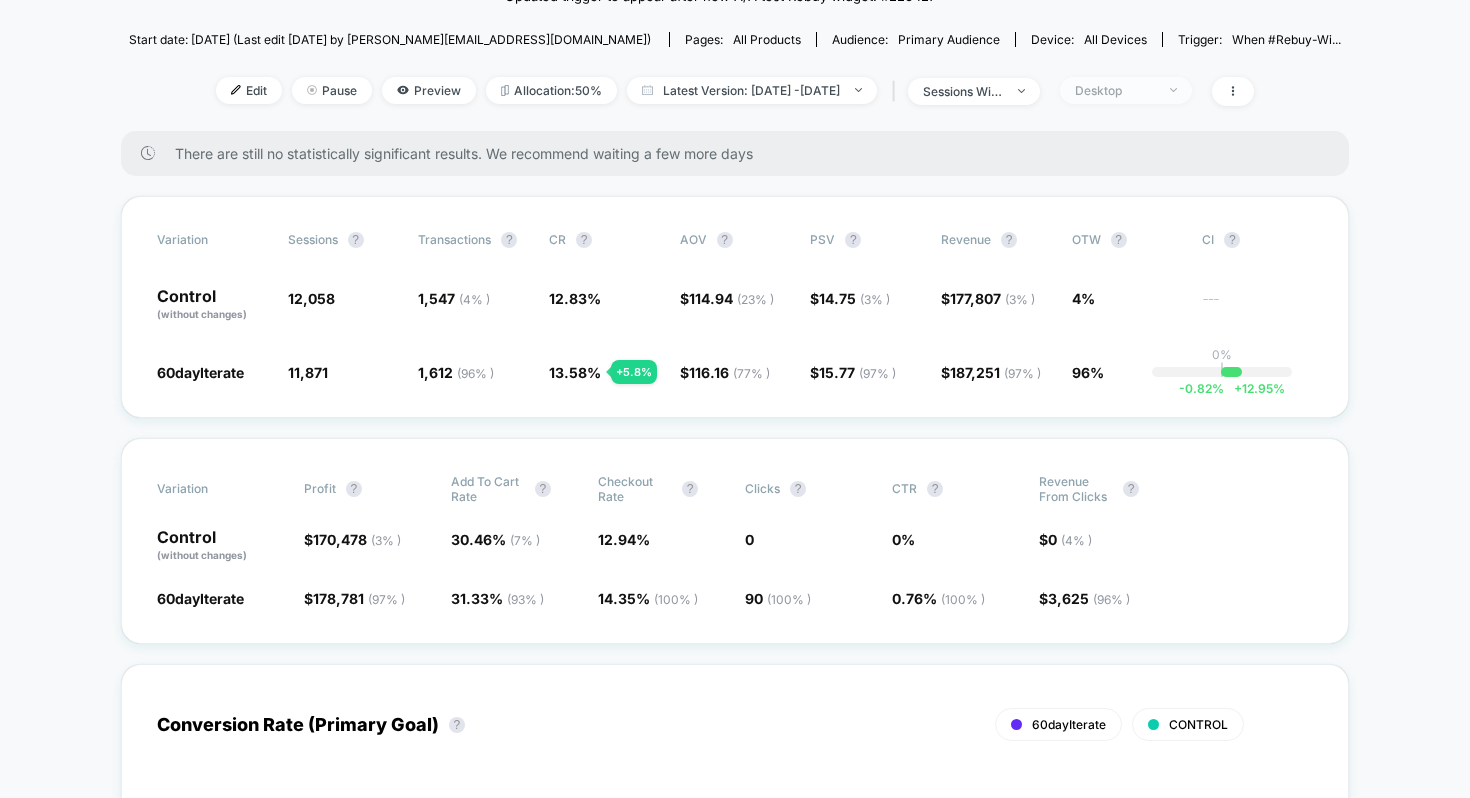 click on "Desktop" at bounding box center [1115, 90] 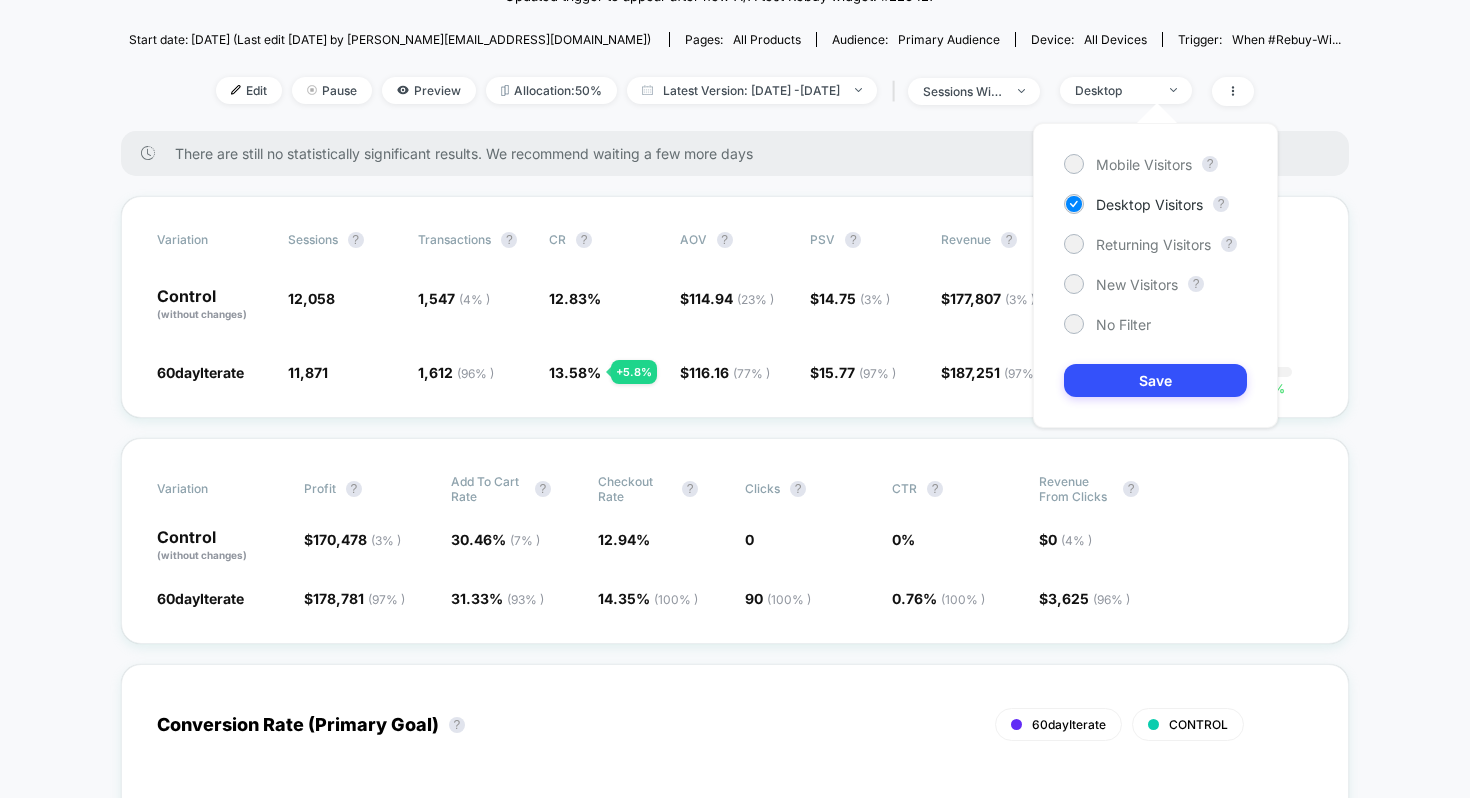 click on "< Back to all live experiences  All - PDP - 60 Day risk free trial (V2) LIVE If we  change the 60 day free trial banner to be less distracting from the primary CTA , then  conversion  will  increase , because  users trsut in the brand is increased but less distracted from the primary CTA . [DATE] - Updated trigger to appear after new A/A test Rebuy widget. # 228427 Click to view images Click to edit experience details If we change the 60 day free trial banner to be less distracting from the primary CTA,then conversion will increase,because users trsut in the brand is increased but less distracted from the primary CTA.[DATE] - Updated trigger to appear after new A/A test Rebuy widget. #228427 Start date: [DATE] (Last edit [DATE] by [PERSON_NAME][EMAIL_ADDRESS][DOMAIN_NAME]) Pages: all products Audience: Primary Audience Device: all devices Trigger: When #rebuy-wi... Edit Pause  Preview Allocation:  50% Latest Version:     [DATE]    -    [DATE] |   sessions with impression   Desktop Variation Sessions ? ? CR" at bounding box center (735, 3736) 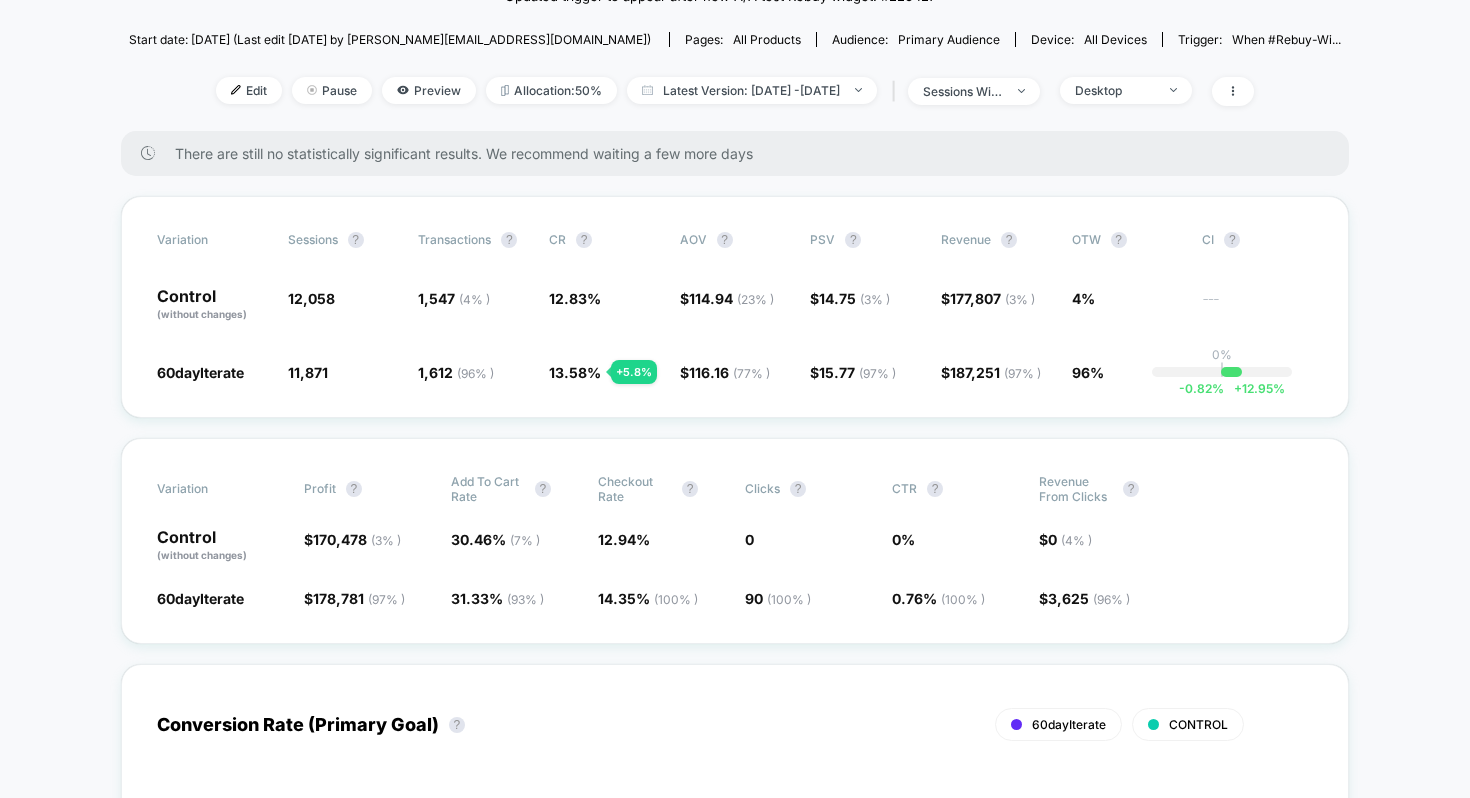 click on "There are still no statistically significant results. We recommend waiting a few more days" at bounding box center [742, 153] 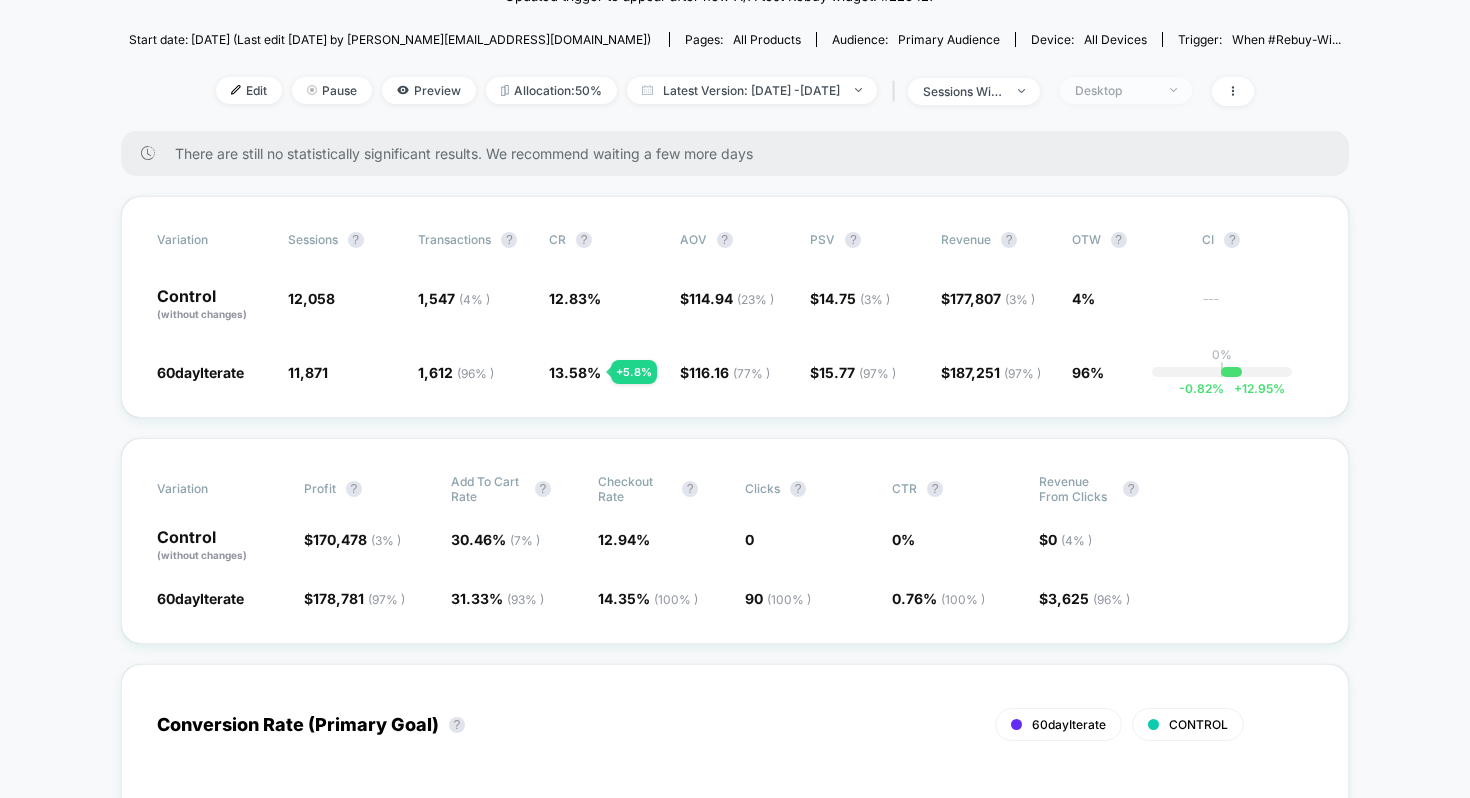 click on "Desktop" at bounding box center [1115, 90] 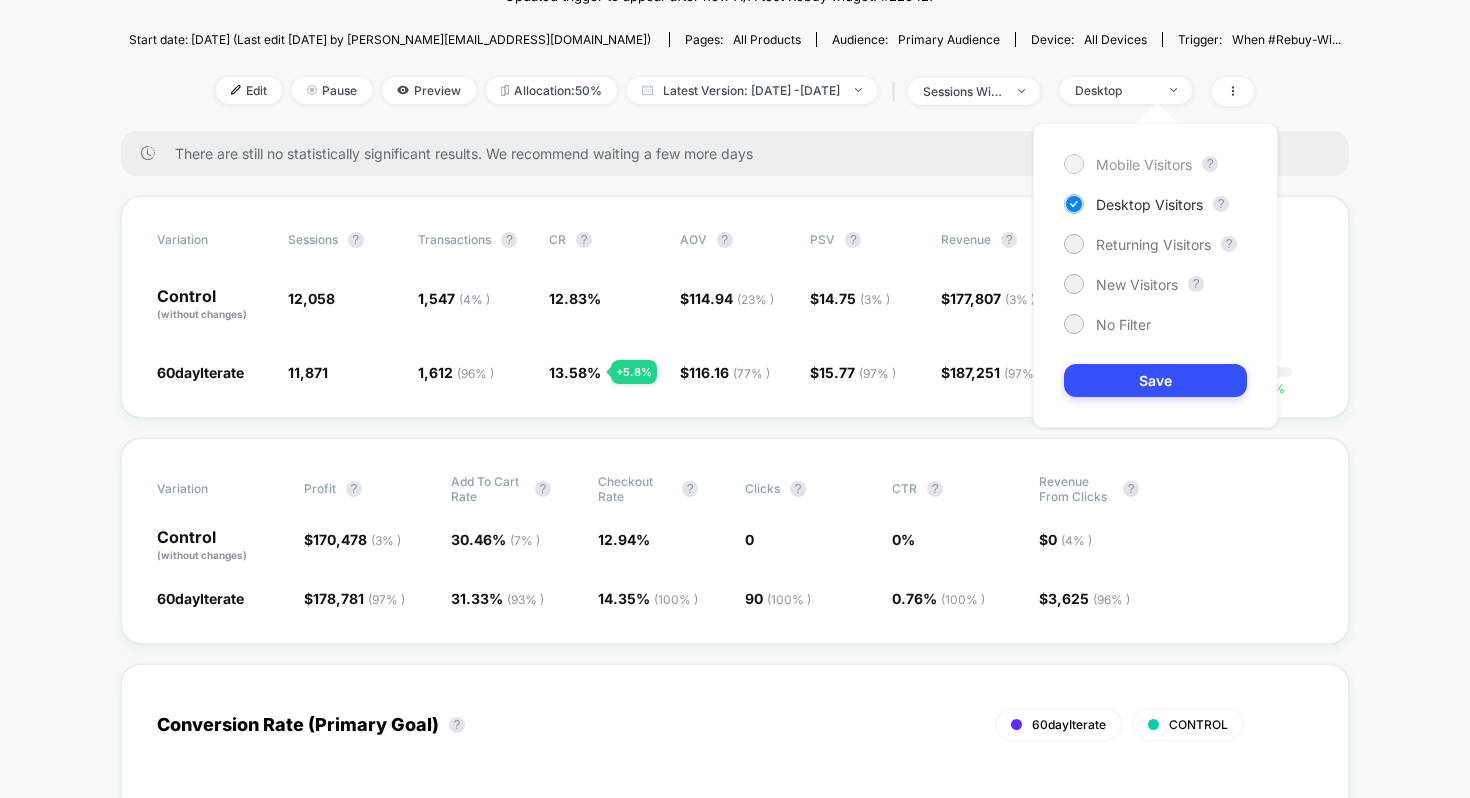 click on "Mobile Visitors" at bounding box center (1144, 164) 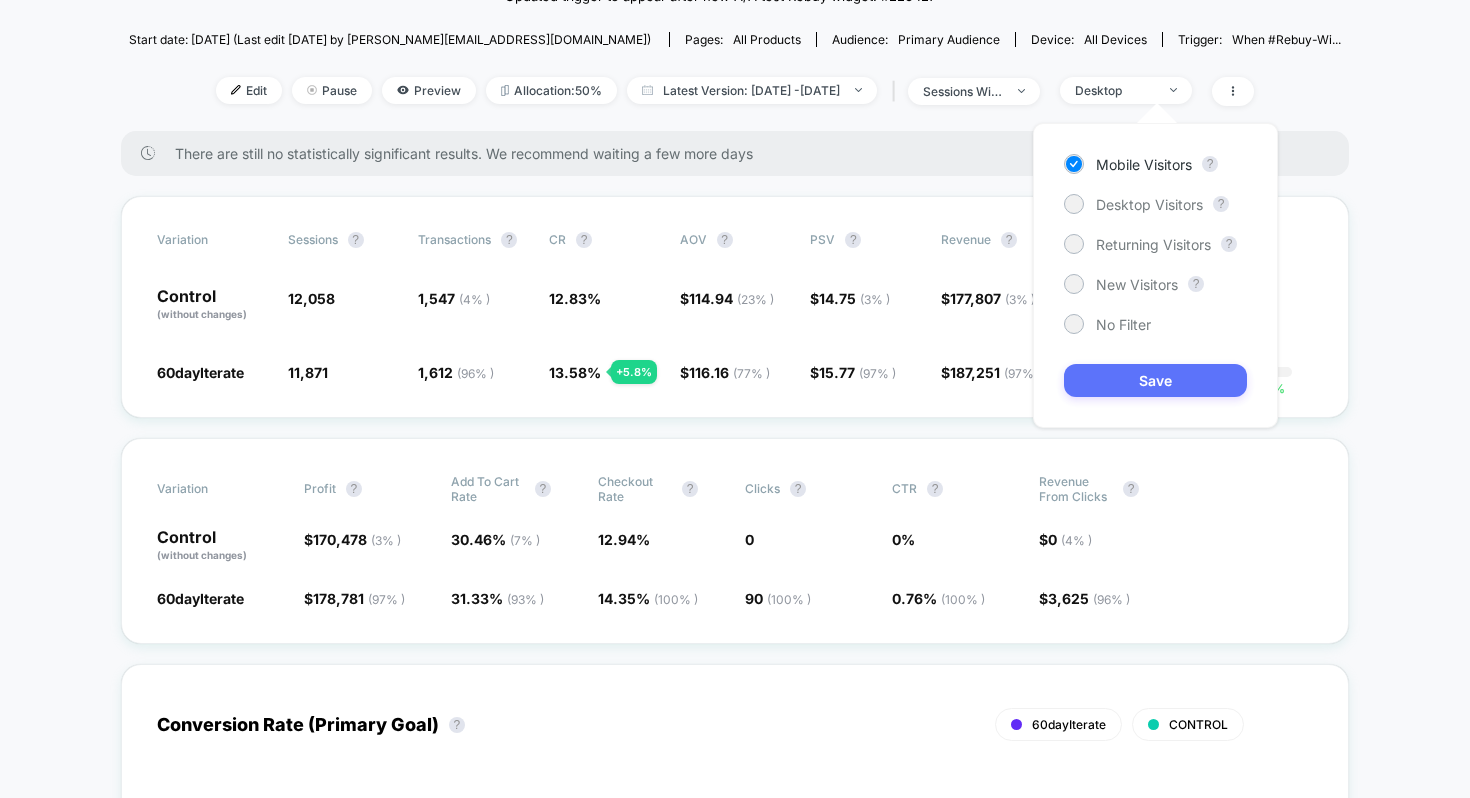 click on "Save" at bounding box center [1155, 380] 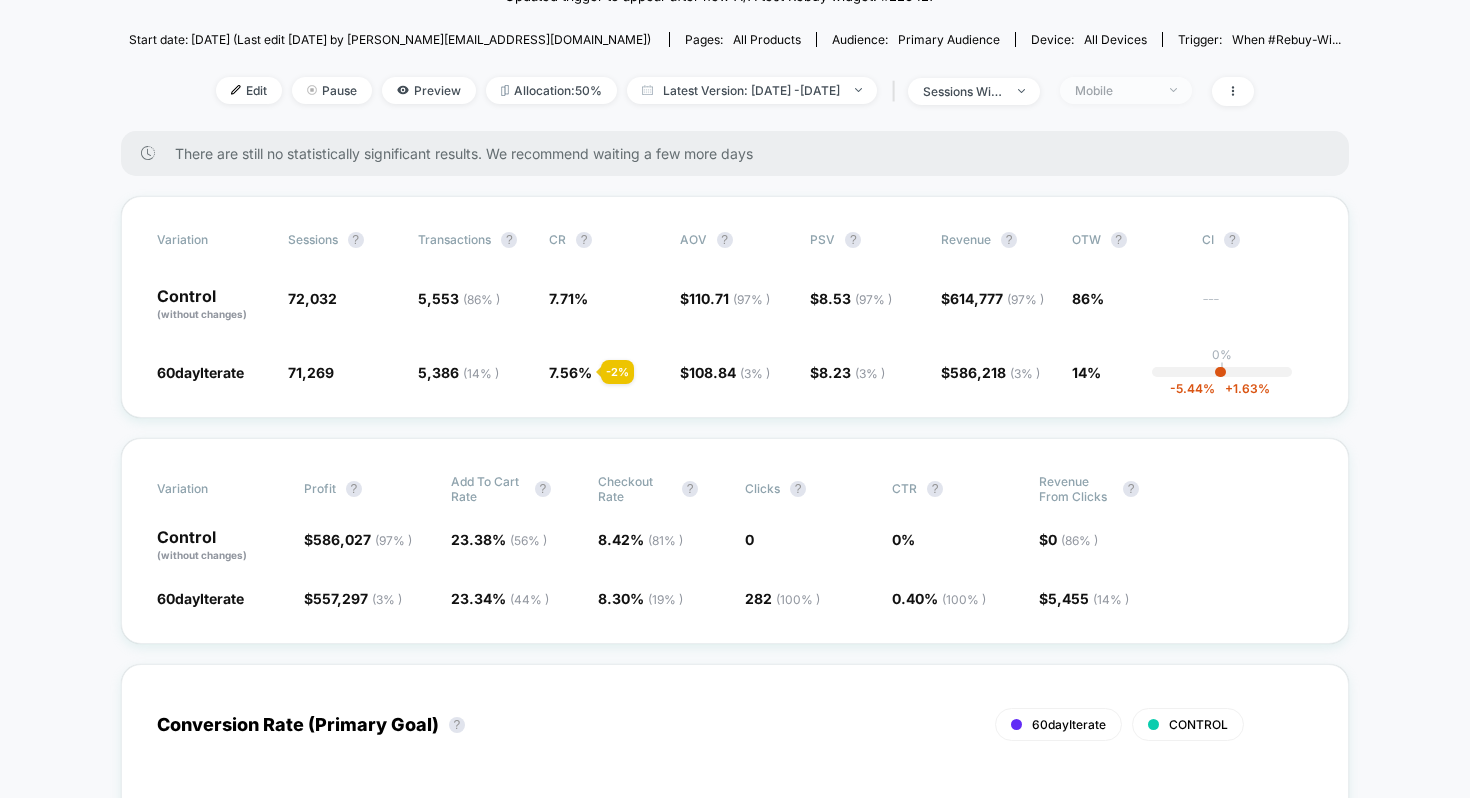 click on "Mobile" at bounding box center [1115, 90] 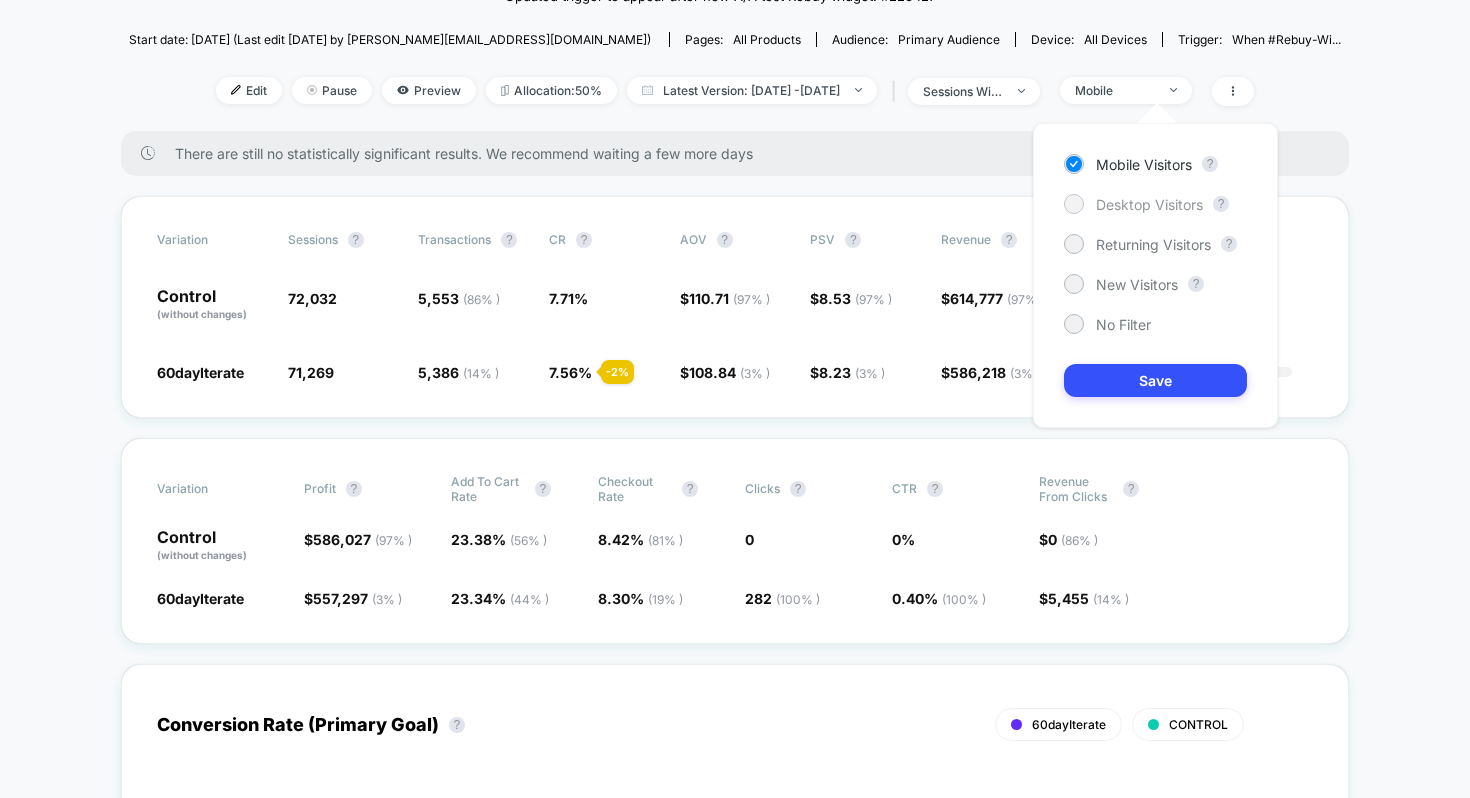 click on "Desktop Visitors" at bounding box center [1149, 204] 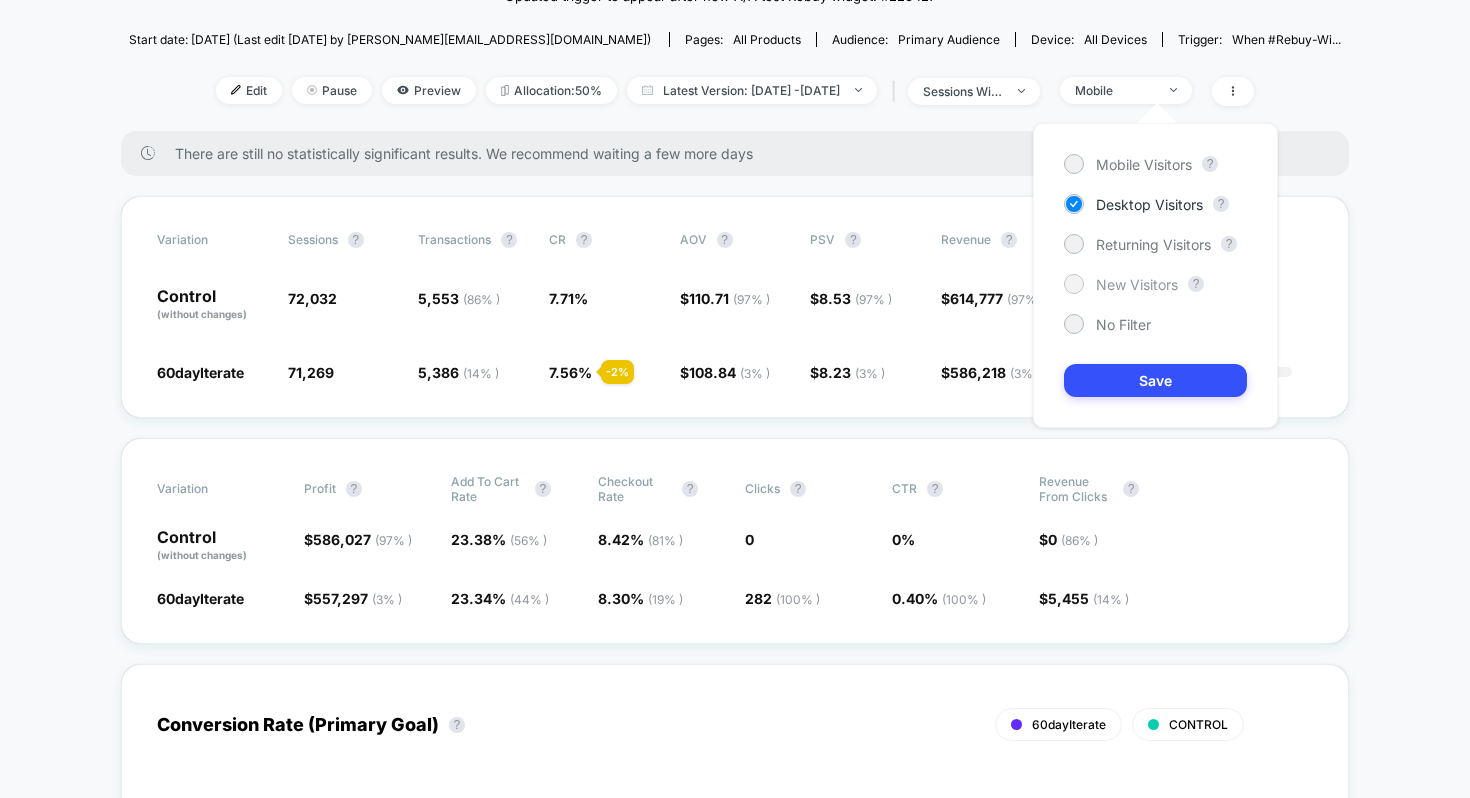 click on "New Visitors" at bounding box center (1137, 284) 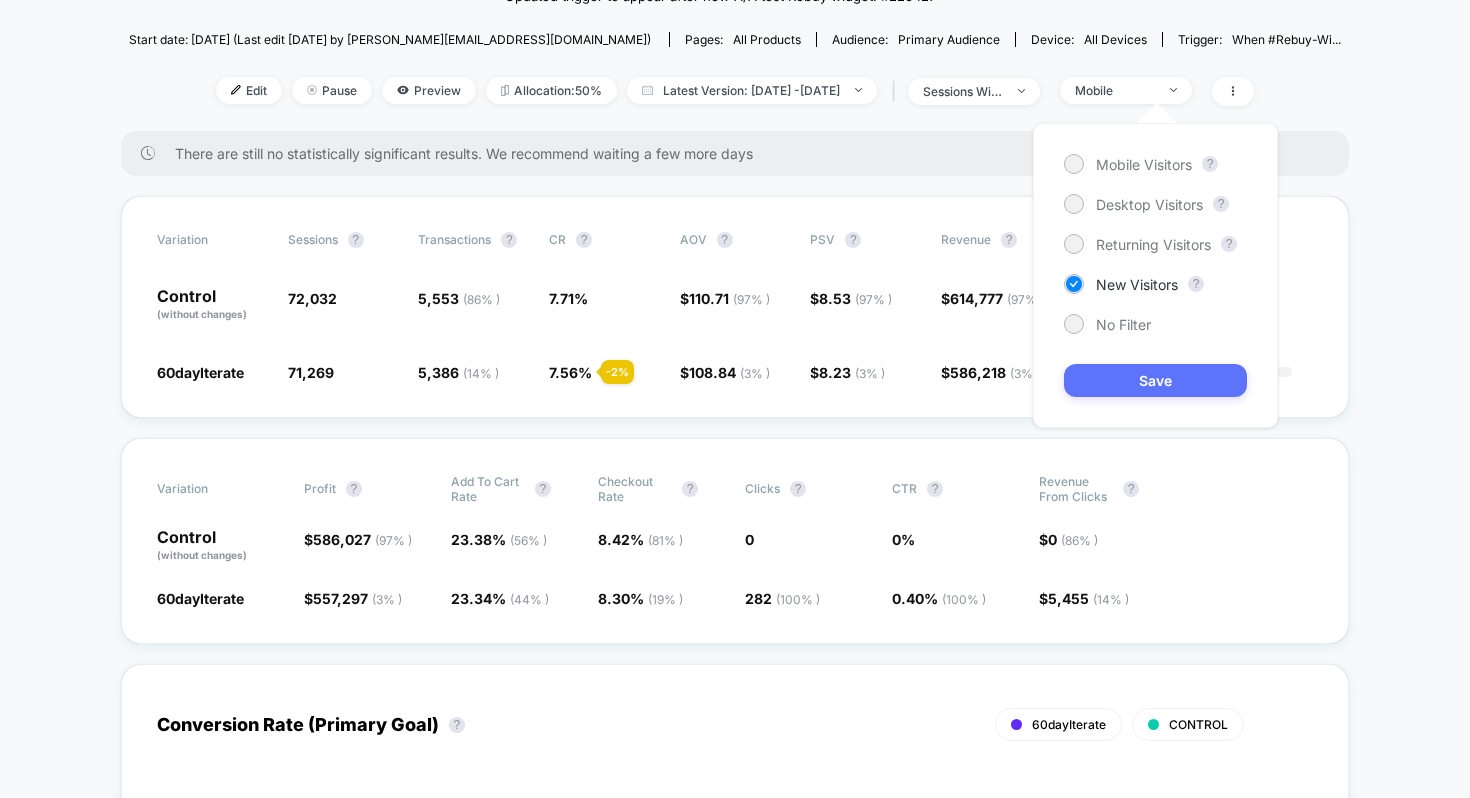 click on "Save" at bounding box center (1155, 380) 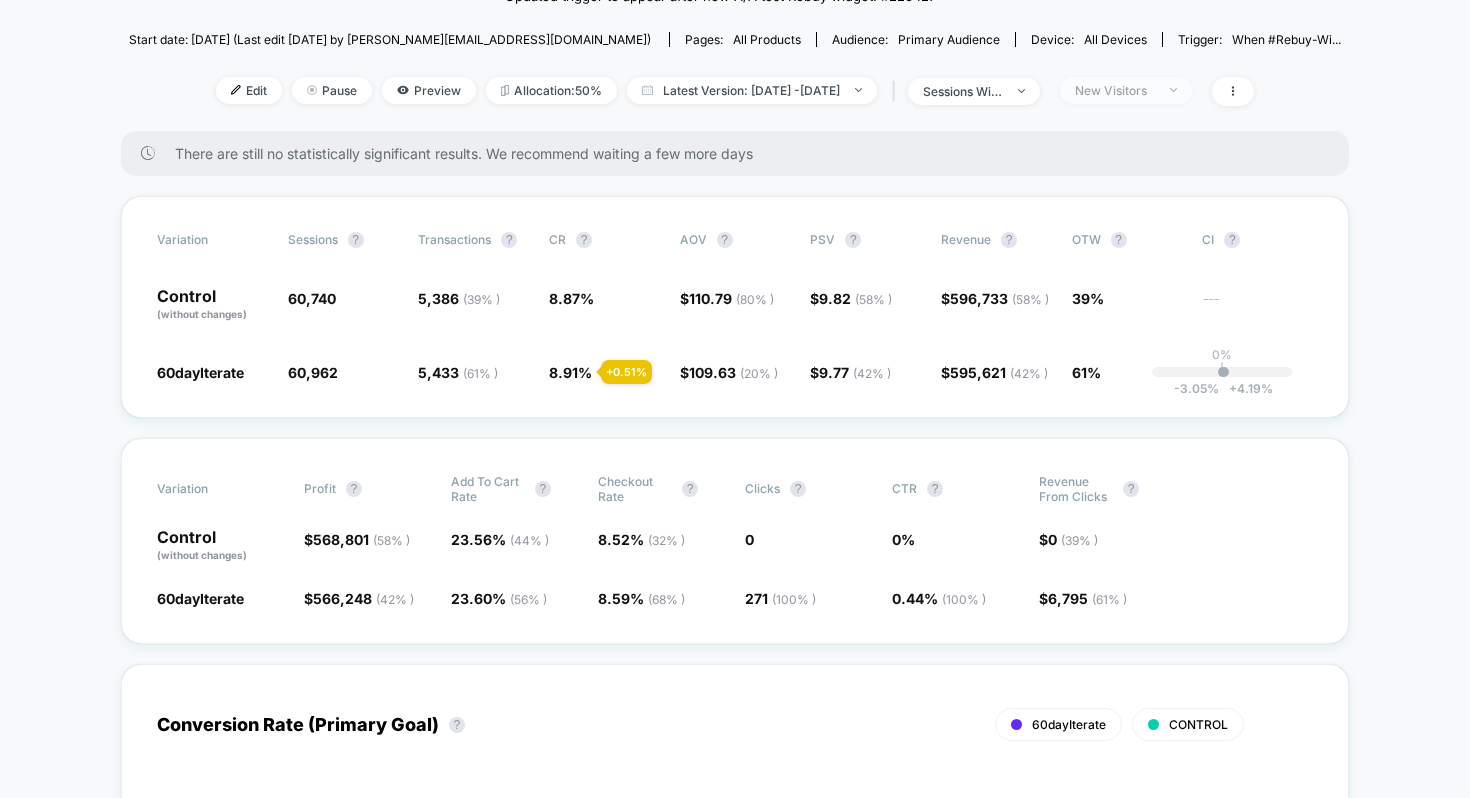 click on "New Visitors" at bounding box center (1115, 90) 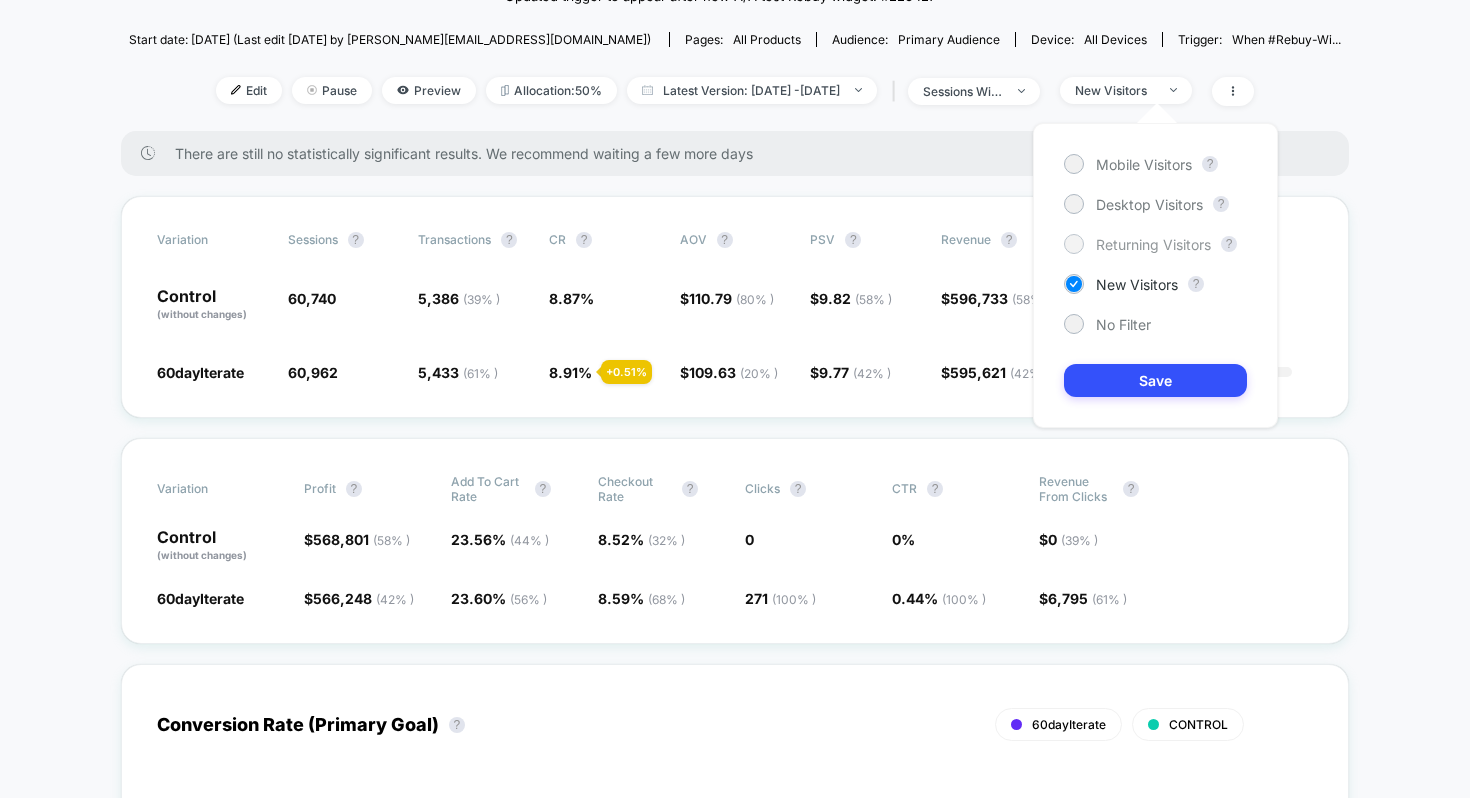 click on "Returning Visitors" at bounding box center (1153, 244) 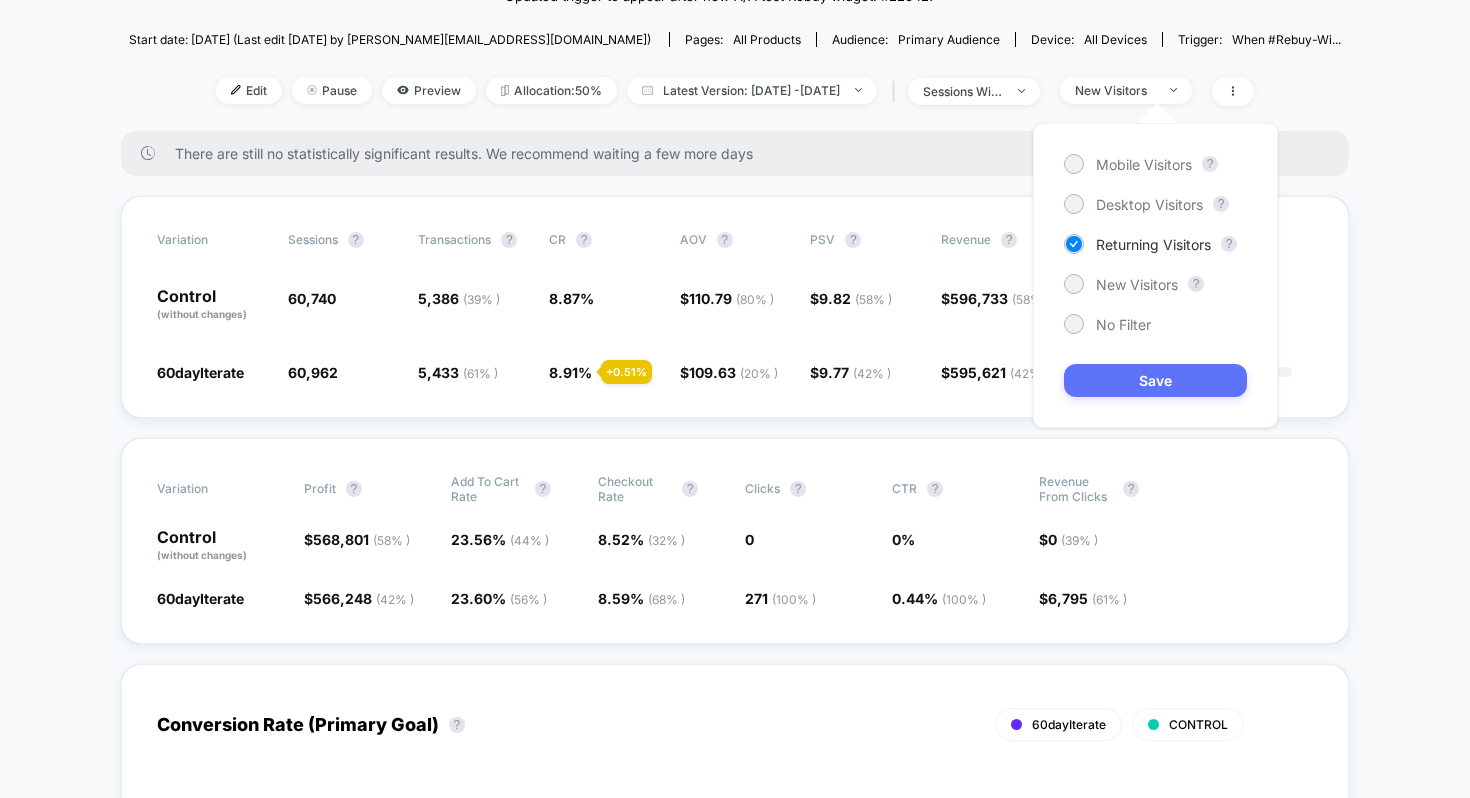 click on "Save" at bounding box center [1155, 380] 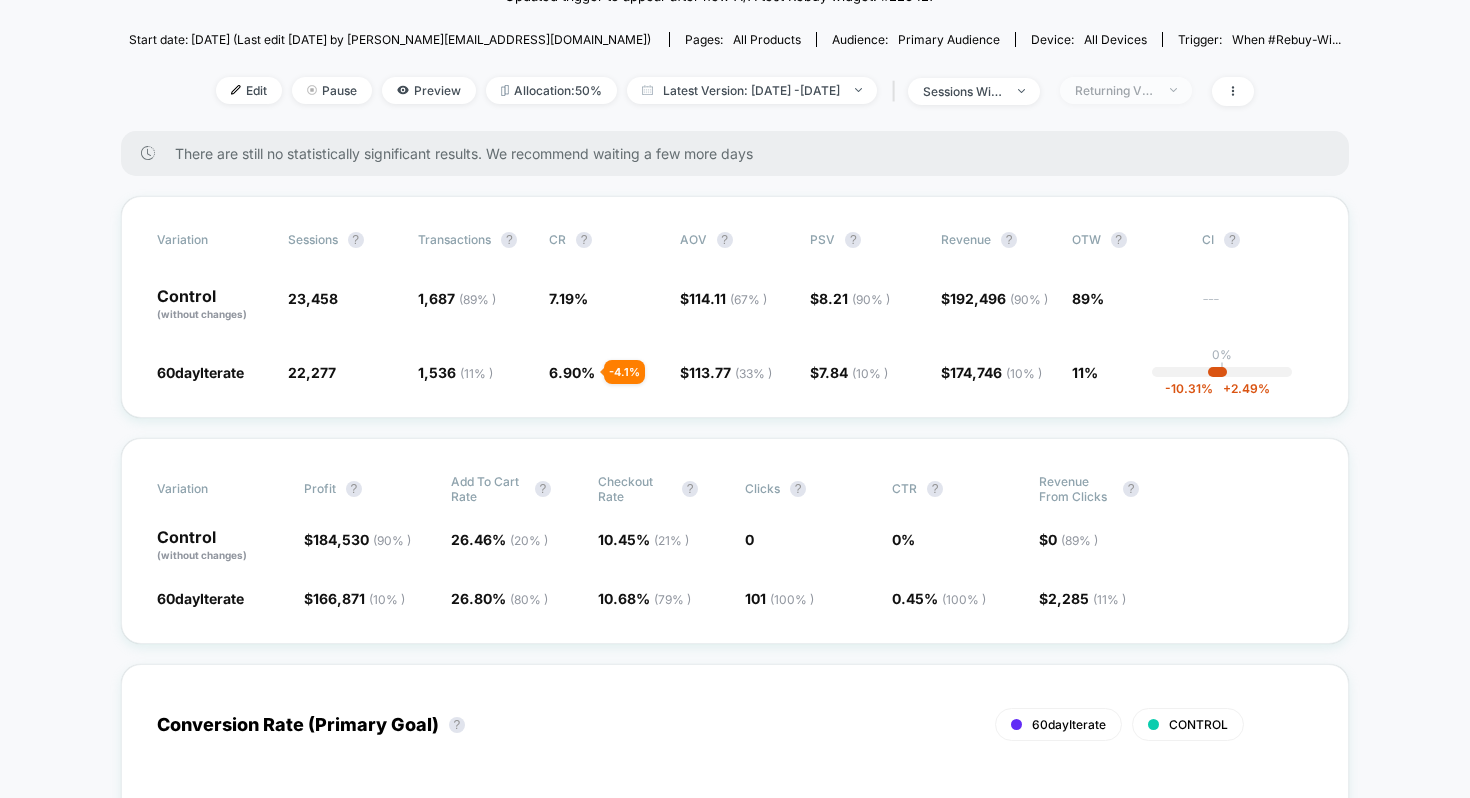 click on "Returning Visitors" at bounding box center [1126, 90] 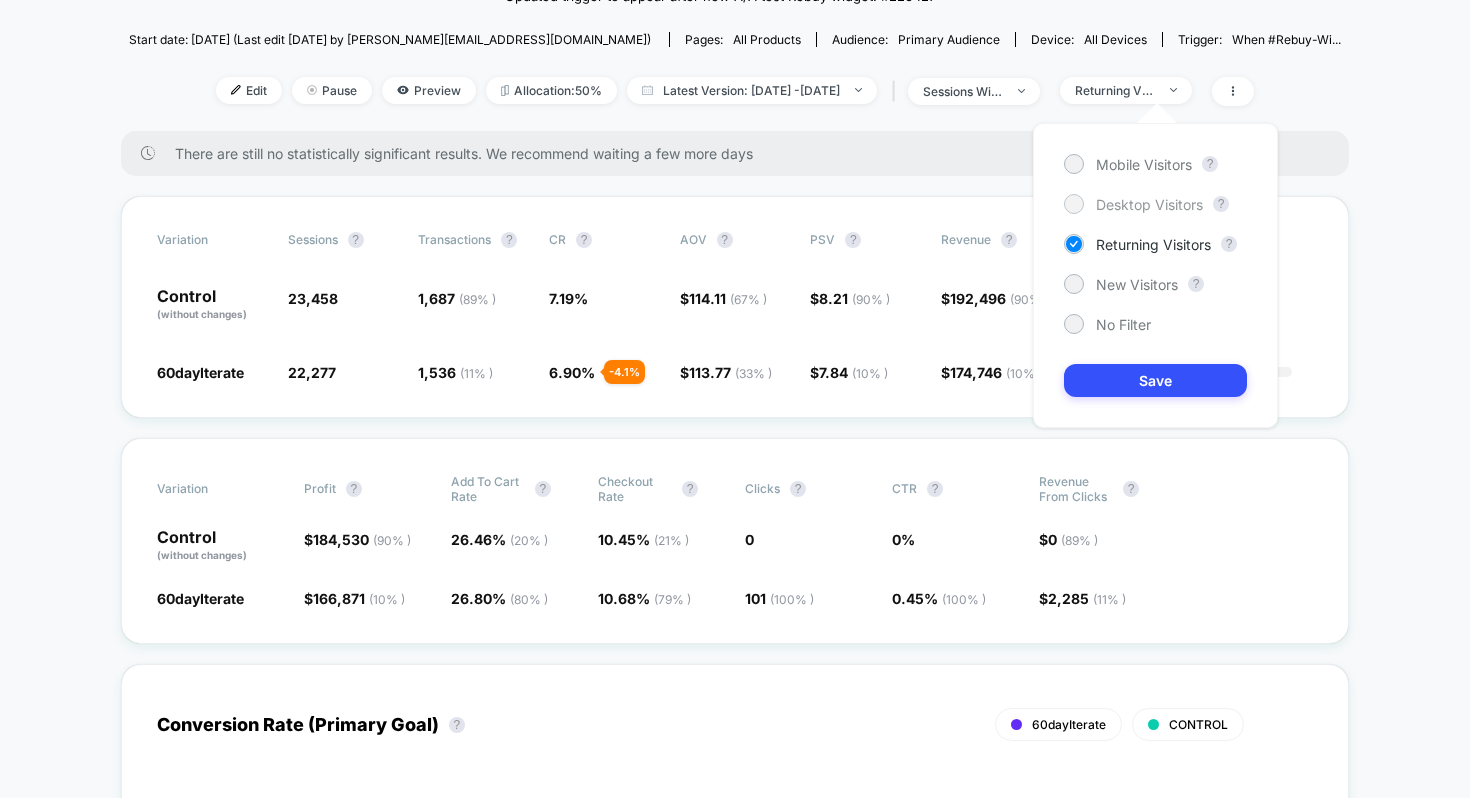 click on "Desktop Visitors" at bounding box center [1149, 204] 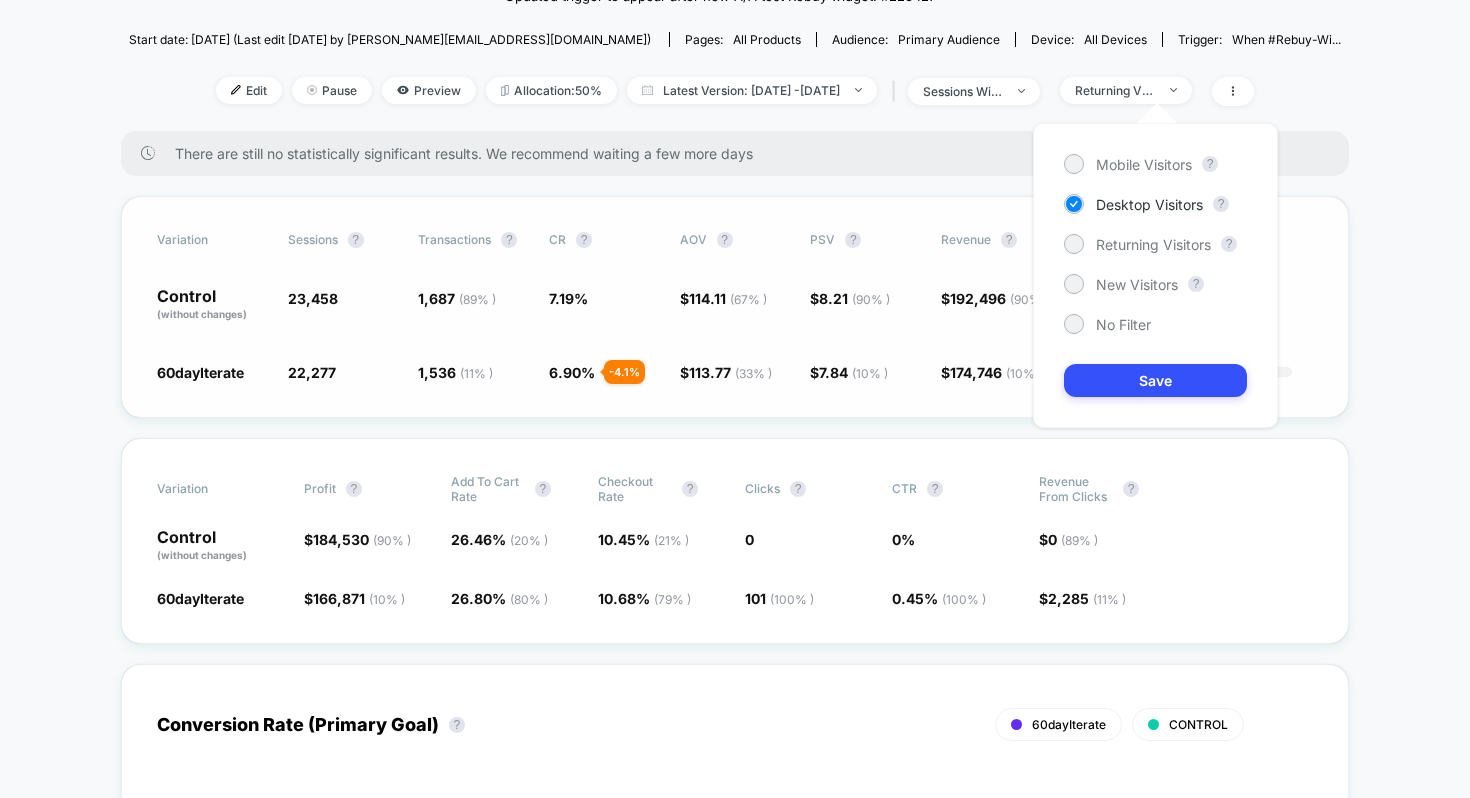 click on "Variation Sessions ? Transactions ? CR ? AOV ? PSV ? Revenue ? OTW ? CI ? Control (without changes) 23,458 1,687 (  89 % ) 7.19 % $ 114.11 (  67 % ) $ 8.21 (  90 % ) $ 192,496 (  90 % ) 89% --- 60dayIterate 22,277 - 5 % 1,536 (  11 % ) - 4.1 % 6.90 % - 4.1 % $ 113.77 (  33 % ) - 0.30 % $ 7.84 (  10 % ) - 4.4 % $ 174,746 (  10 % ) - 4.4 % 11% 0% | -10.31 % + 2.49 %" at bounding box center [735, 307] 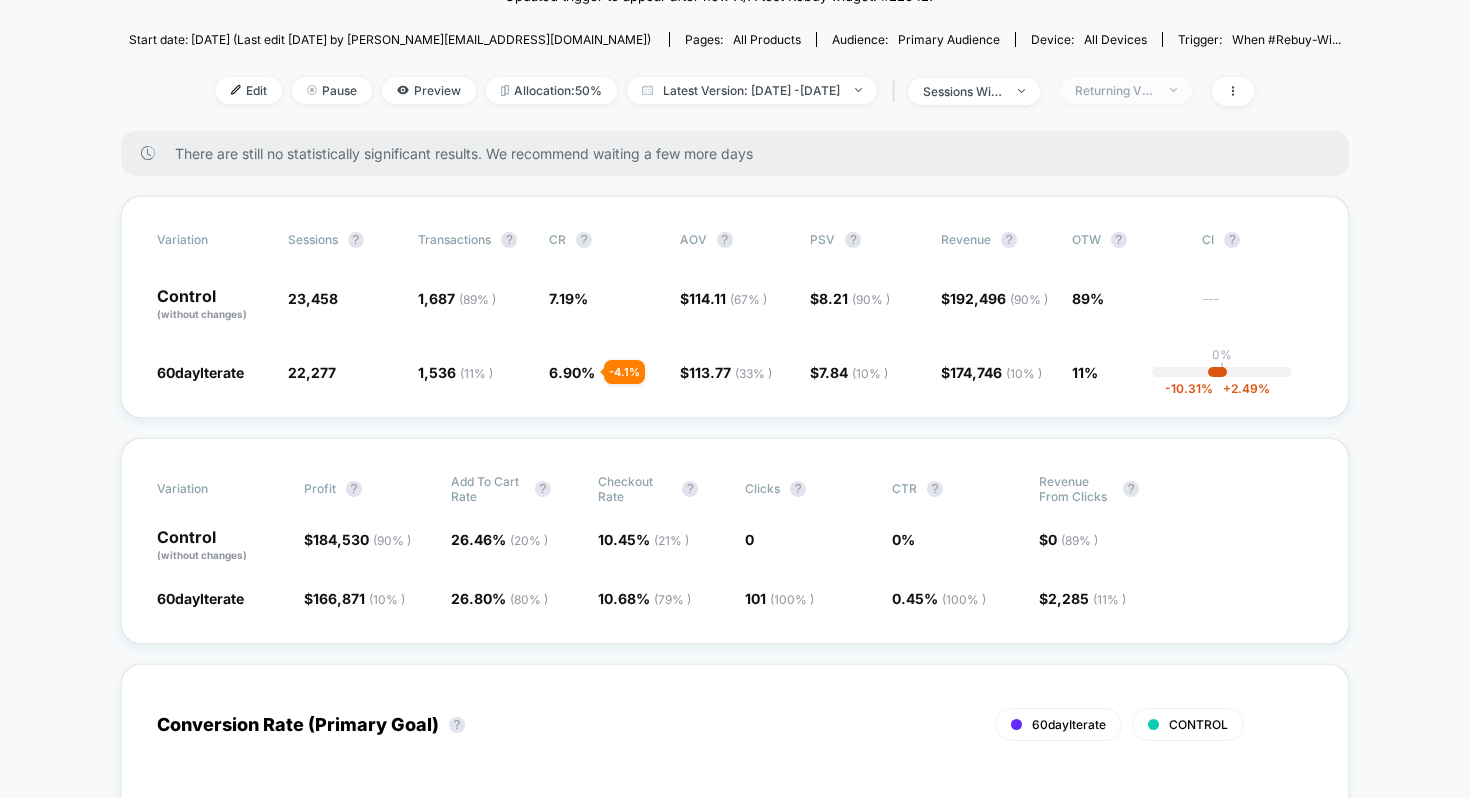 click on "Returning Visitors" at bounding box center (1115, 90) 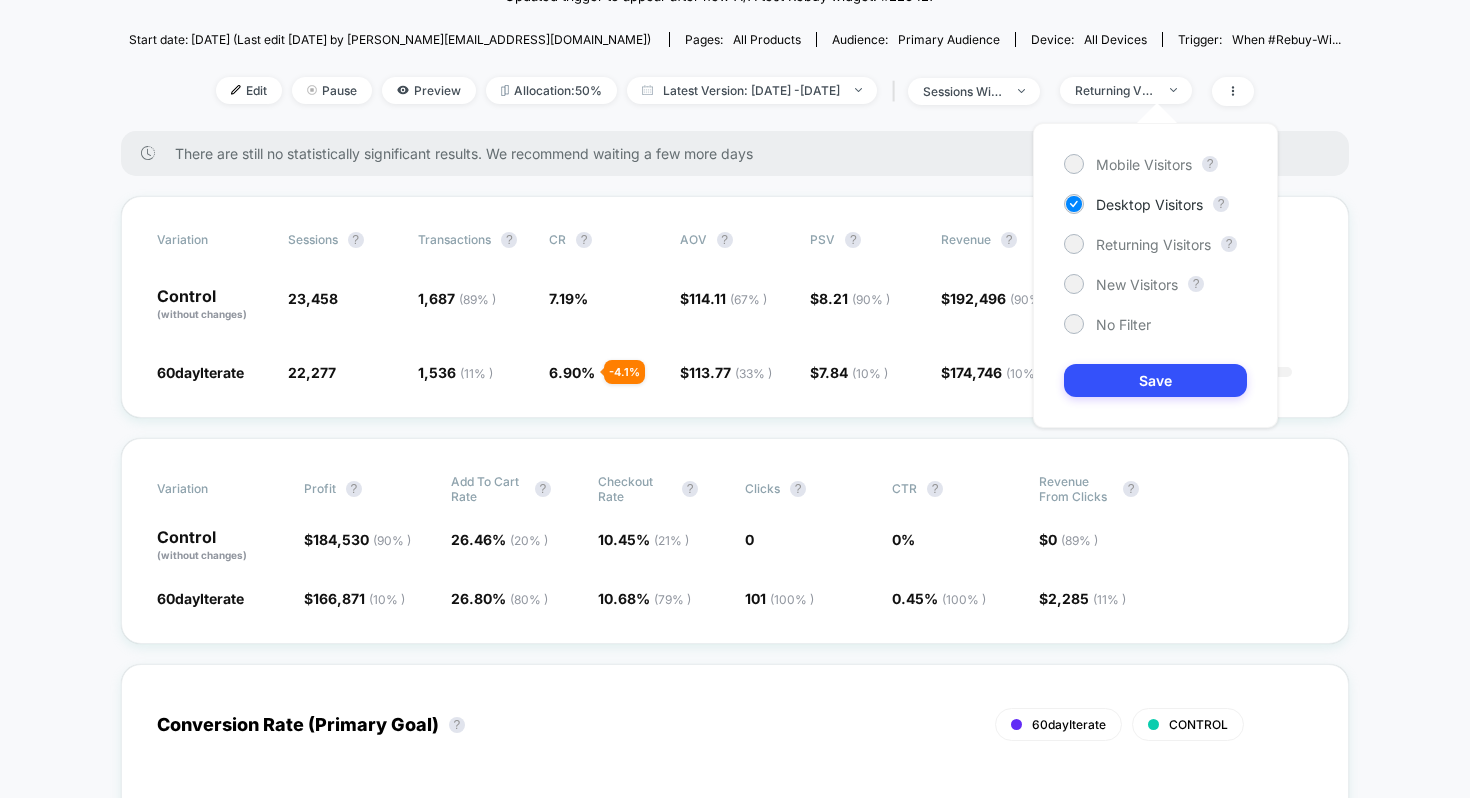 click on "< Back to all live experiences  All - PDP - 60 Day risk free trial (V2) LIVE If we  change the 60 day free trial banner to be less distracting from the primary CTA , then  conversion  will  increase , because  users trsut in the brand is increased but less distracted from the primary CTA . [DATE] - Updated trigger to appear after new A/A test Rebuy widget. # 228427 Click to view images Click to edit experience details If we change the 60 day free trial banner to be less distracting from the primary CTA,then conversion will increase,because users trsut in the brand is increased but less distracted from the primary CTA.[DATE] - Updated trigger to appear after new A/A test Rebuy widget. #228427 Start date: [DATE] (Last edit [DATE] by [PERSON_NAME][EMAIL_ADDRESS][DOMAIN_NAME]) Pages: all products Audience: Primary Audience Device: all devices Trigger: When #rebuy-wi... Edit Pause  Preview Allocation:  50% Latest Version:     [DATE]    -    [DATE] |   sessions with impression   Returning Visitors Variation ? ?" at bounding box center [735, 3736] 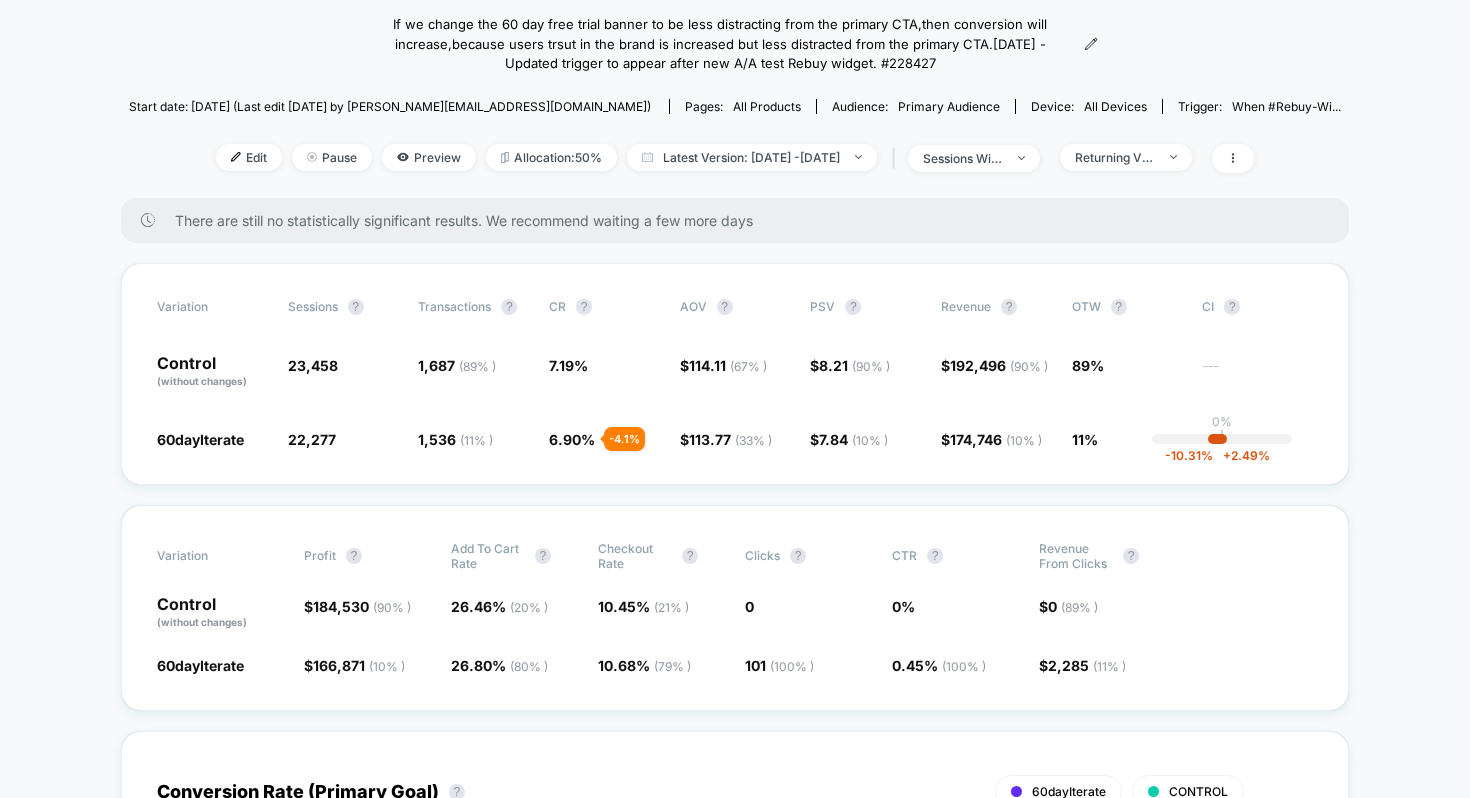 scroll, scrollTop: 0, scrollLeft: 0, axis: both 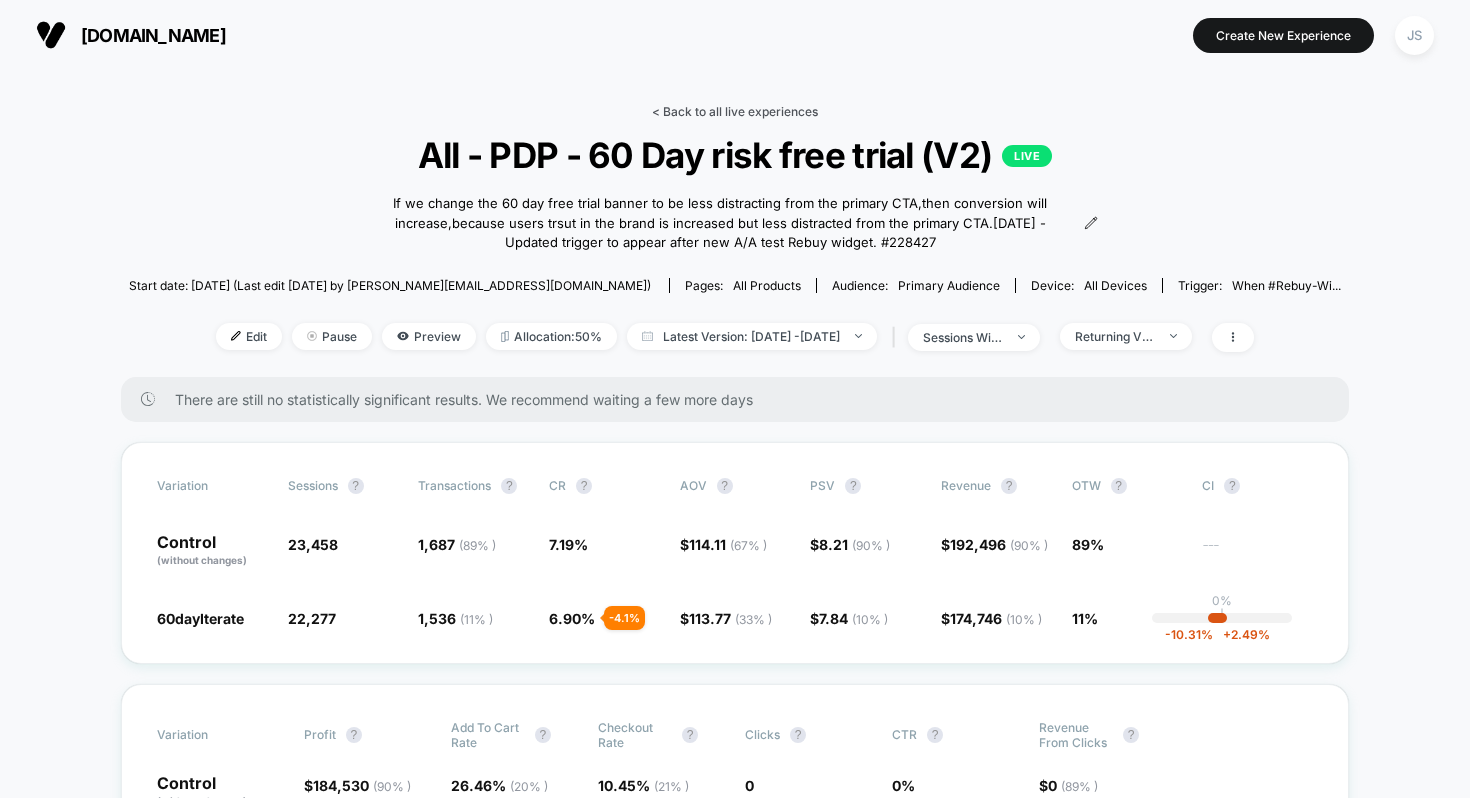 click on "< Back to all live experiences" at bounding box center [735, 111] 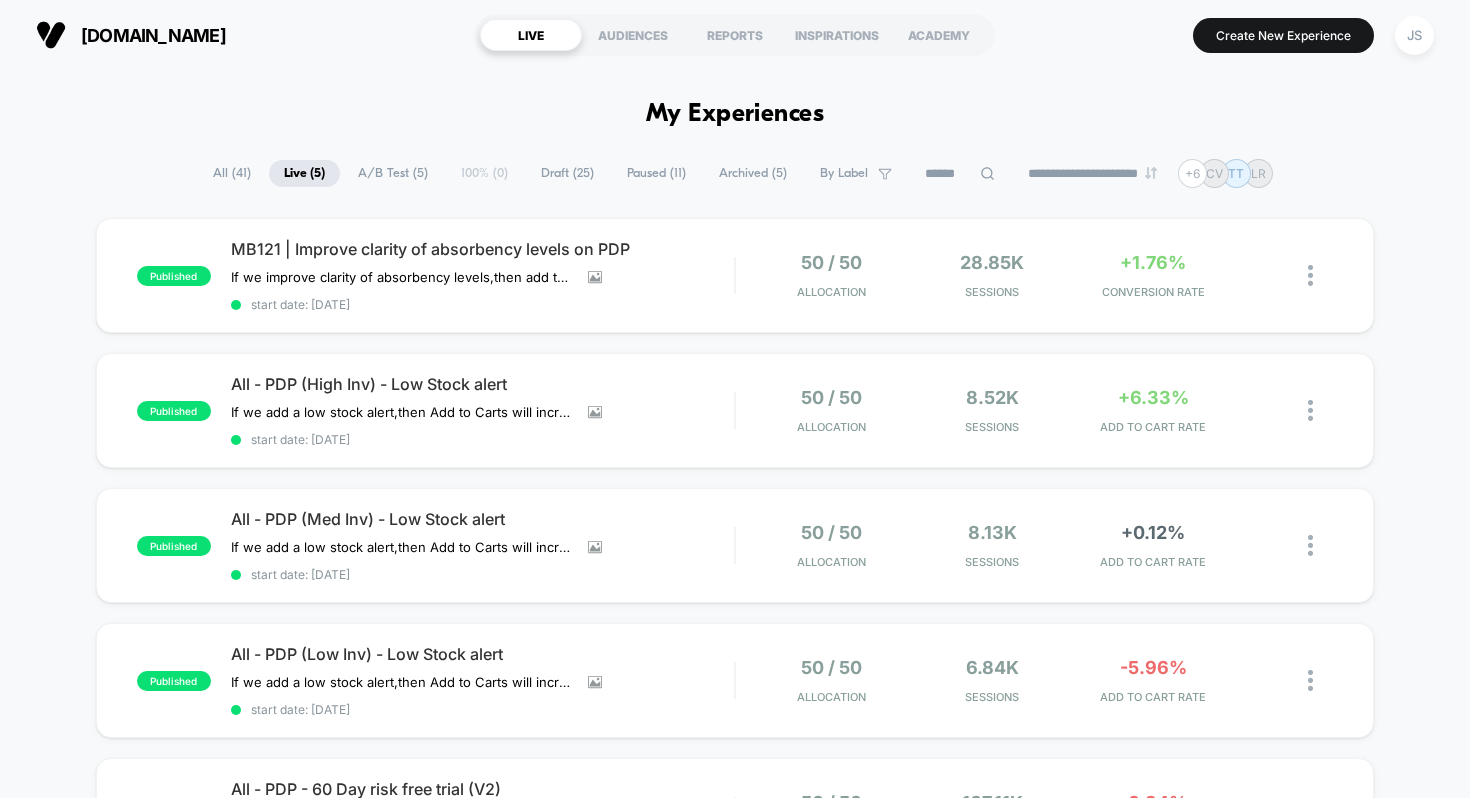 click on "**********" at bounding box center (735, 1417) 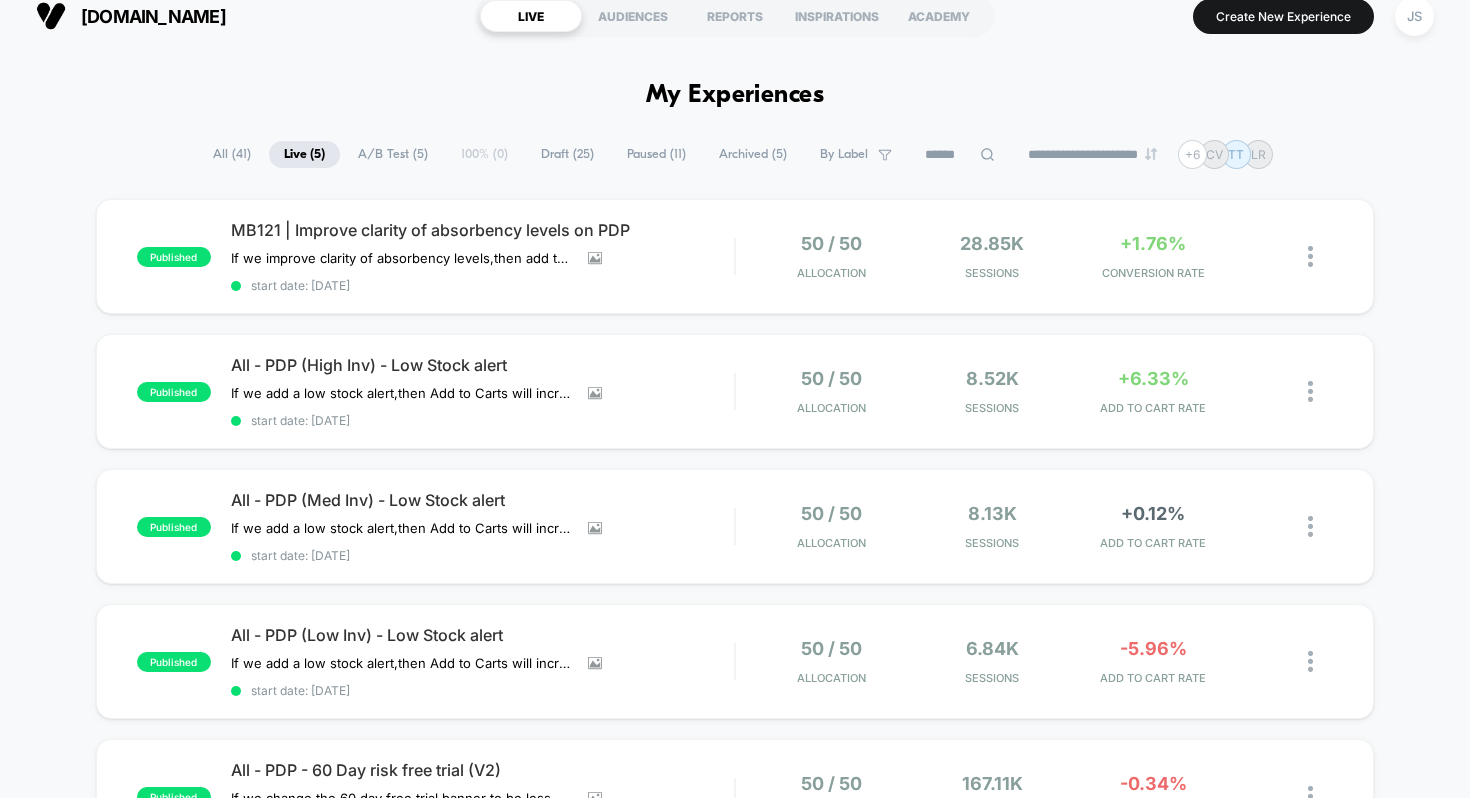 scroll, scrollTop: 0, scrollLeft: 0, axis: both 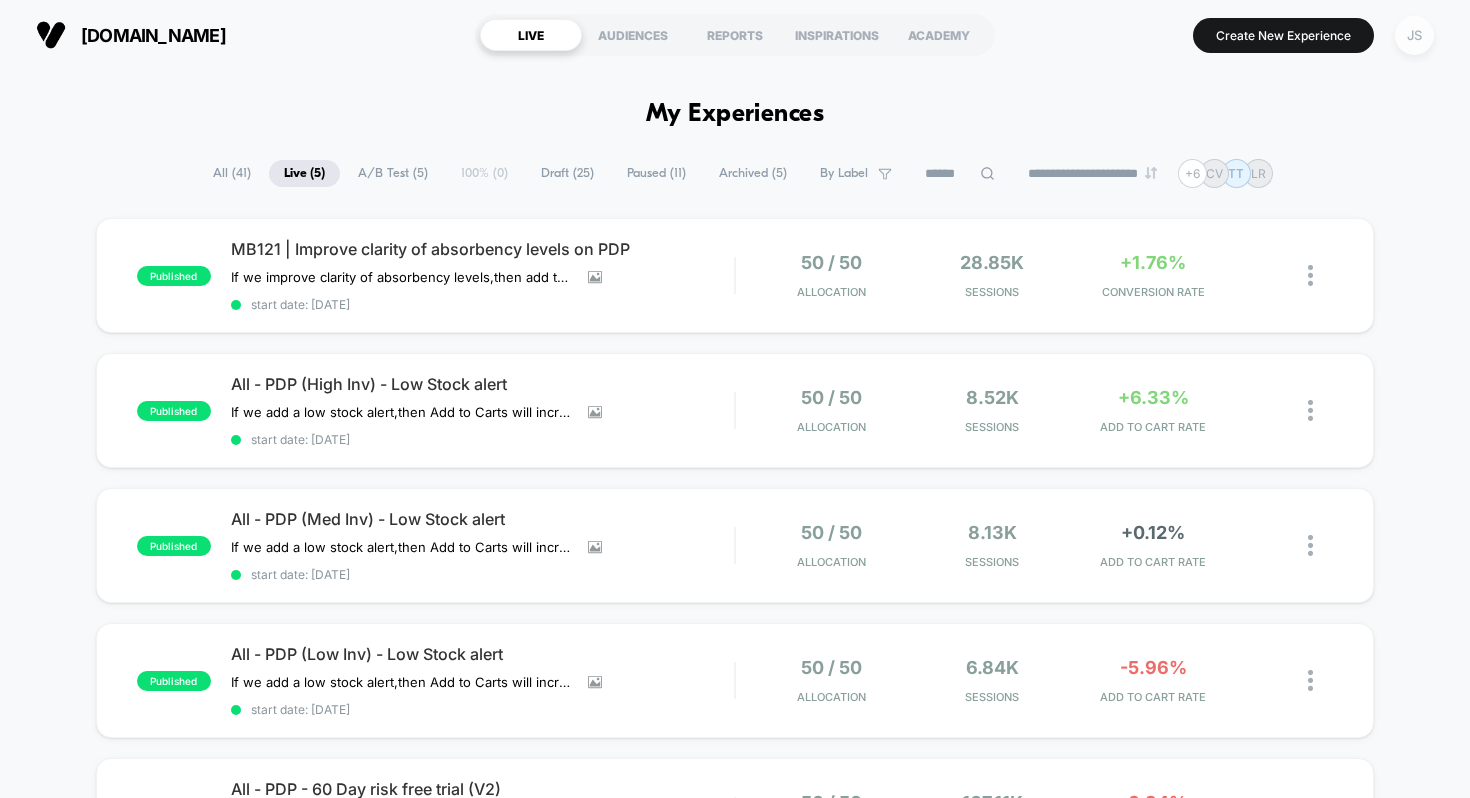 click on "JS" at bounding box center [1414, 35] 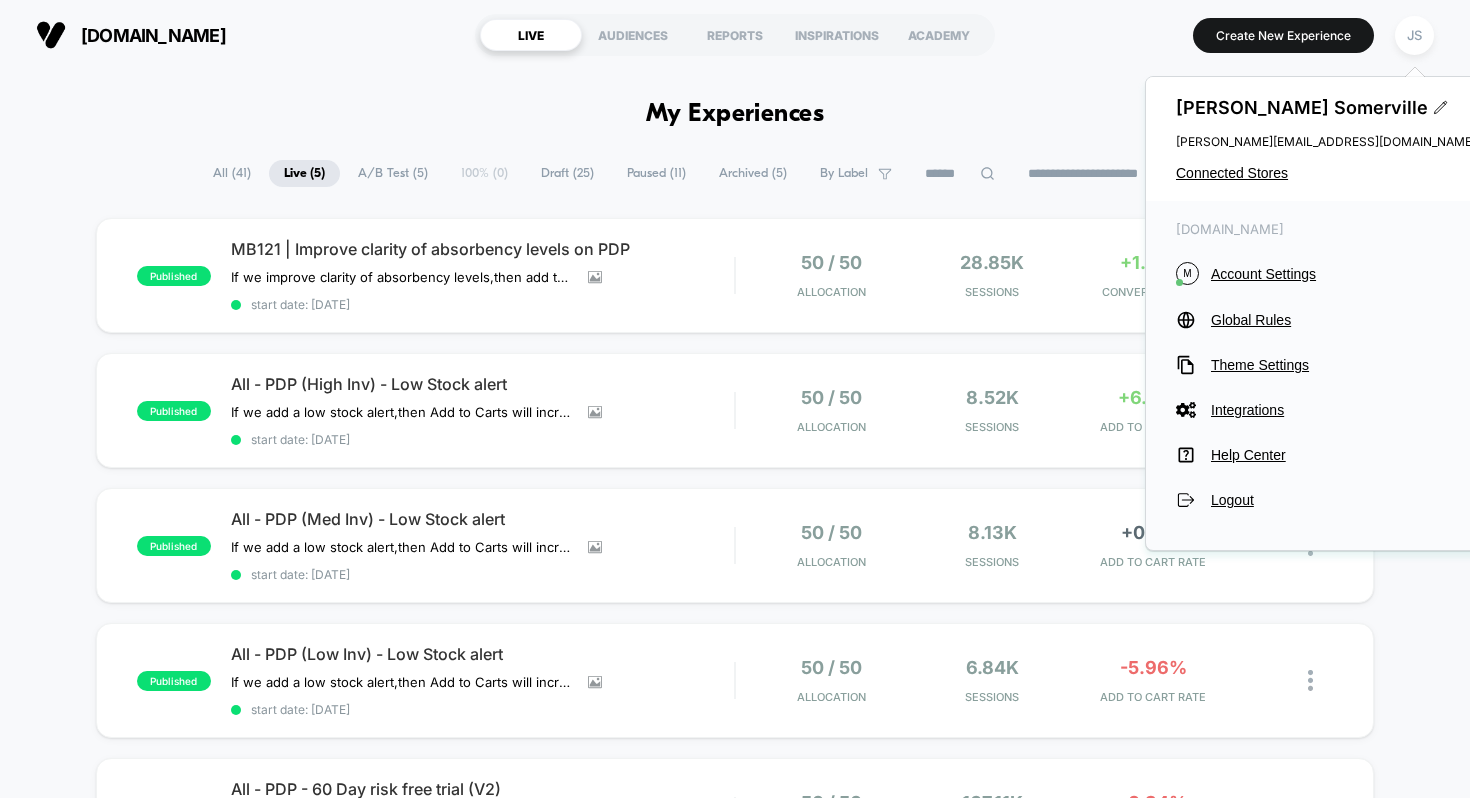 click on "[PERSON_NAME] [PERSON_NAME][EMAIL_ADDRESS][DOMAIN_NAME] Connected Stores" at bounding box center (1326, 139) 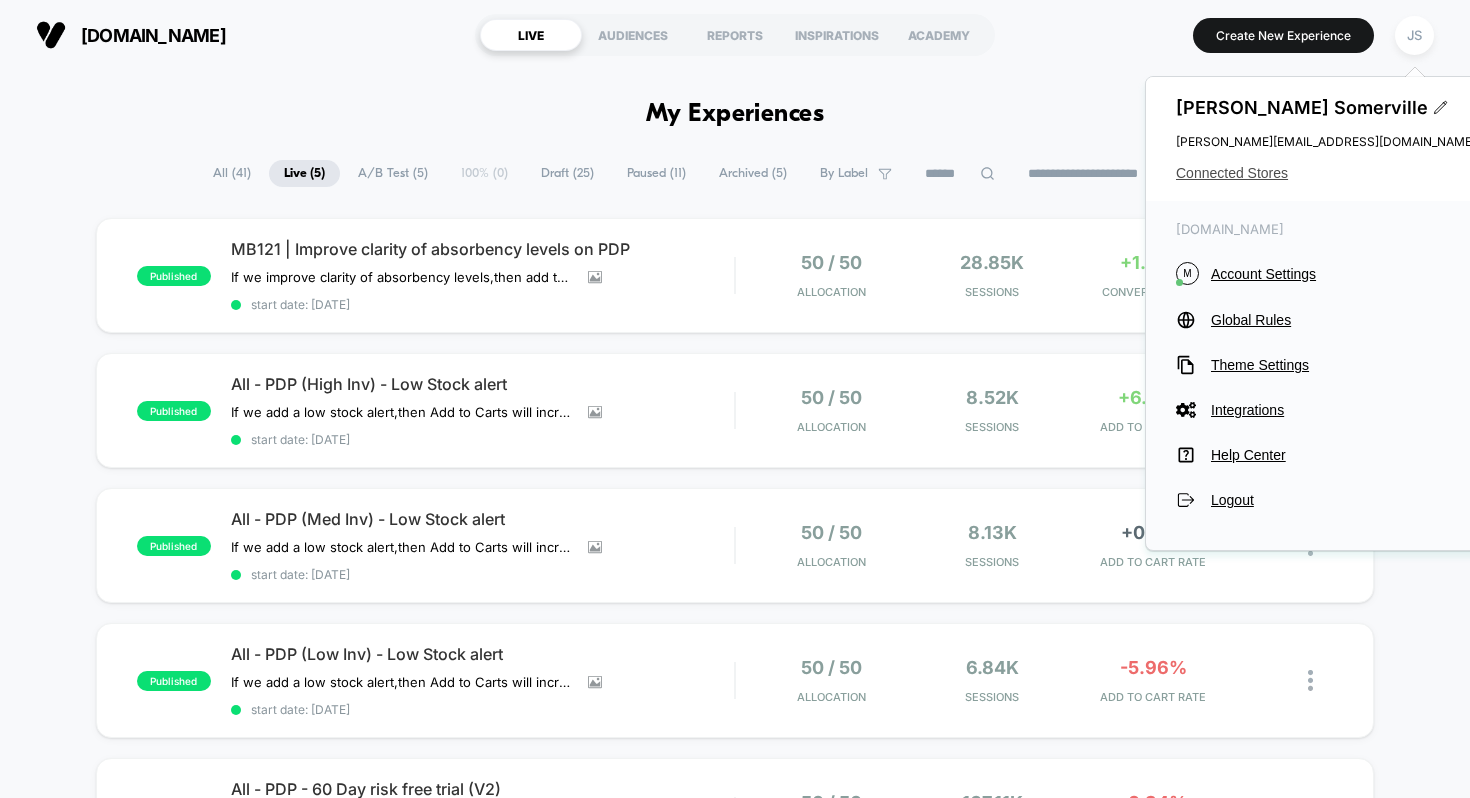 click on "Connected Stores" at bounding box center (1326, 173) 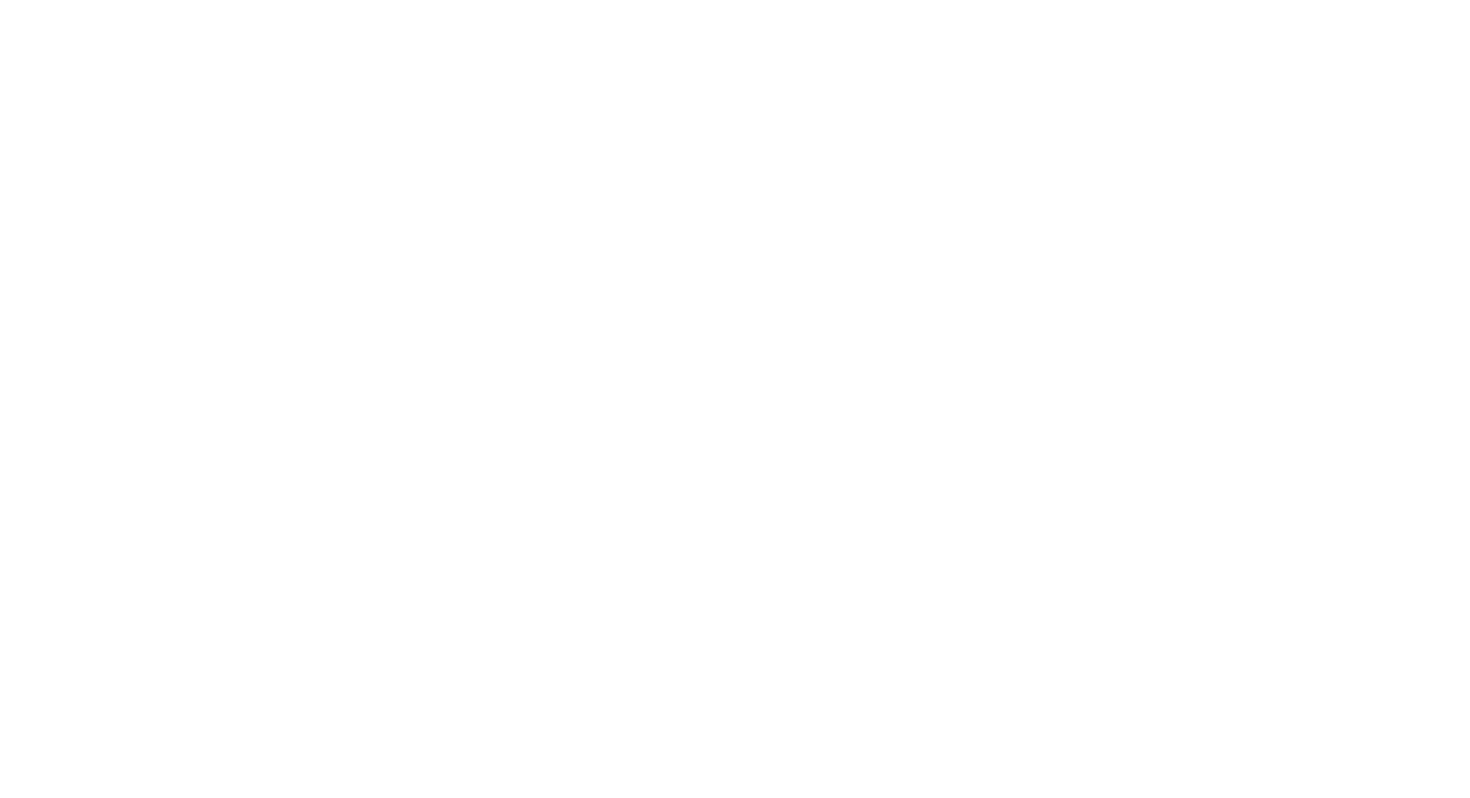 click on "Navigated to [DOMAIN_NAME] | No-code CRO for Shopify
* 250" at bounding box center (735, 4) 